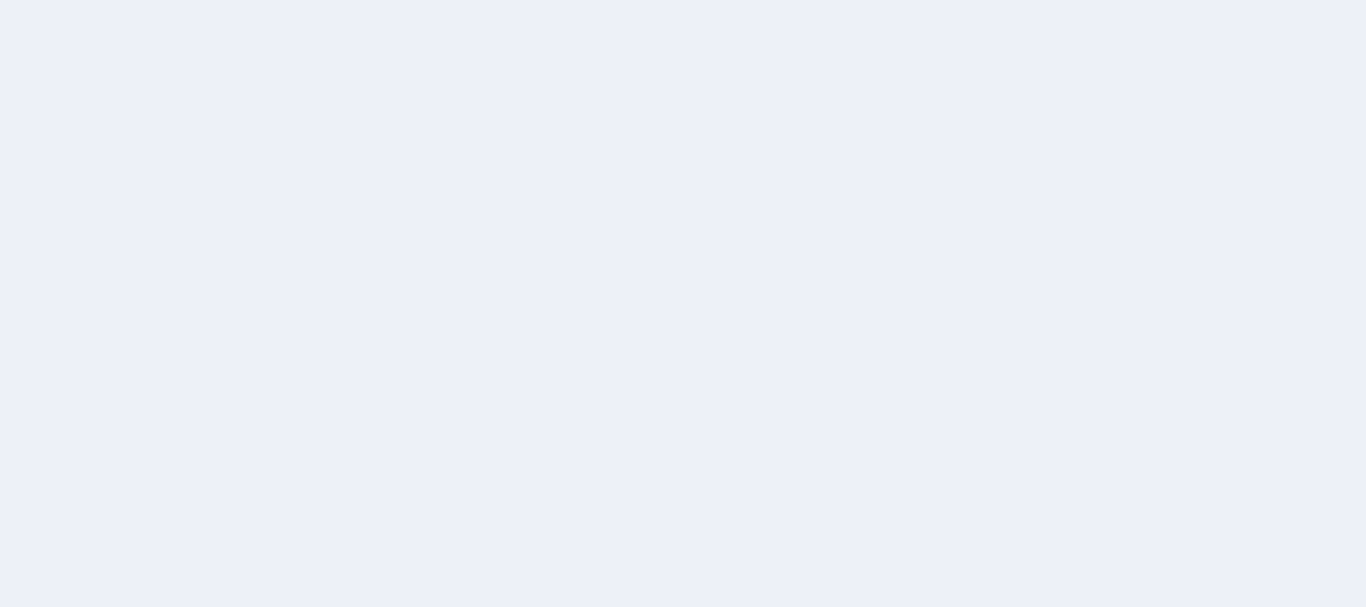 scroll, scrollTop: 0, scrollLeft: 0, axis: both 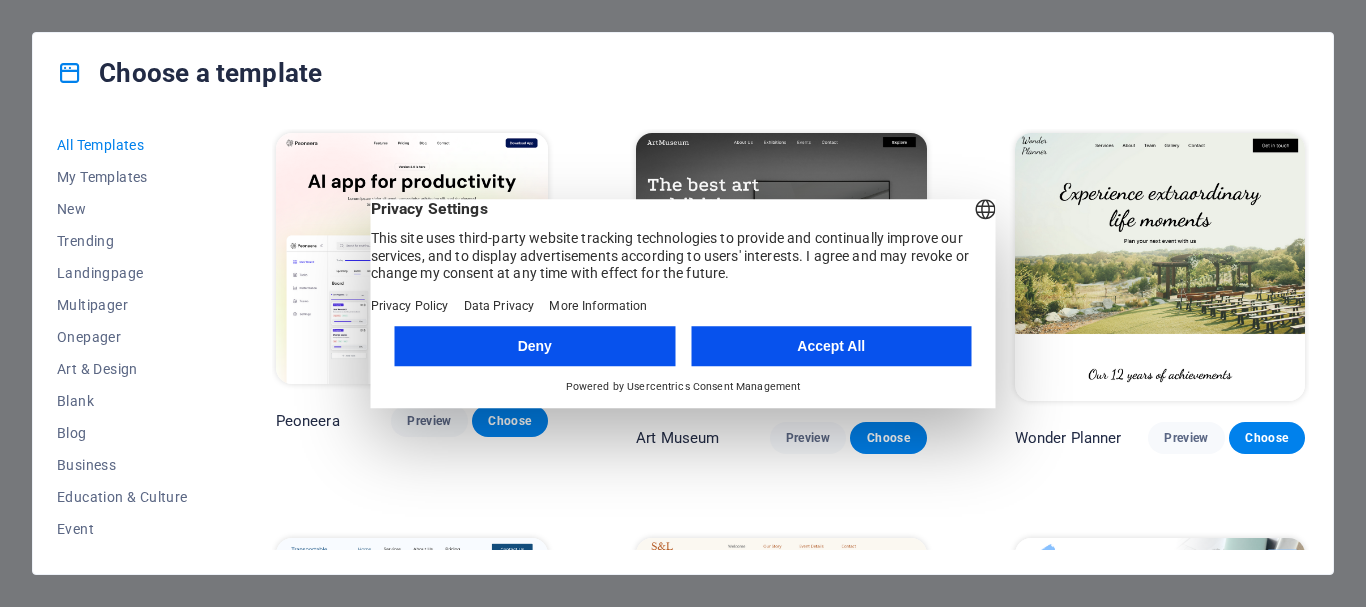 click on "Accept All" at bounding box center (831, 346) 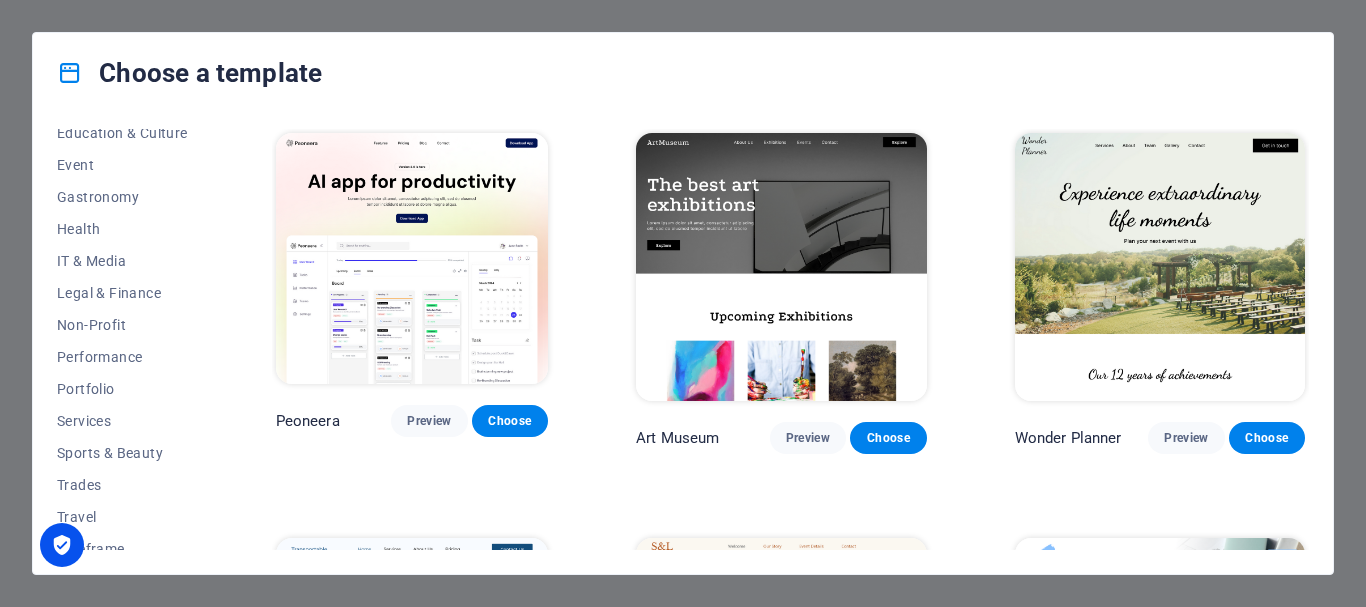scroll, scrollTop: 373, scrollLeft: 0, axis: vertical 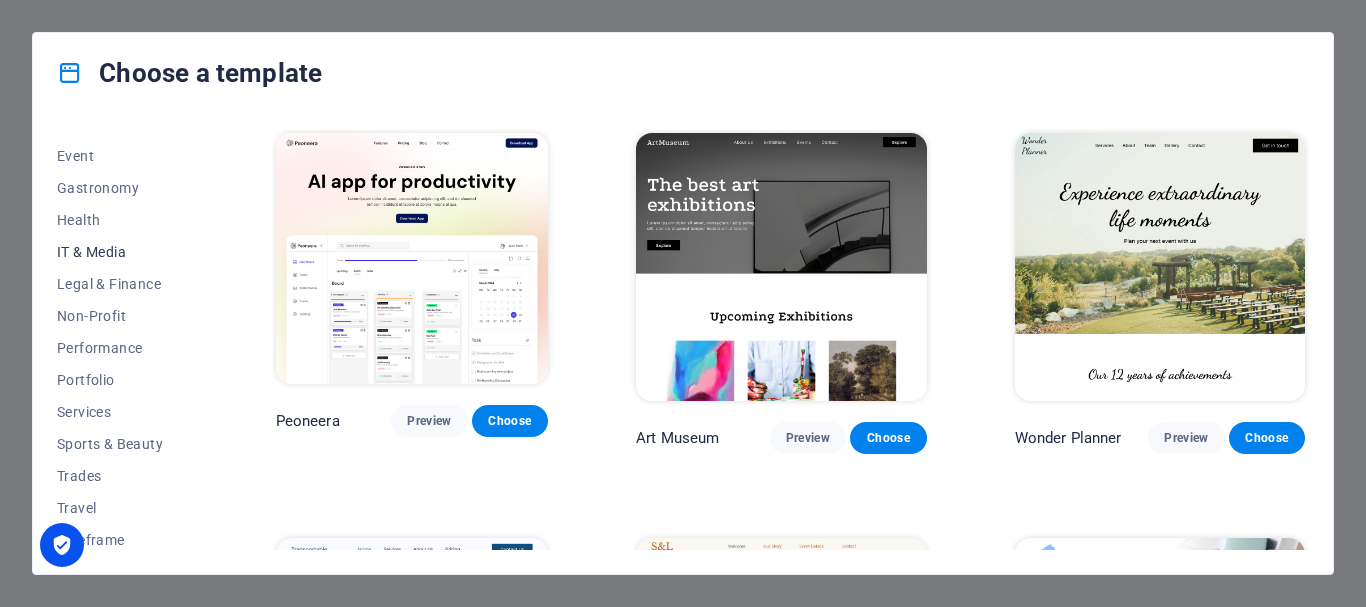click on "IT & Media" at bounding box center [122, 252] 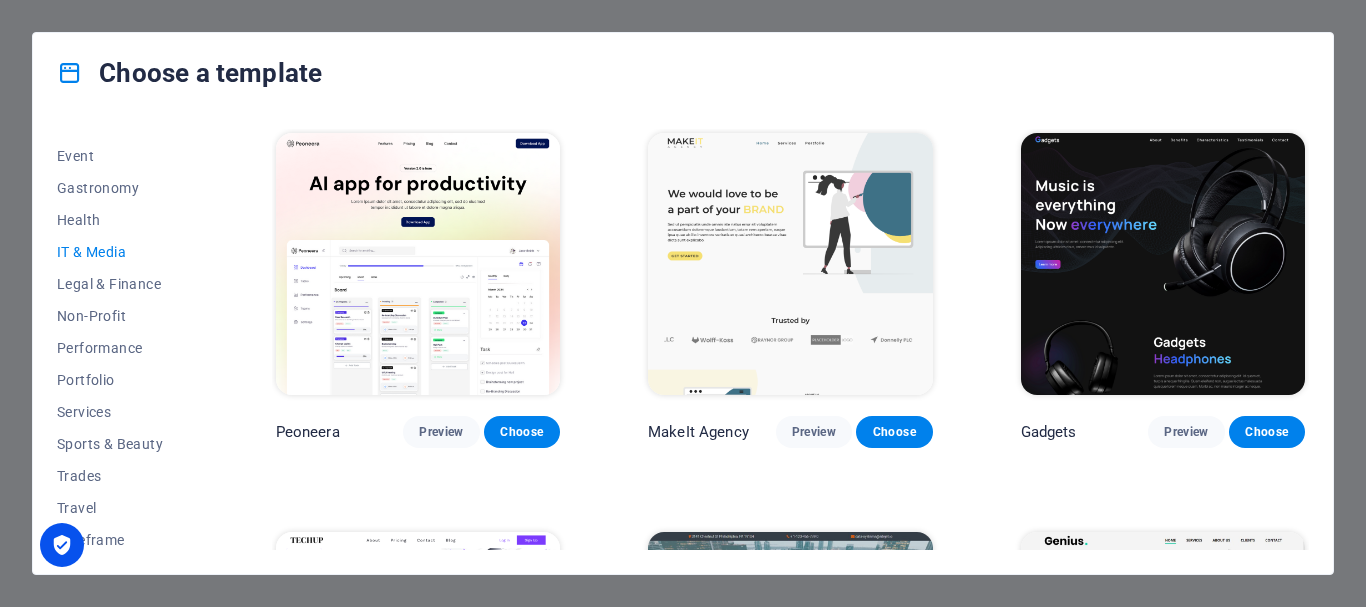 drag, startPoint x: 210, startPoint y: 404, endPoint x: 207, endPoint y: 443, distance: 39.115215 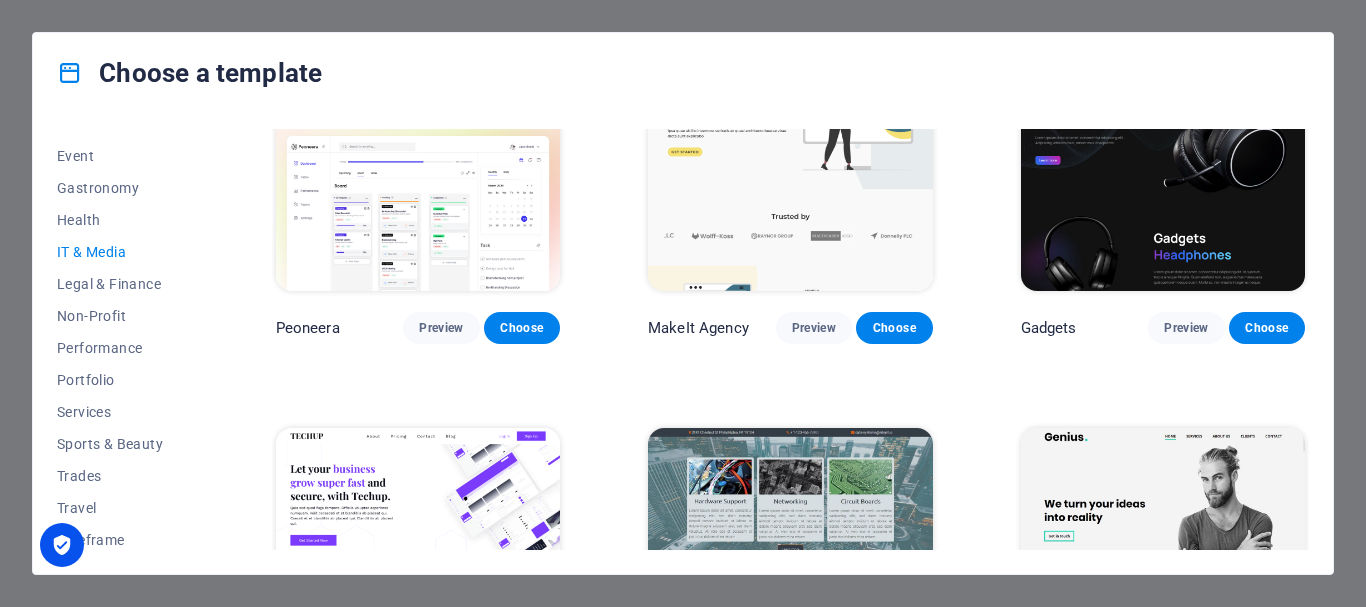 scroll, scrollTop: 0, scrollLeft: 0, axis: both 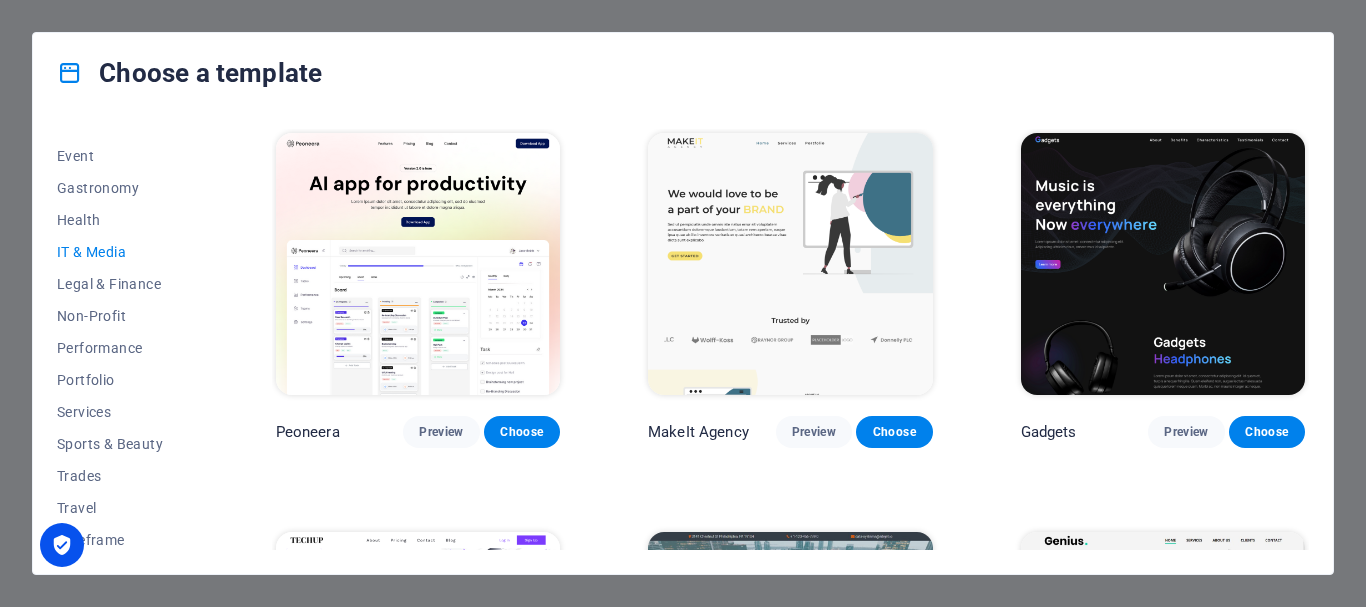 drag, startPoint x: 1309, startPoint y: 148, endPoint x: 1312, endPoint y: 214, distance: 66.068146 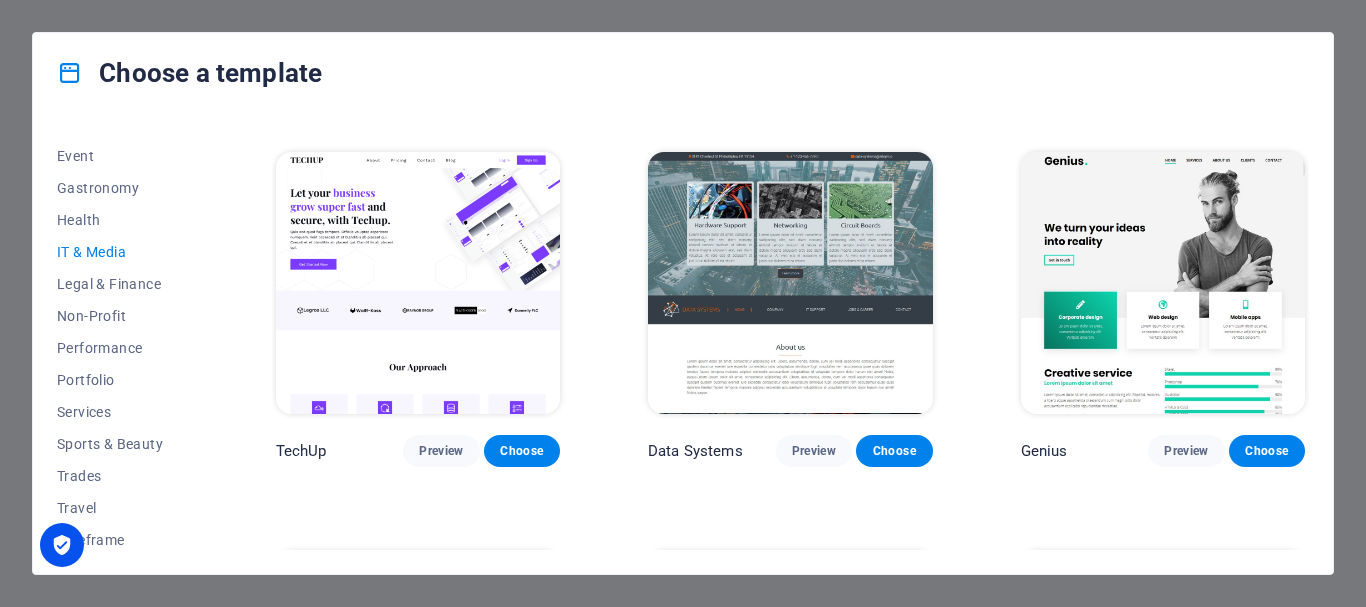 scroll, scrollTop: 395, scrollLeft: 0, axis: vertical 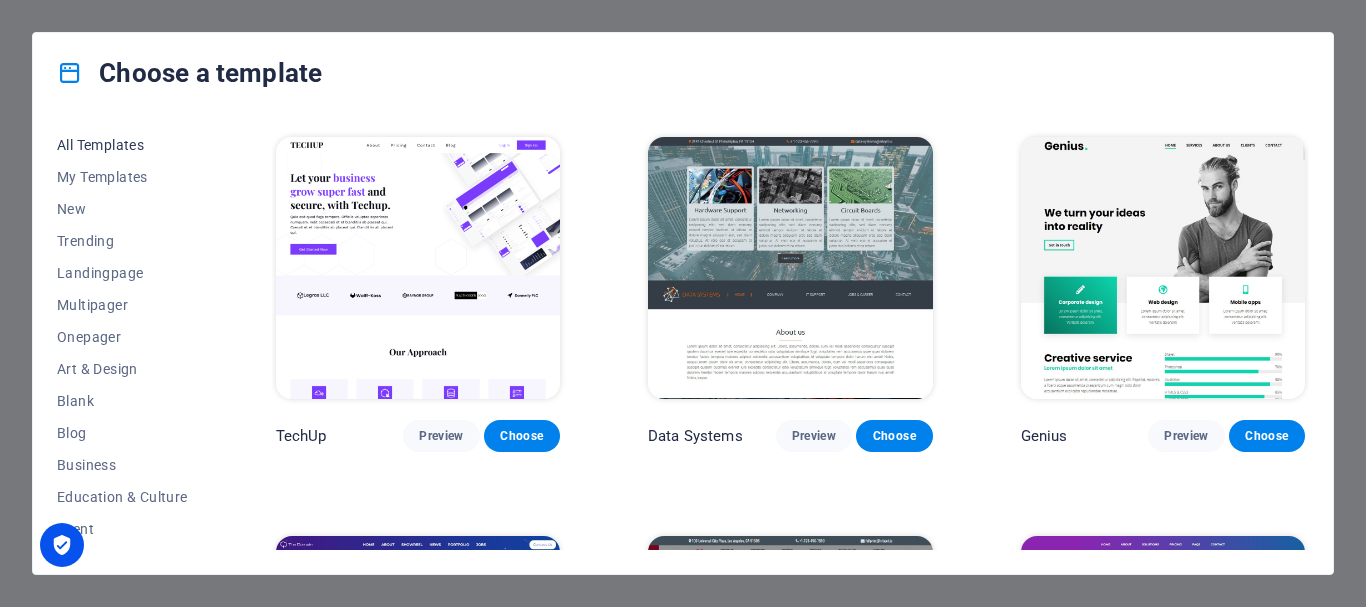 click on "All Templates" at bounding box center (122, 145) 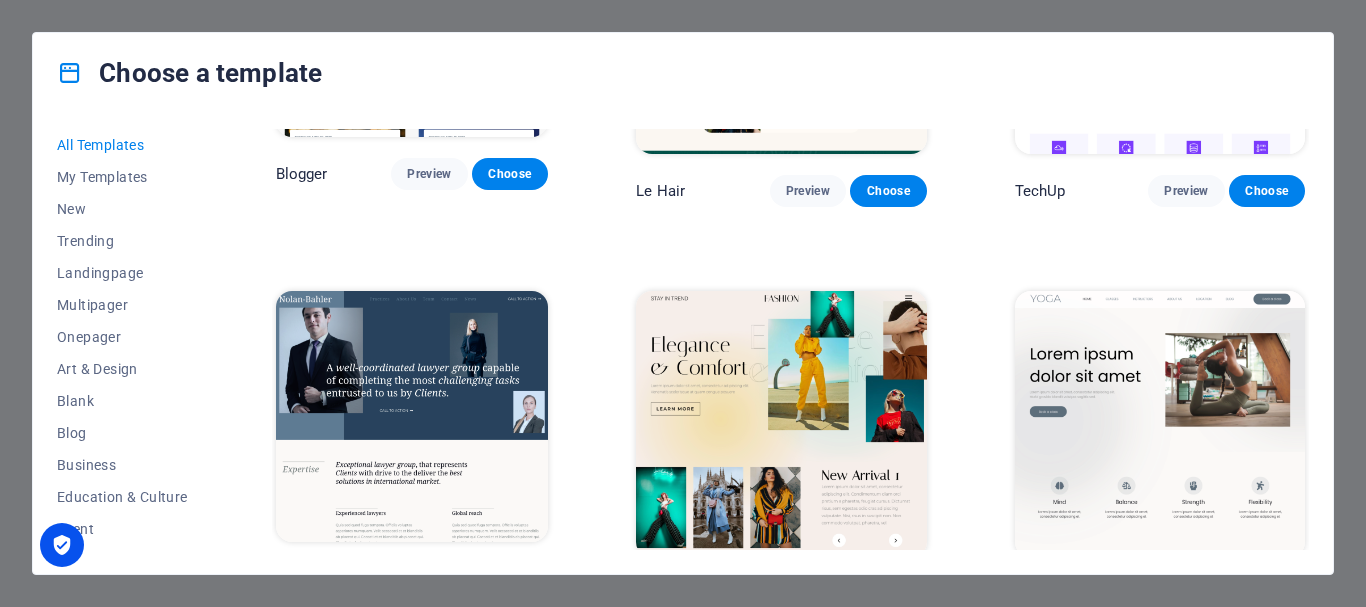 scroll, scrollTop: 5515, scrollLeft: 0, axis: vertical 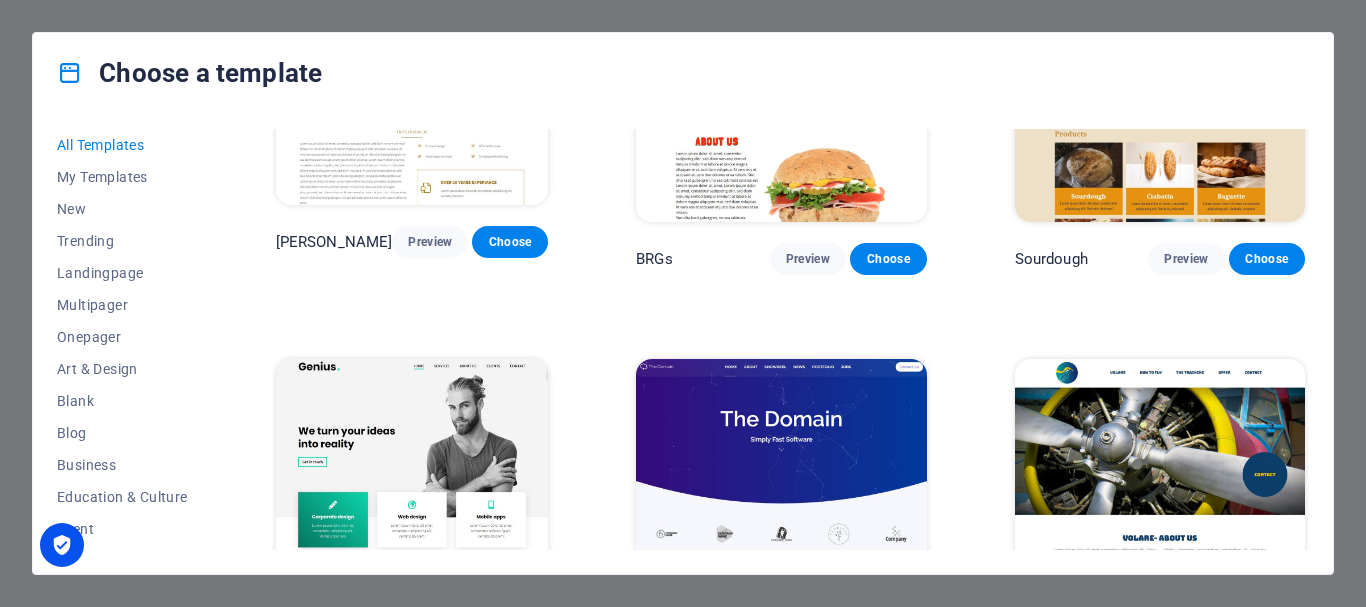 click on "Choose" at bounding box center [888, 663] 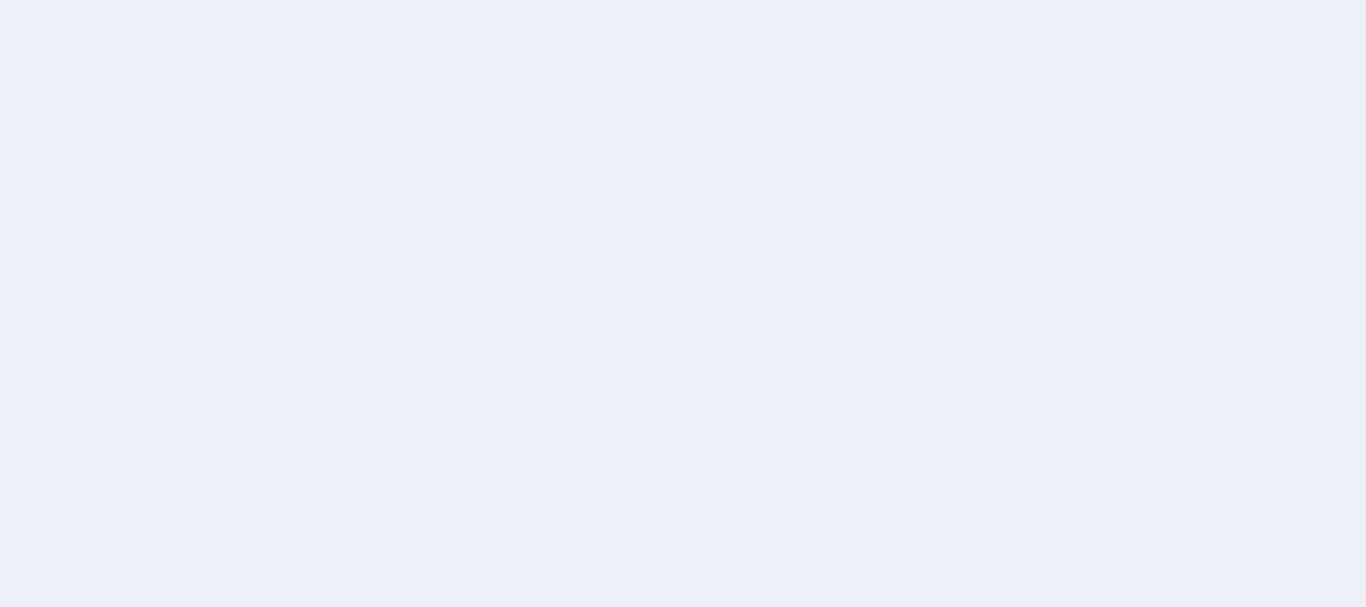 scroll, scrollTop: 0, scrollLeft: 0, axis: both 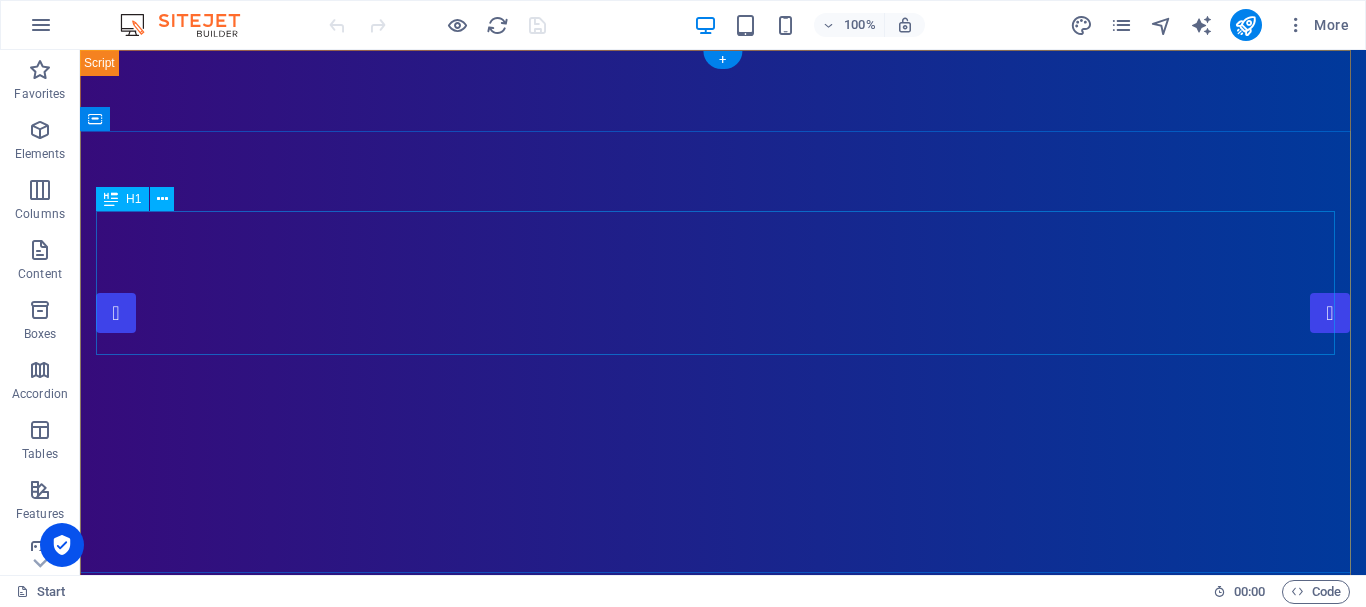 click on "[DOMAIN_NAME]" at bounding box center (723, 1085) 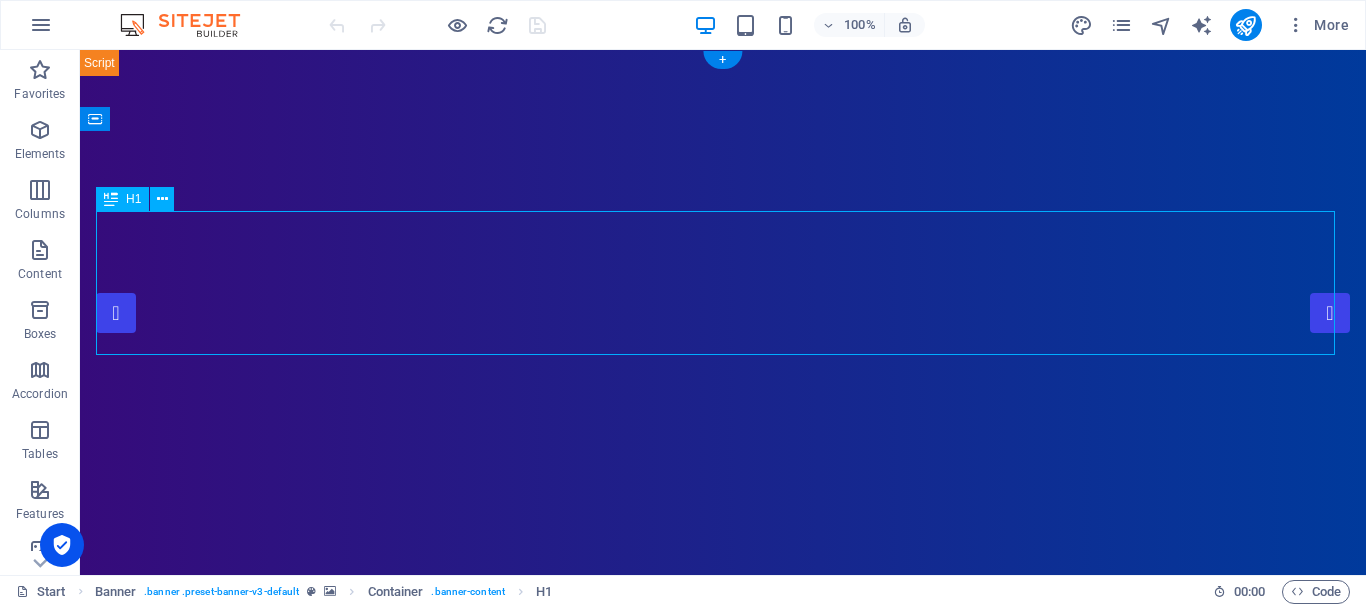 click on "[DOMAIN_NAME]" at bounding box center [723, 1085] 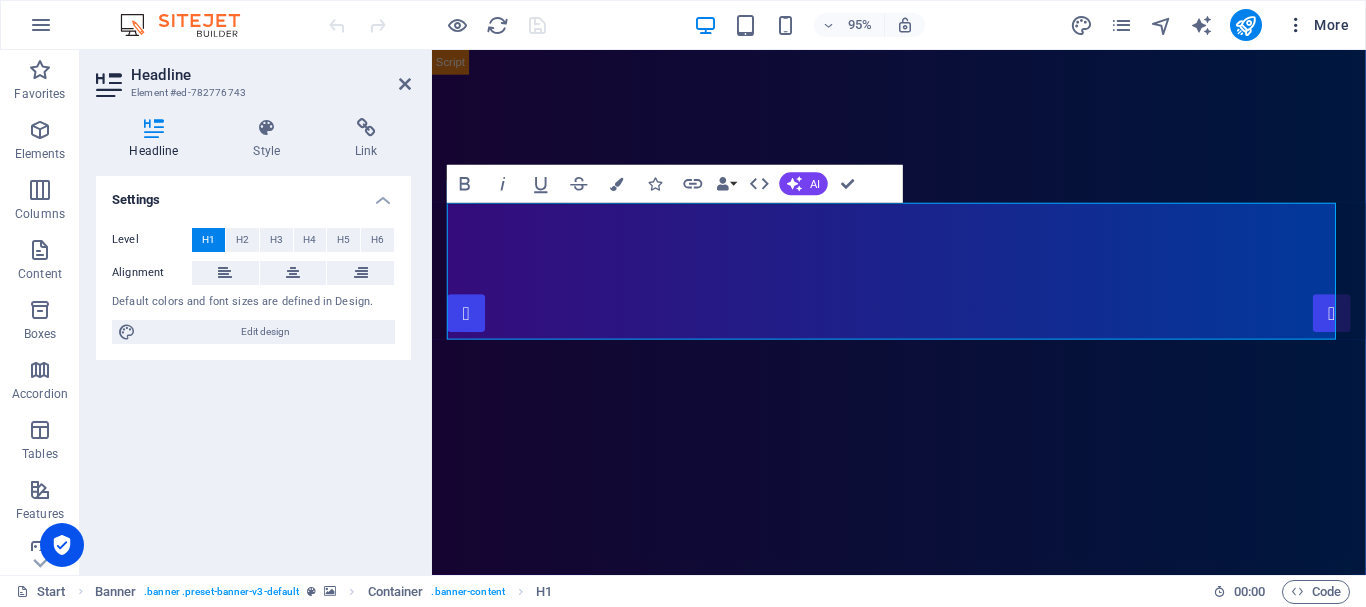 click at bounding box center [1296, 25] 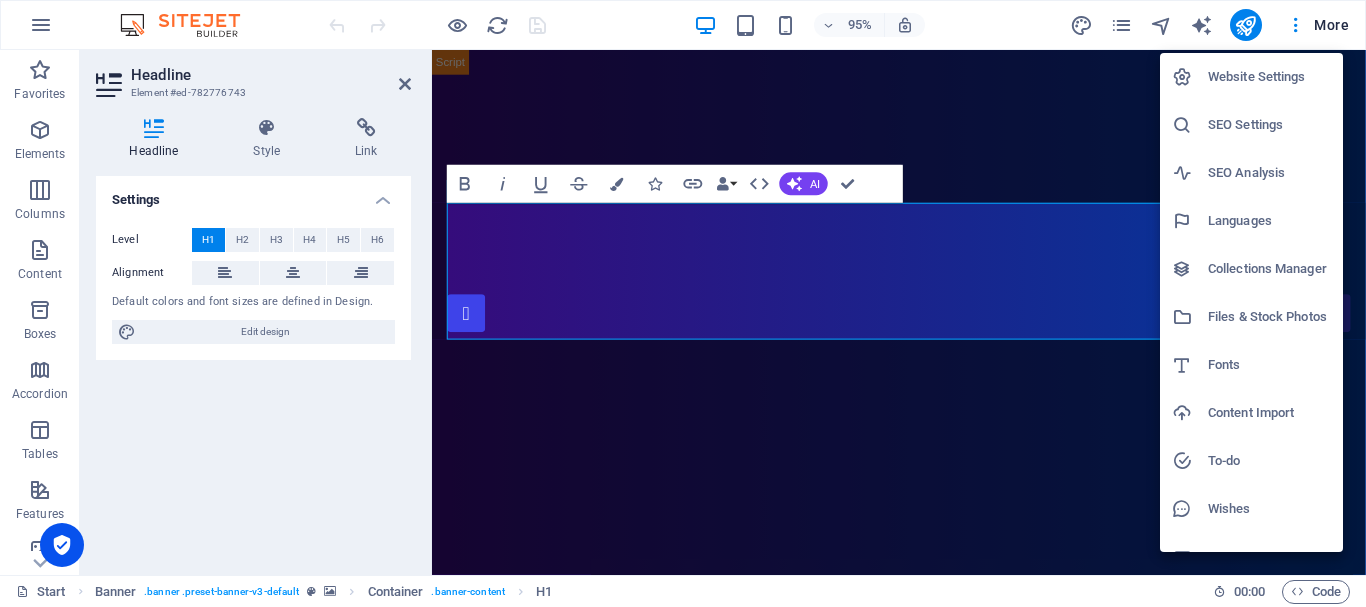 click at bounding box center [683, 303] 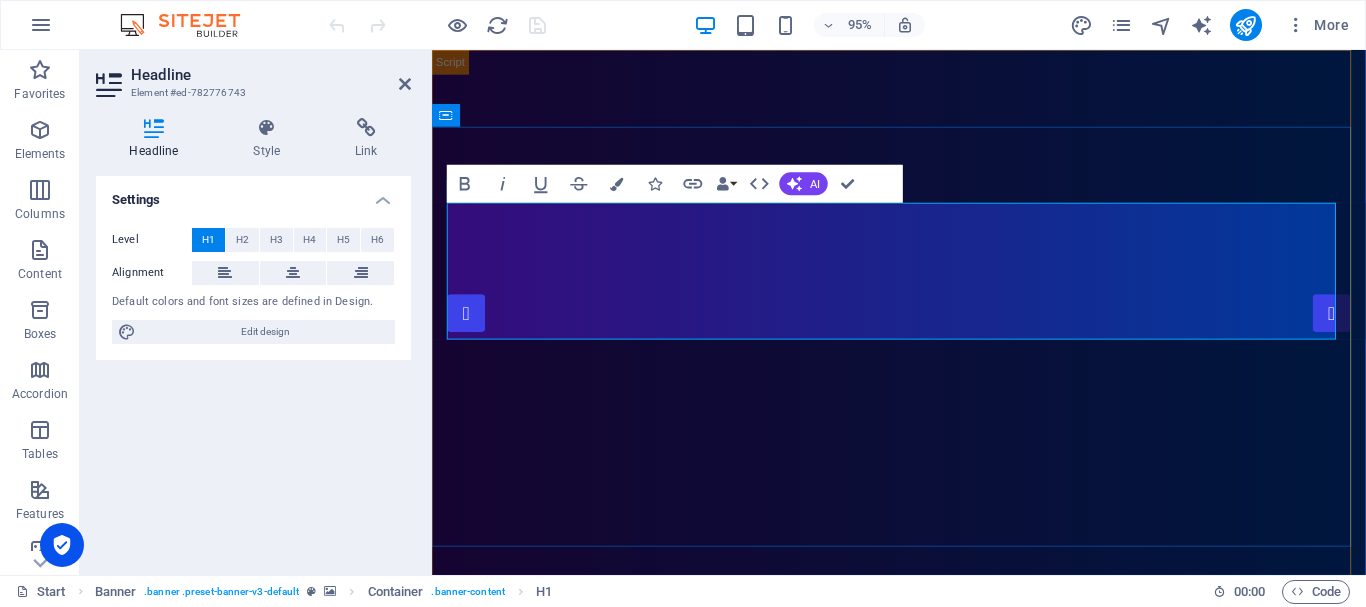 click on "[DOMAIN_NAME]" at bounding box center [924, 1085] 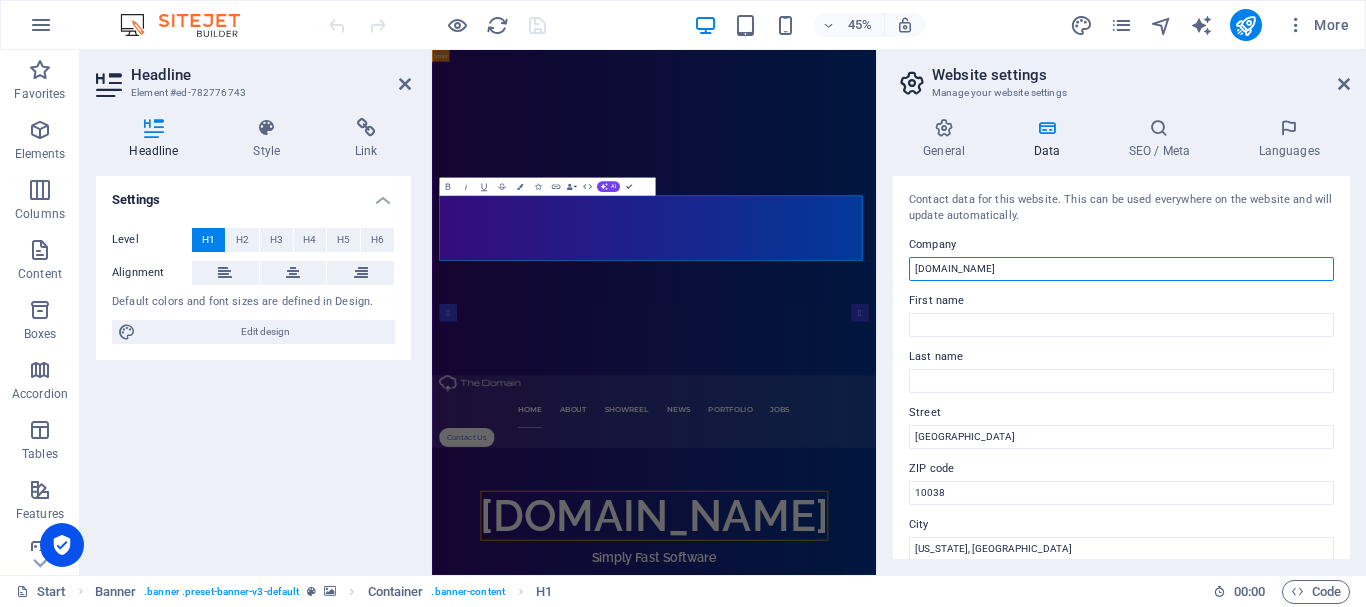 click on "[DOMAIN_NAME]" at bounding box center (1121, 269) 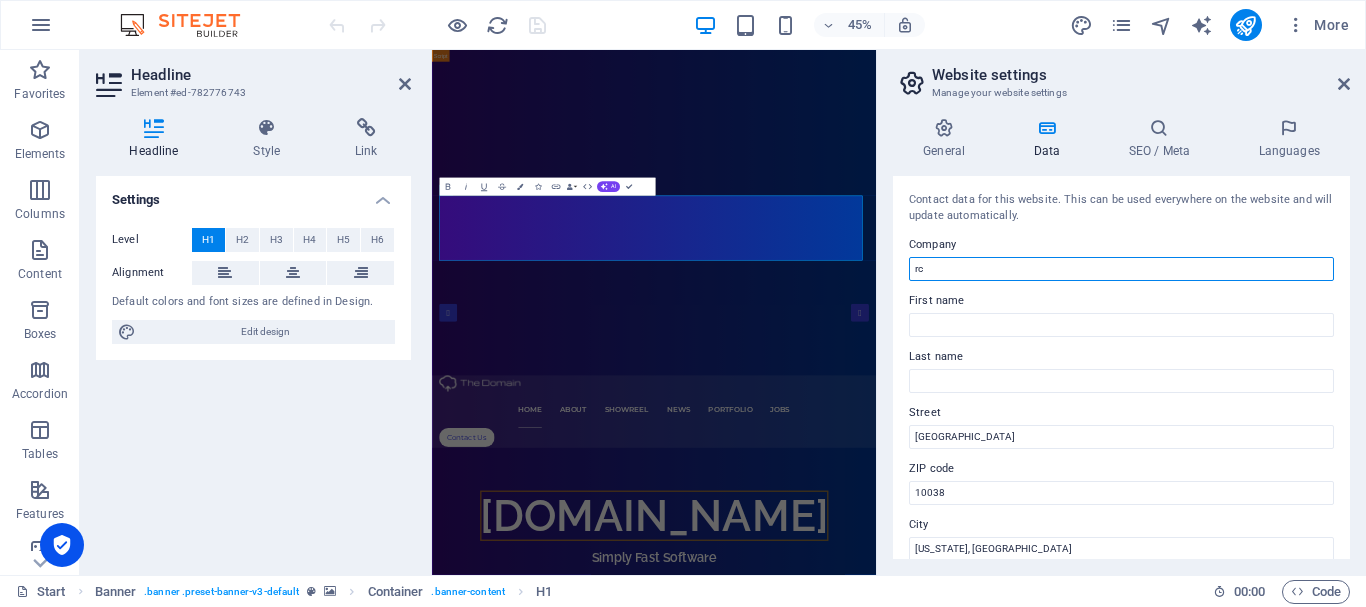 type on "r" 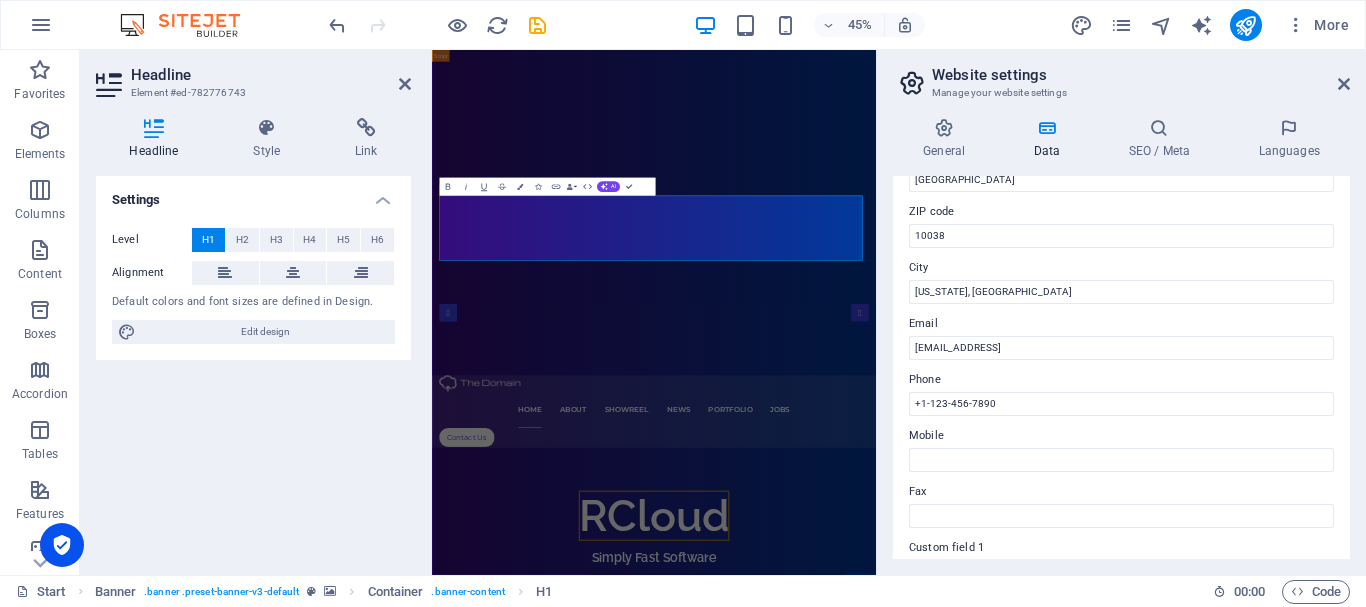 scroll, scrollTop: 264, scrollLeft: 0, axis: vertical 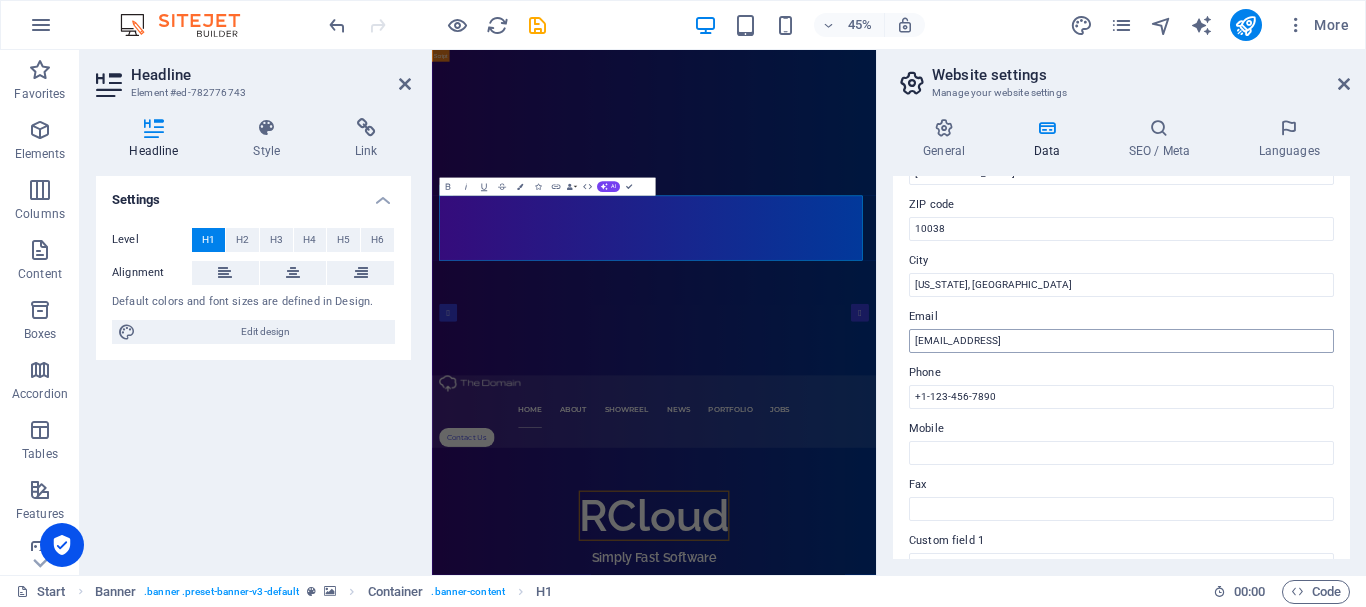 type on "RCloud" 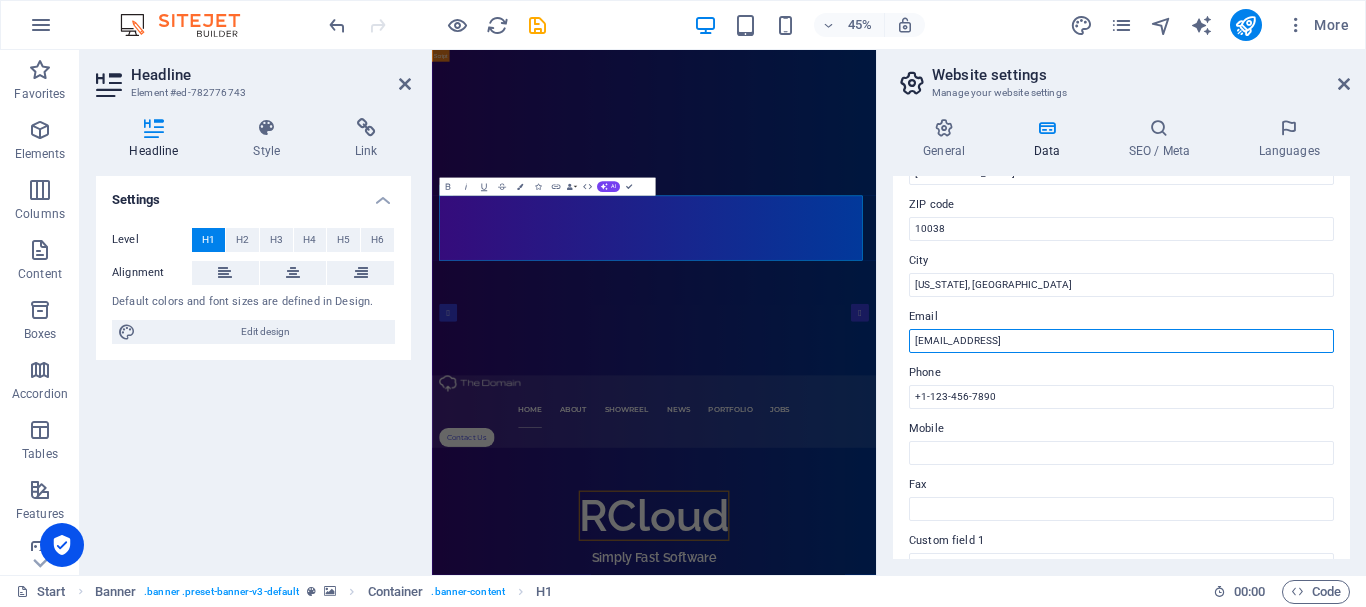 click on "[EMAIL_ADDRESS]" at bounding box center (1121, 341) 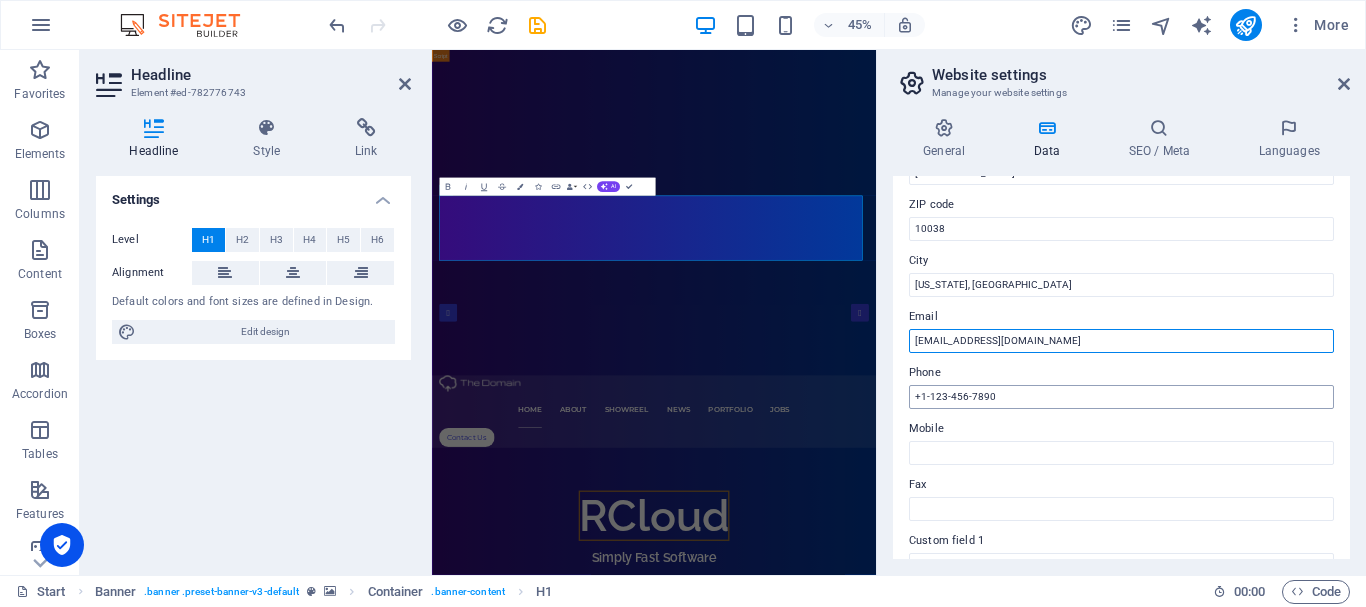 type on "[EMAIL_ADDRESS][DOMAIN_NAME]" 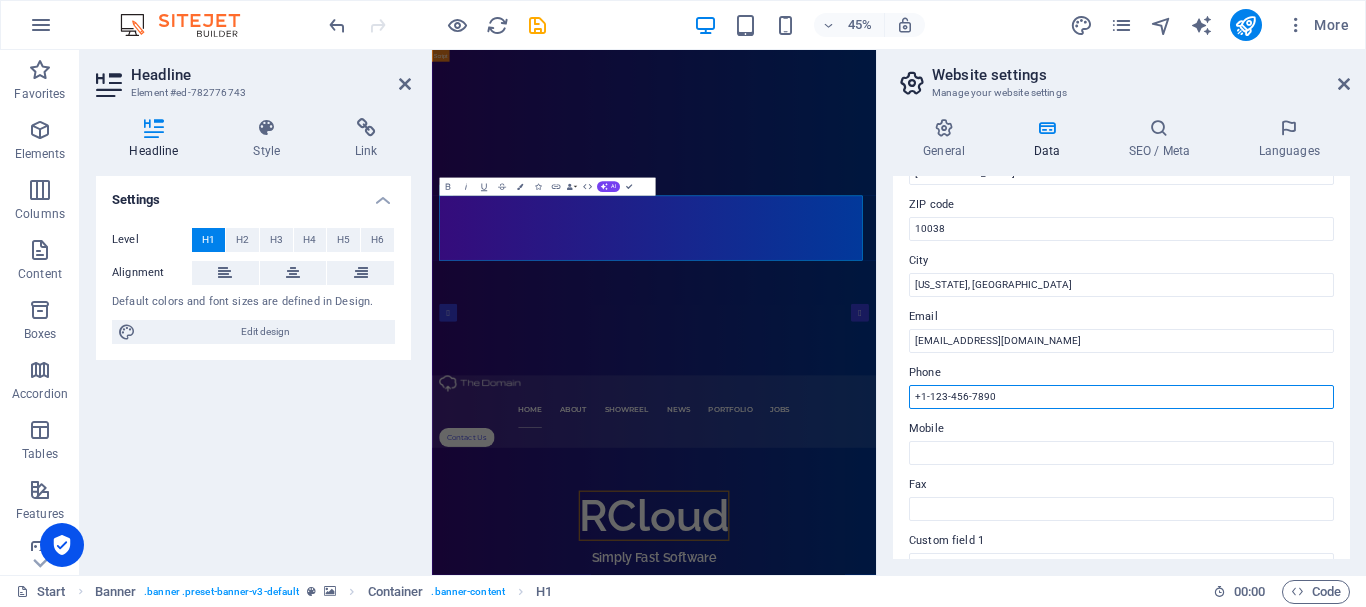 click on "+1-123-456-7890" at bounding box center [1121, 397] 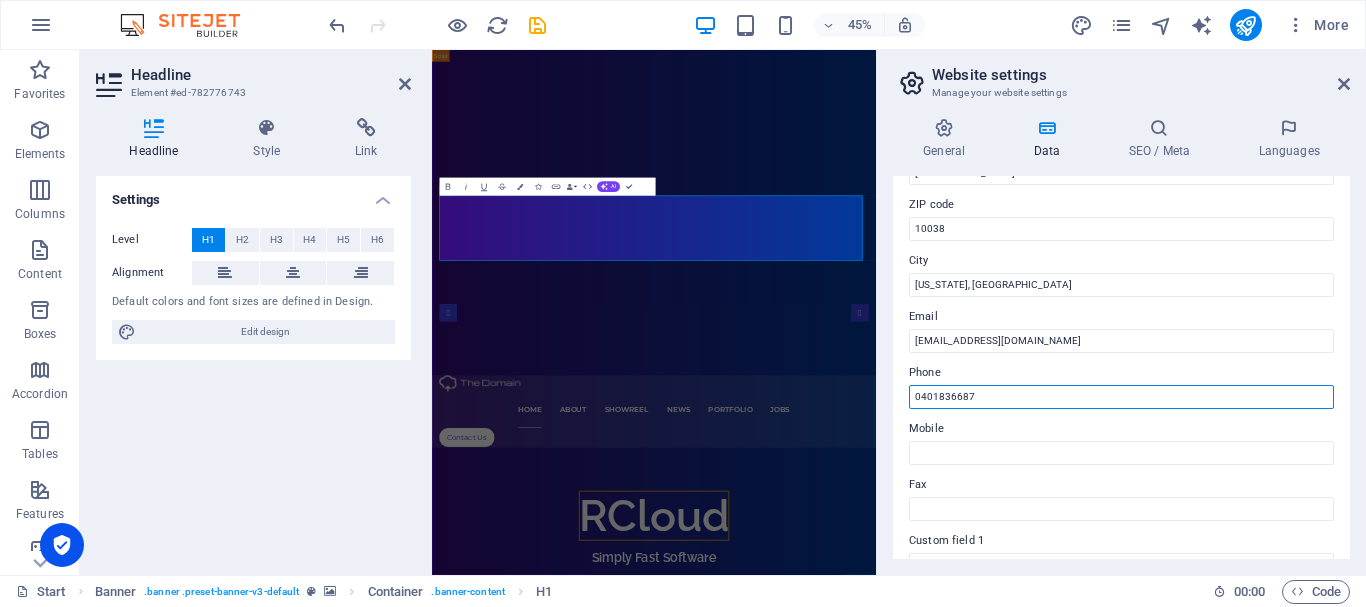type on "0401836687" 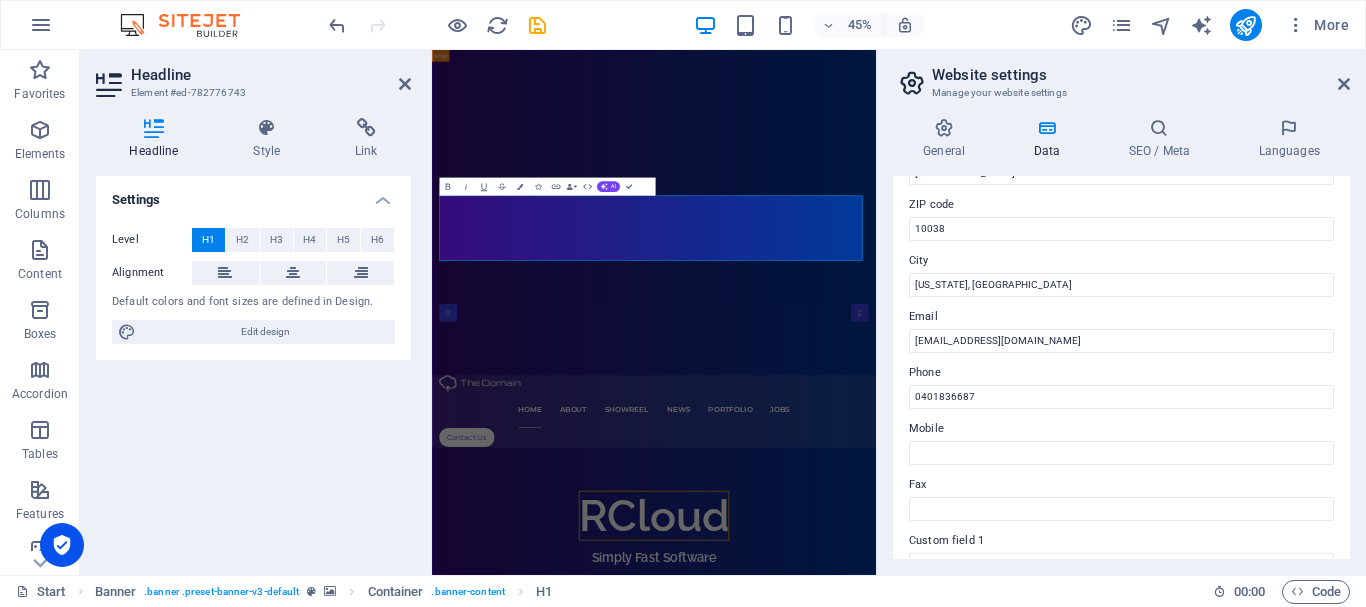 click on "Phone" at bounding box center (1121, 373) 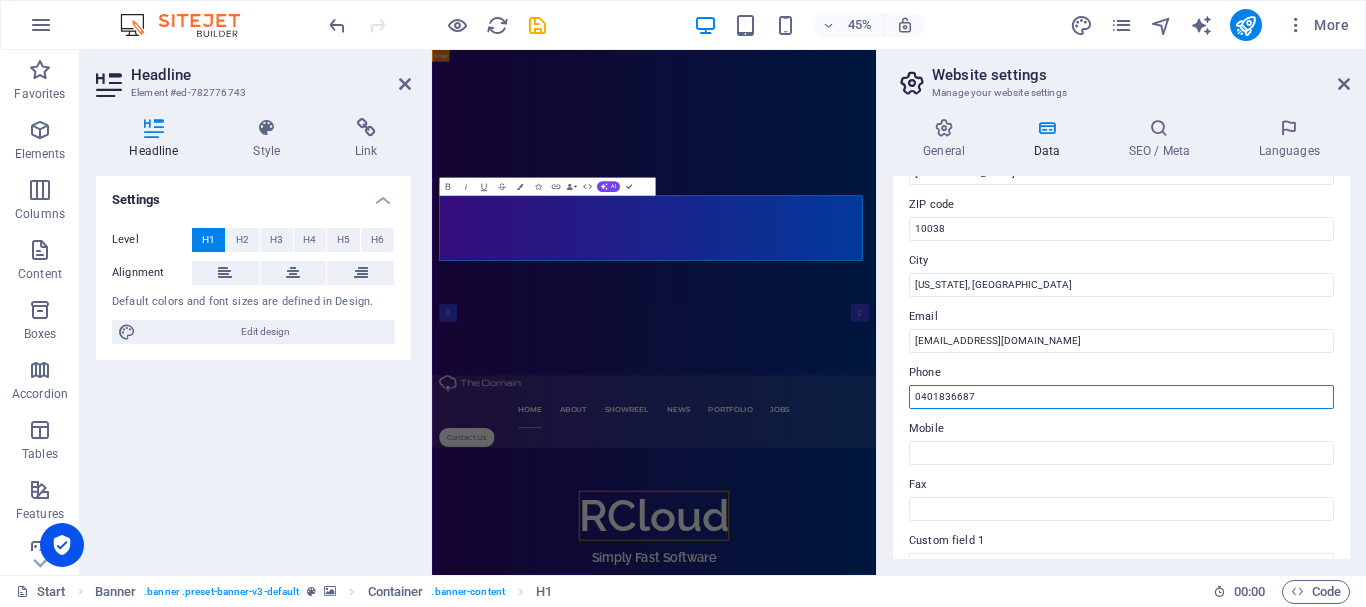 click on "0401836687" at bounding box center [1121, 397] 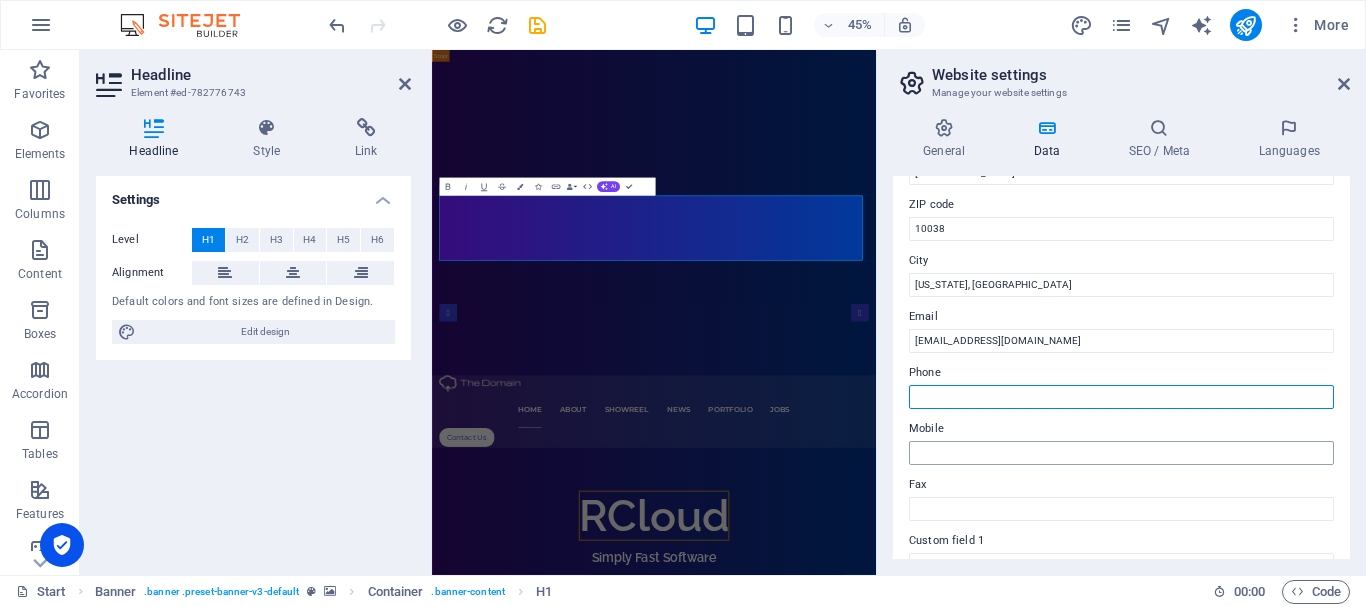 type 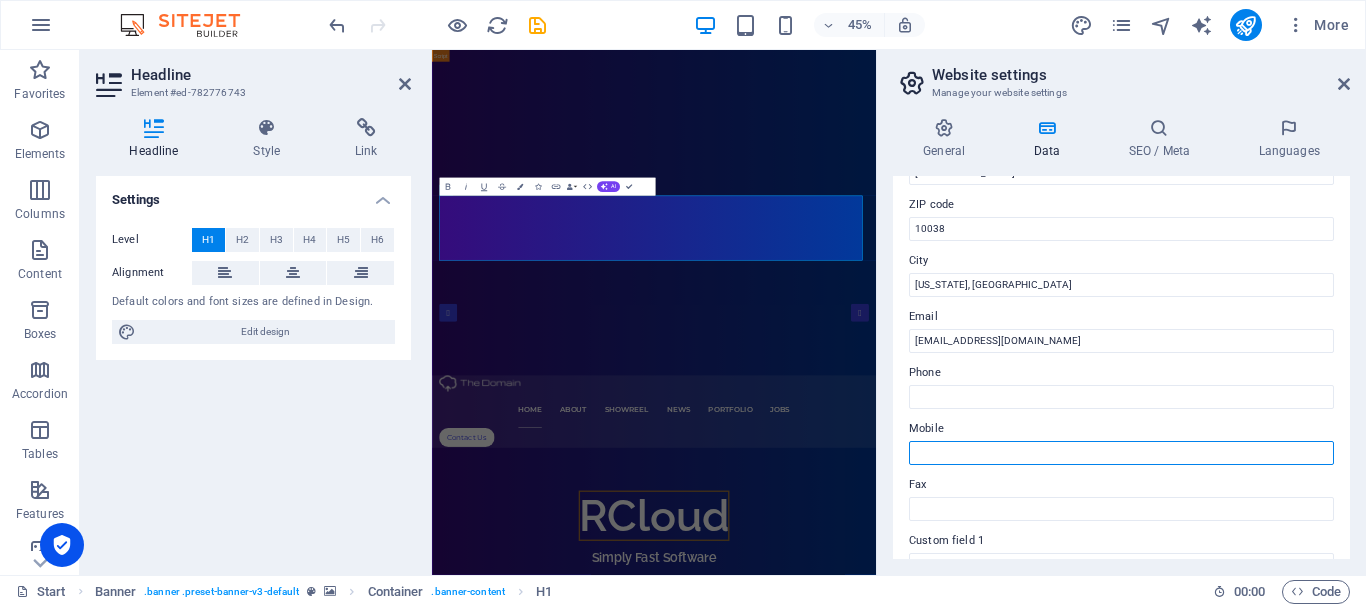 click on "Mobile" at bounding box center [1121, 453] 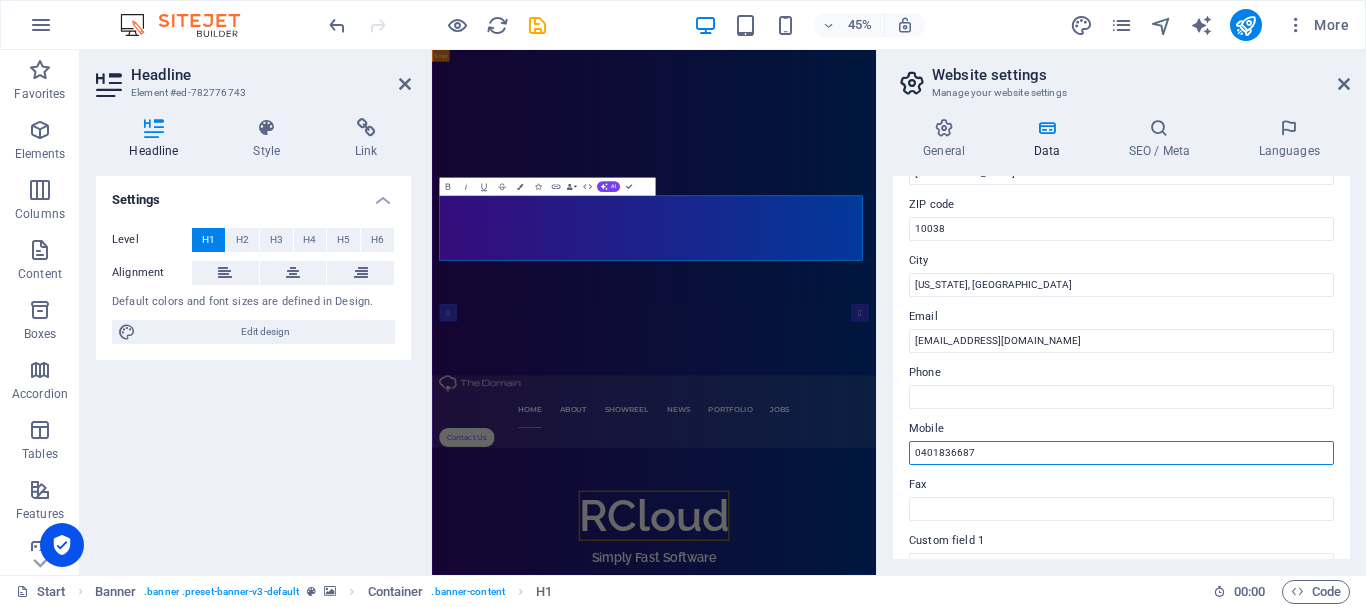 type on "0401836687" 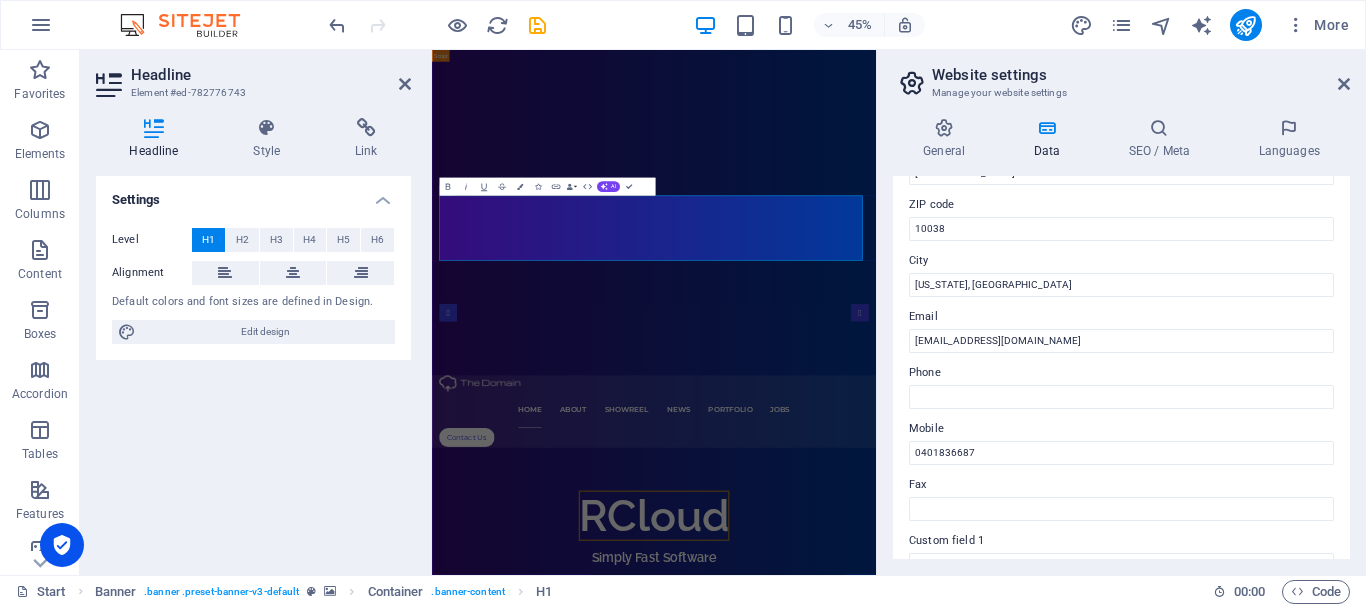 drag, startPoint x: 1351, startPoint y: 410, endPoint x: 1350, endPoint y: 471, distance: 61.008198 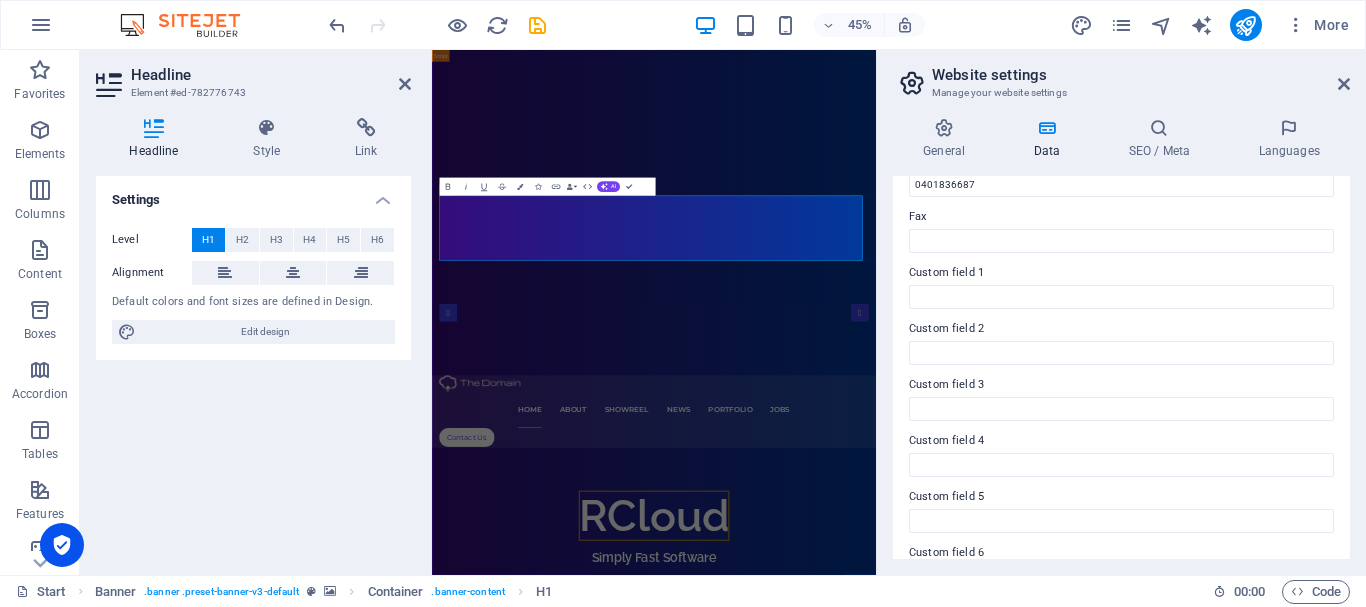 scroll, scrollTop: 578, scrollLeft: 0, axis: vertical 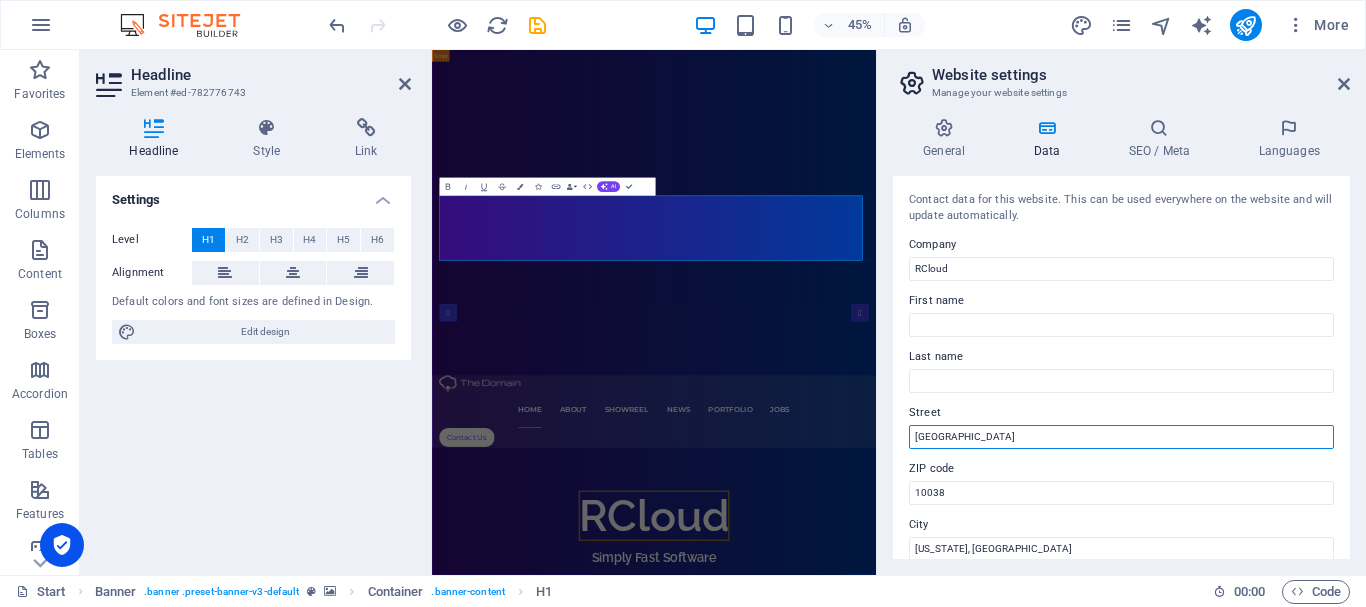 click on "[GEOGRAPHIC_DATA]" at bounding box center [1121, 437] 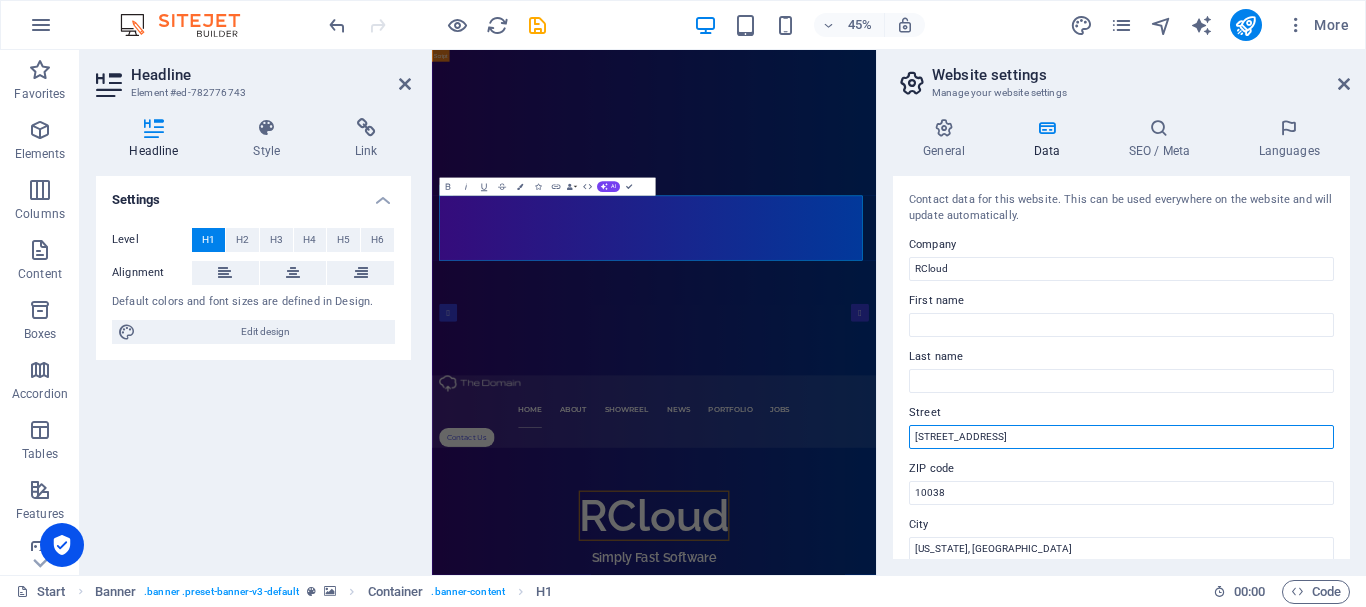 type on "[STREET_ADDRESS]" 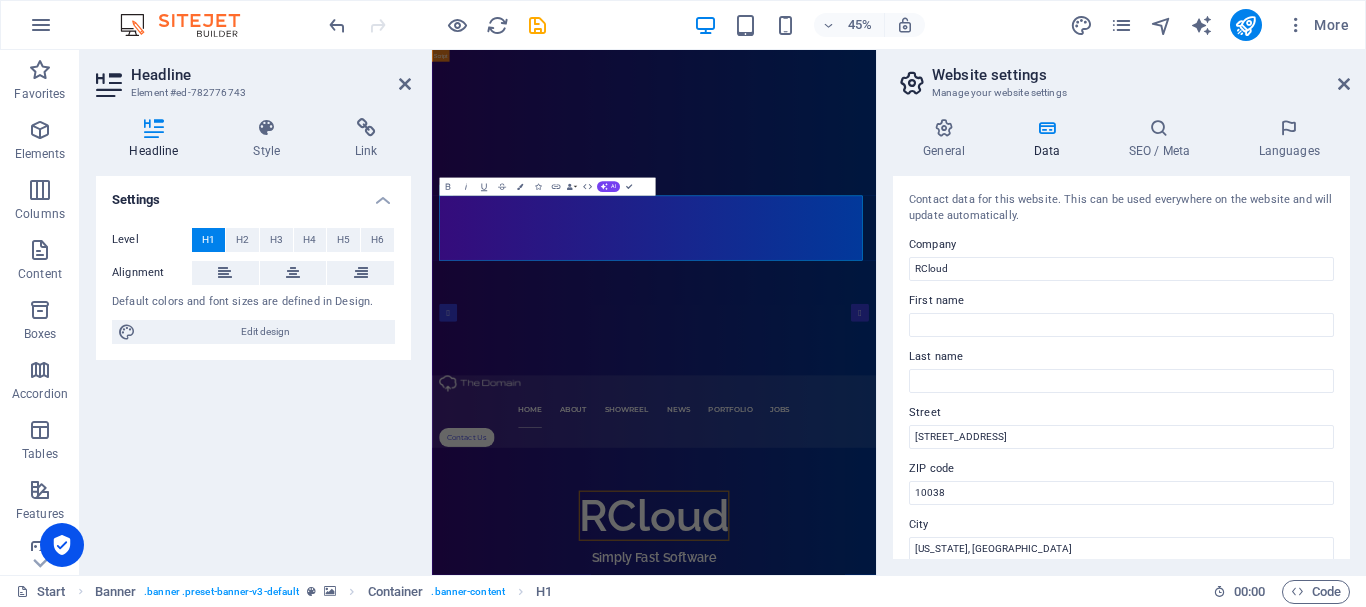 click on "ZIP code" at bounding box center [1121, 469] 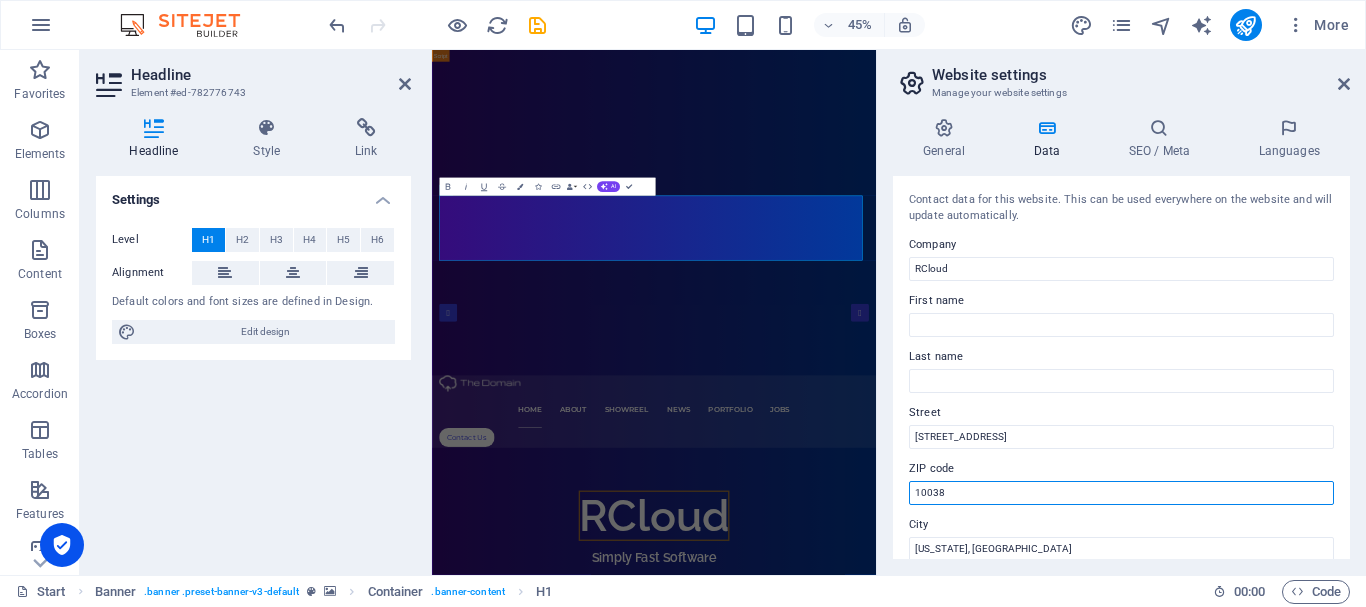 click on "10038" at bounding box center [1121, 493] 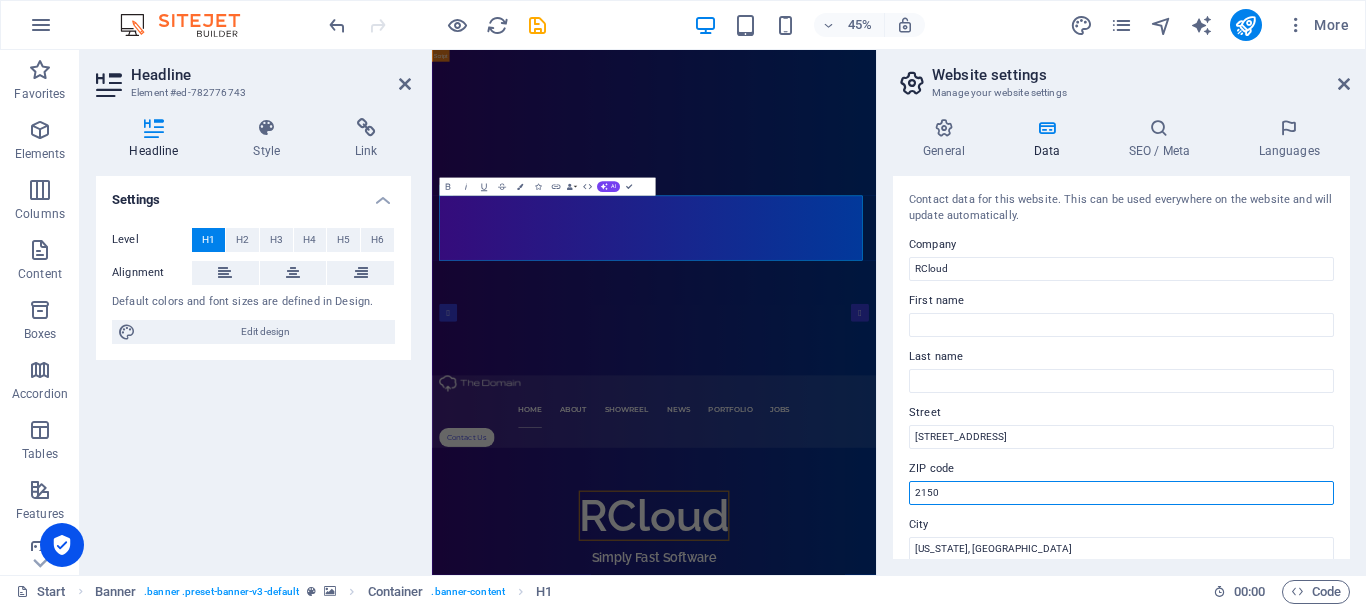 type on "2150" 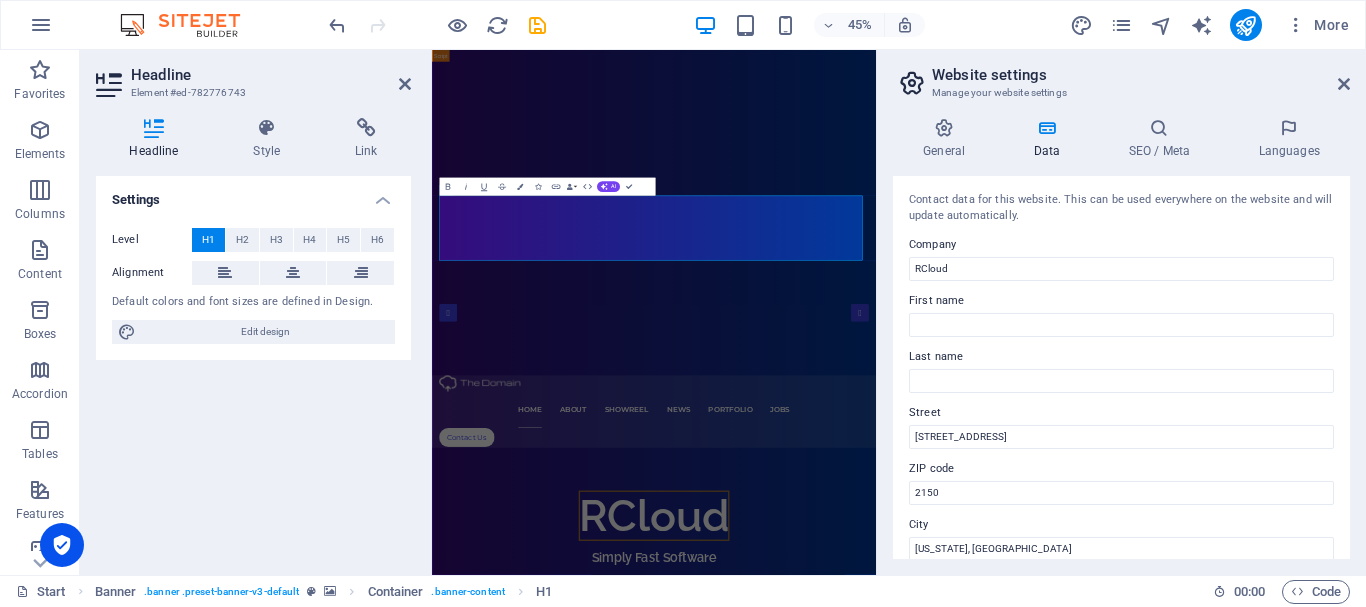 drag, startPoint x: 1346, startPoint y: 320, endPoint x: 1350, endPoint y: 335, distance: 15.524175 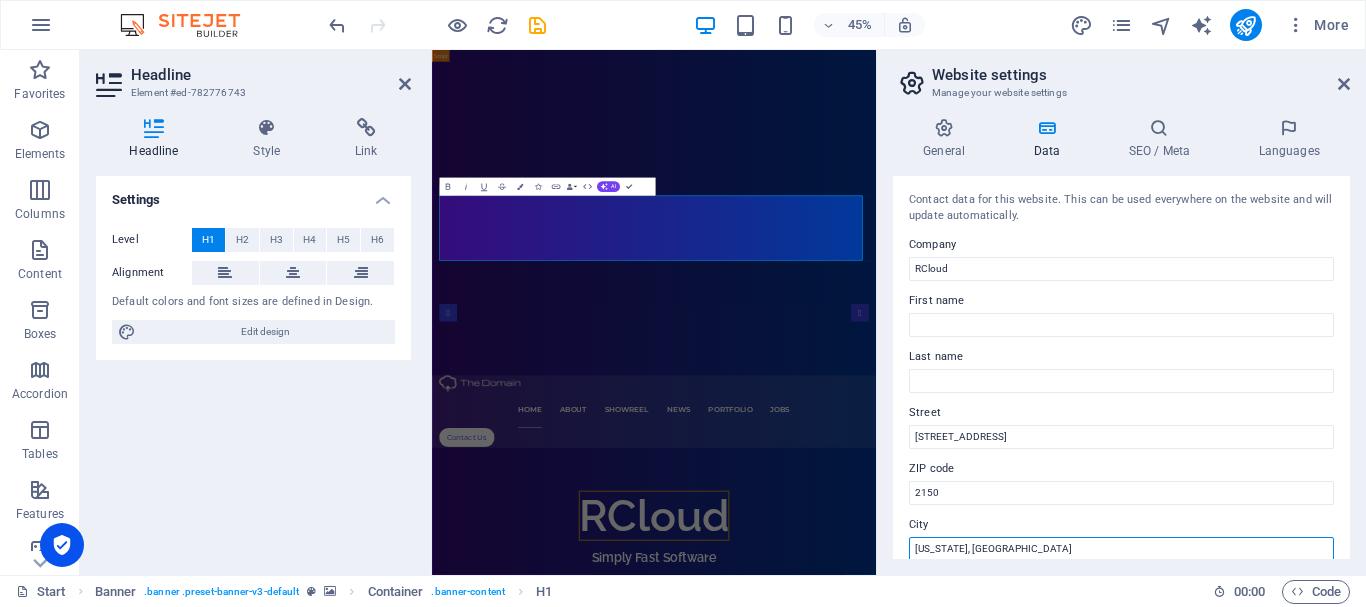 click on "[US_STATE], [GEOGRAPHIC_DATA]" at bounding box center (1121, 549) 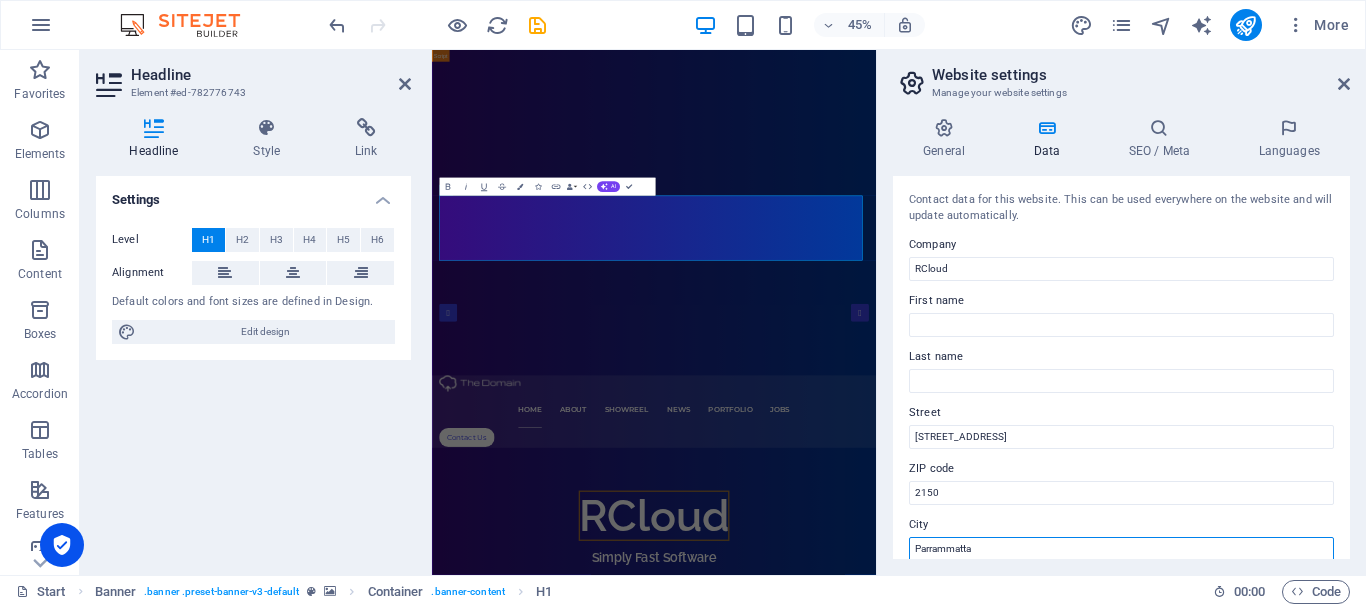 click on "Parrammatta" at bounding box center [1121, 549] 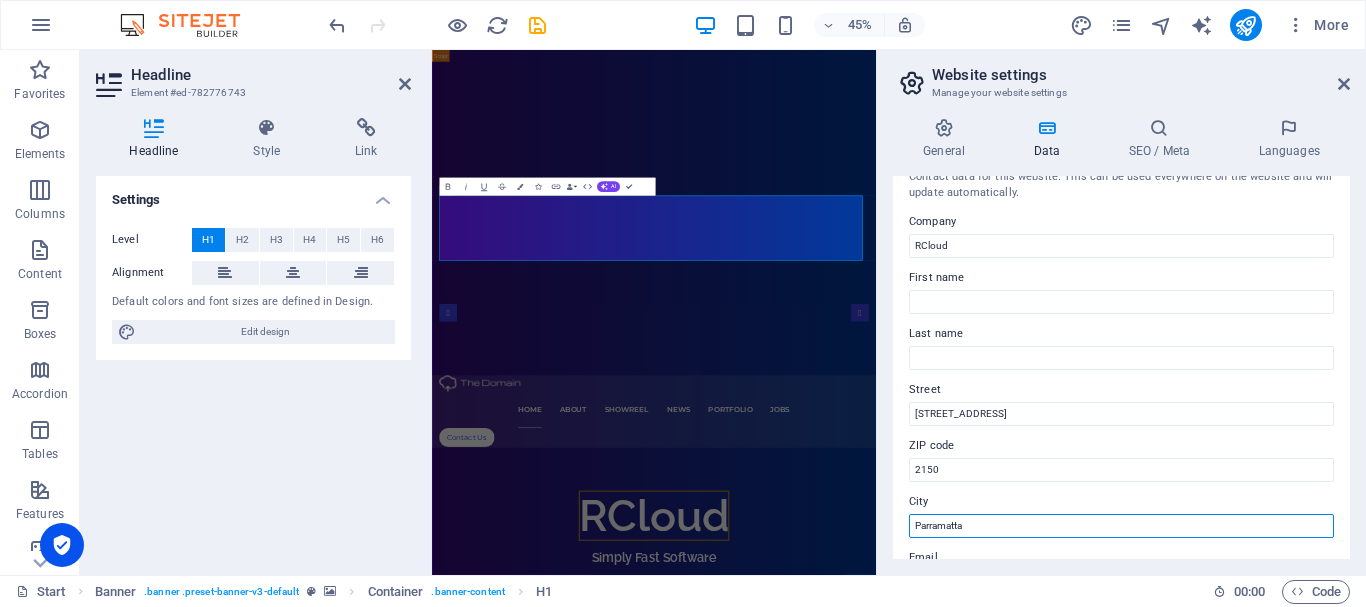 scroll, scrollTop: 25, scrollLeft: 0, axis: vertical 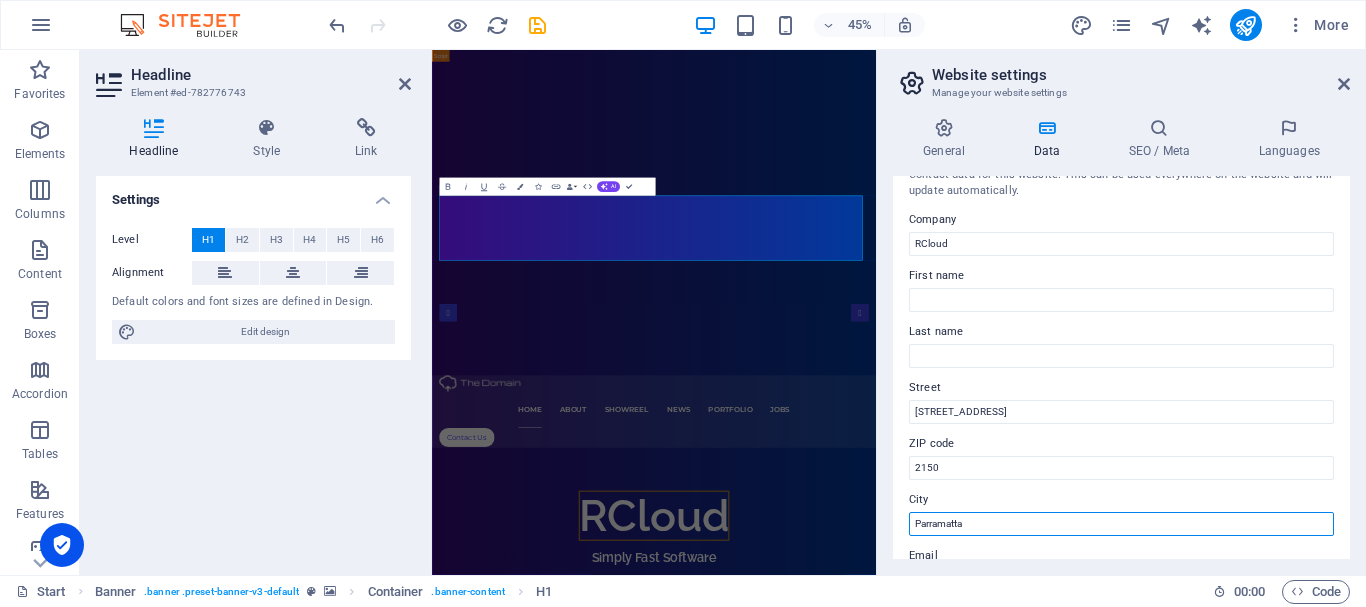 type on "Parramatta" 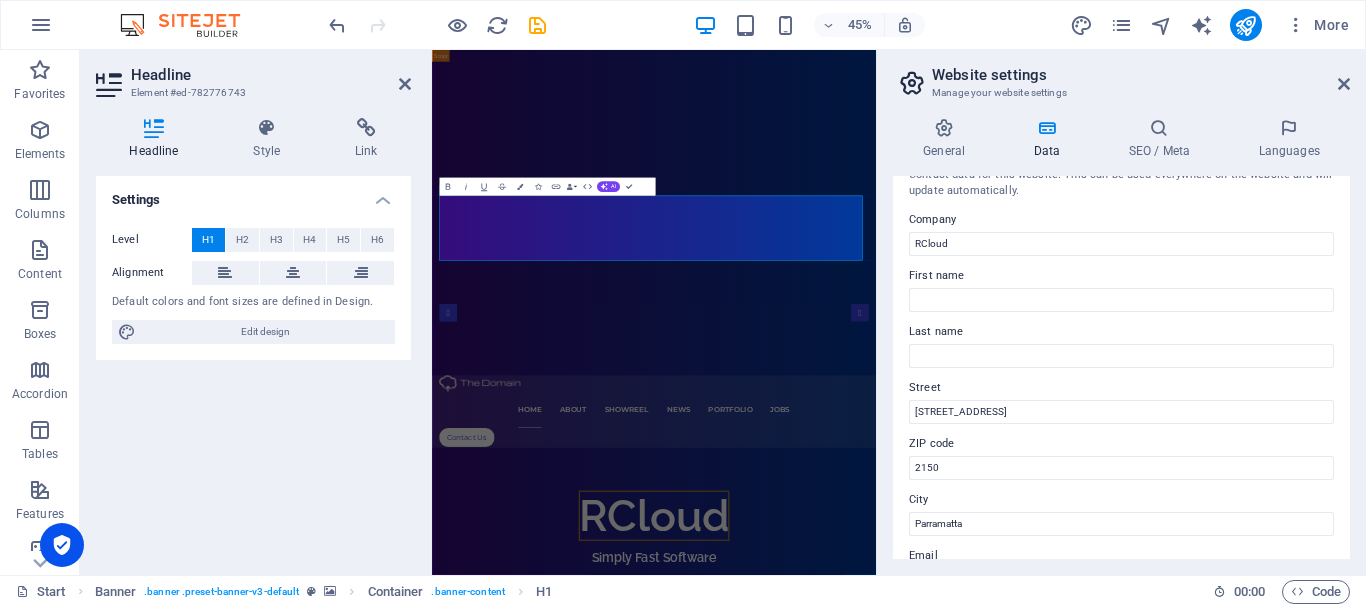 click on "City" at bounding box center [1121, 500] 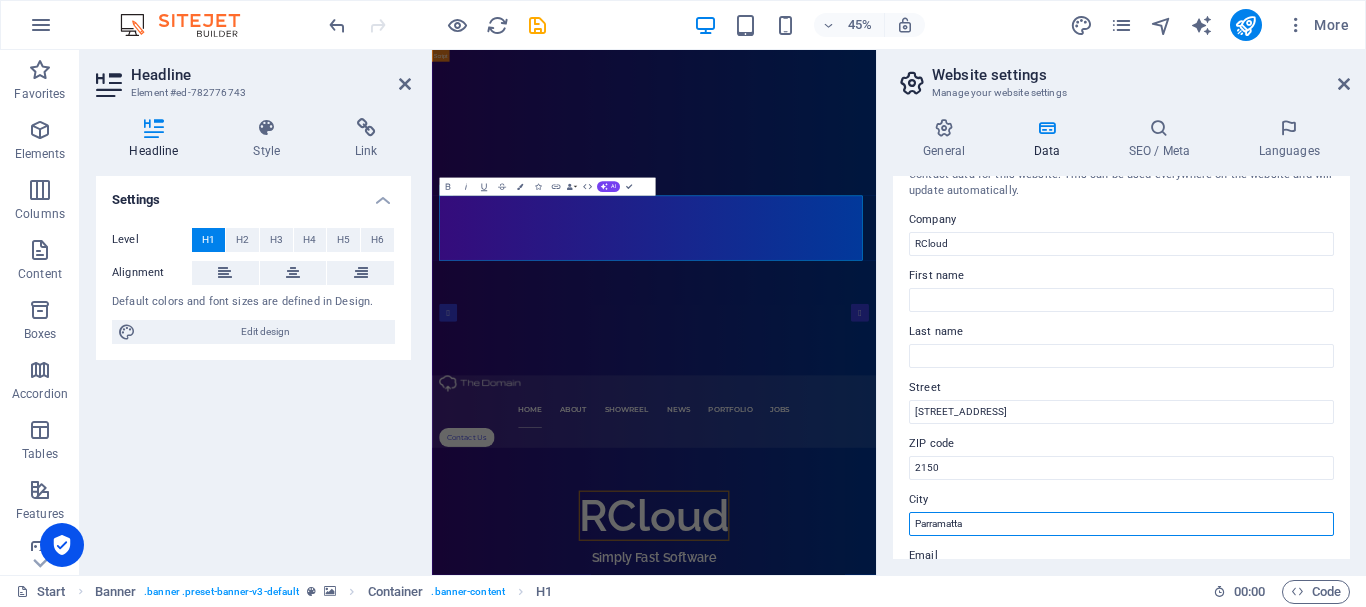 click on "Parramatta" at bounding box center (1121, 524) 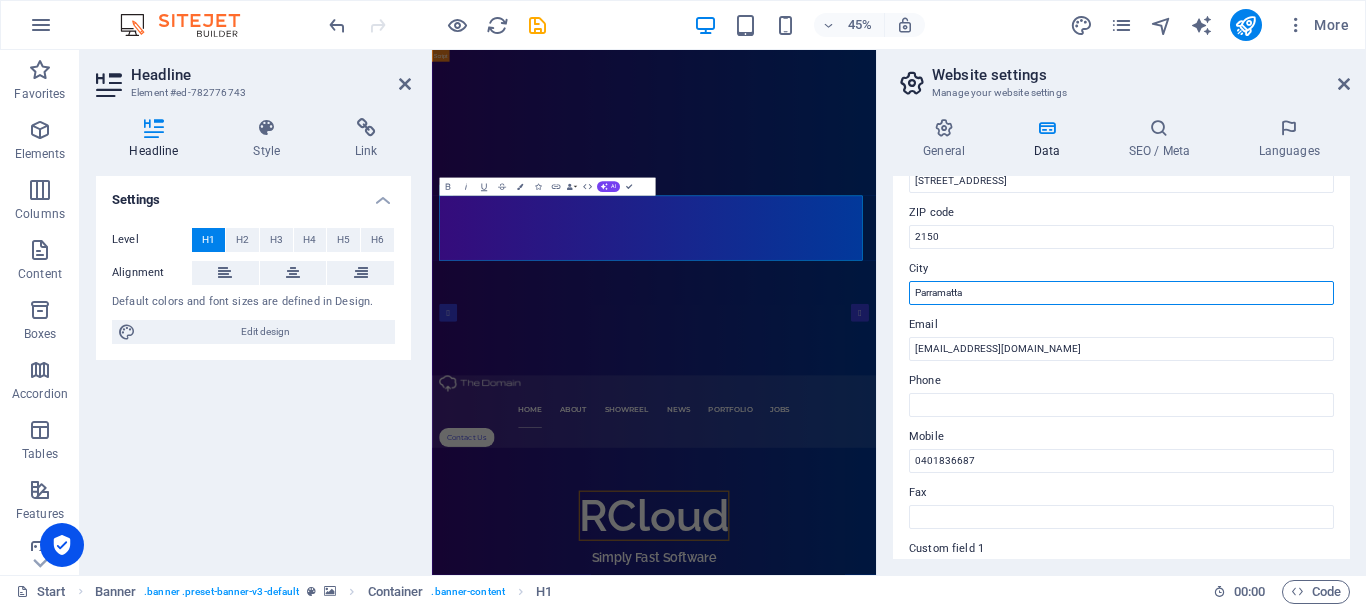 scroll, scrollTop: 259, scrollLeft: 0, axis: vertical 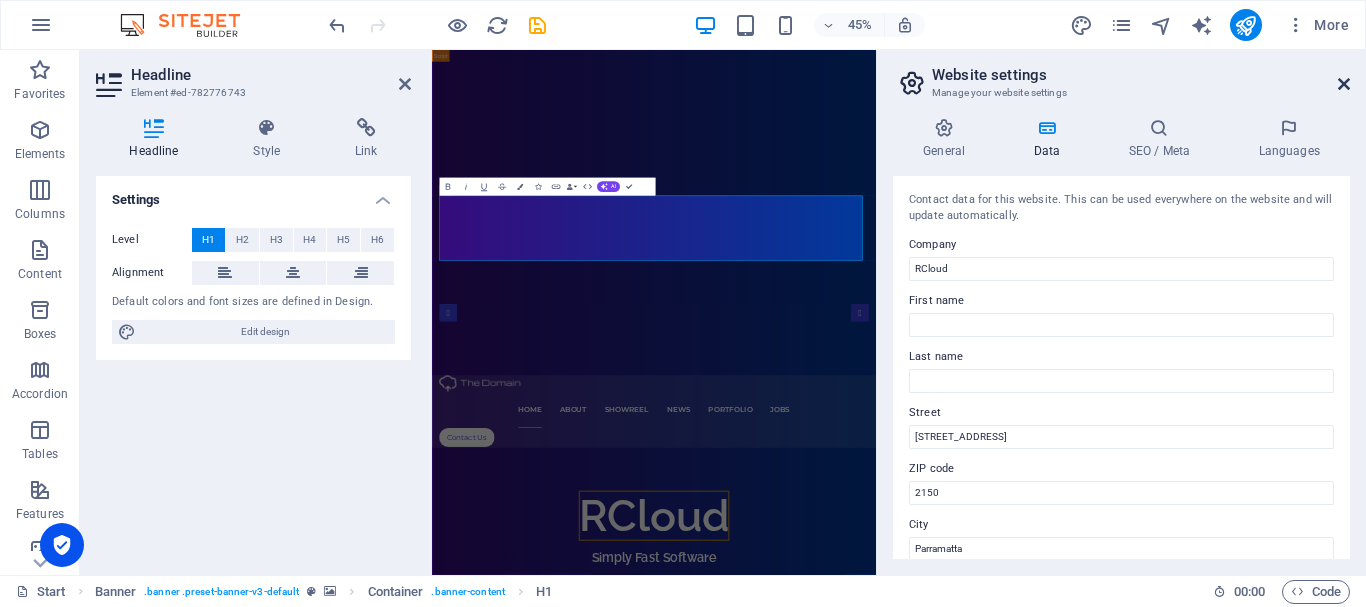 click at bounding box center [1344, 84] 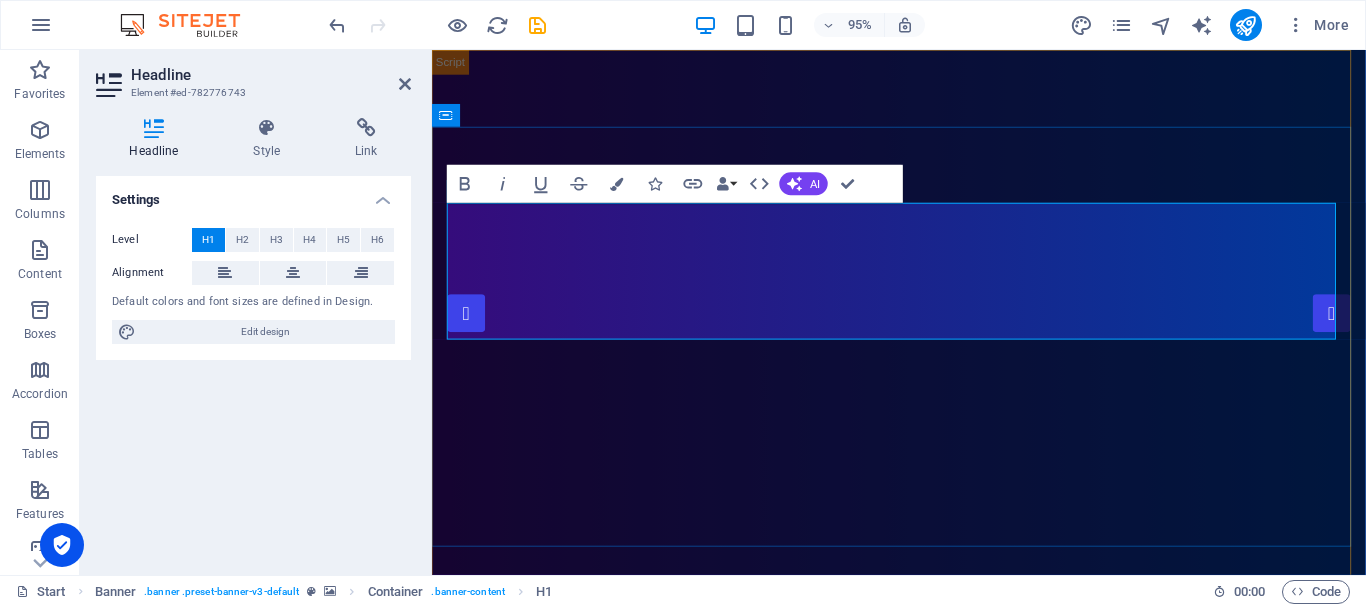 click on "RCloud" at bounding box center [923, 1085] 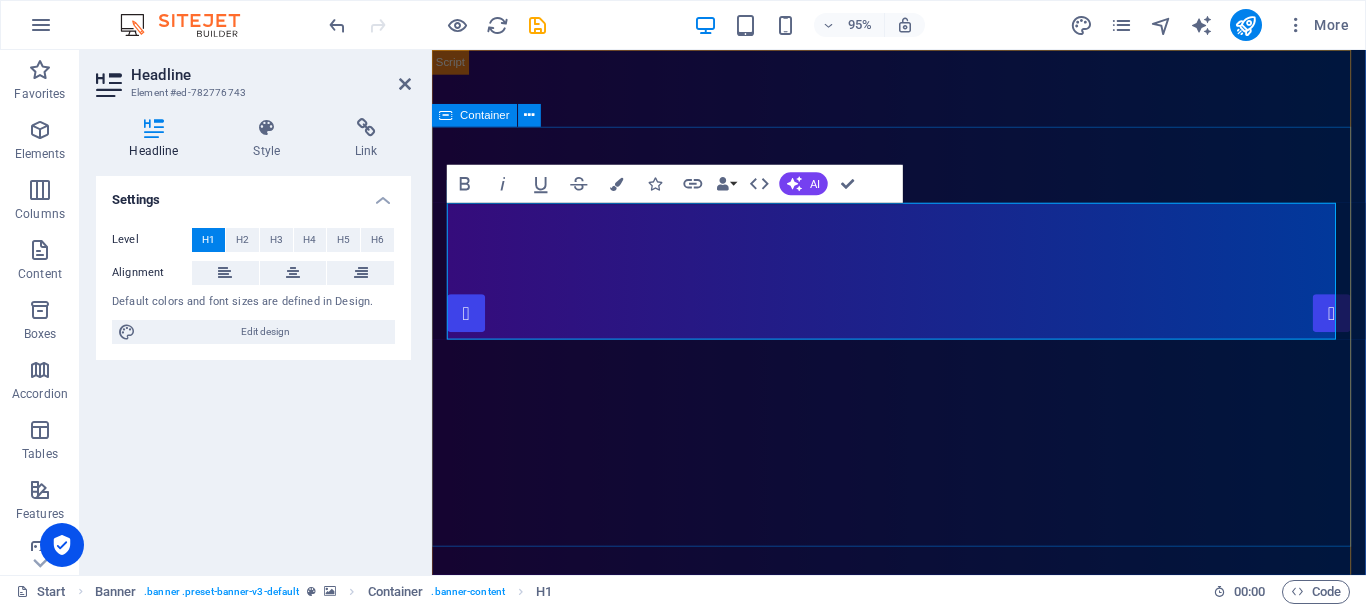 click at bounding box center (471, 1272) 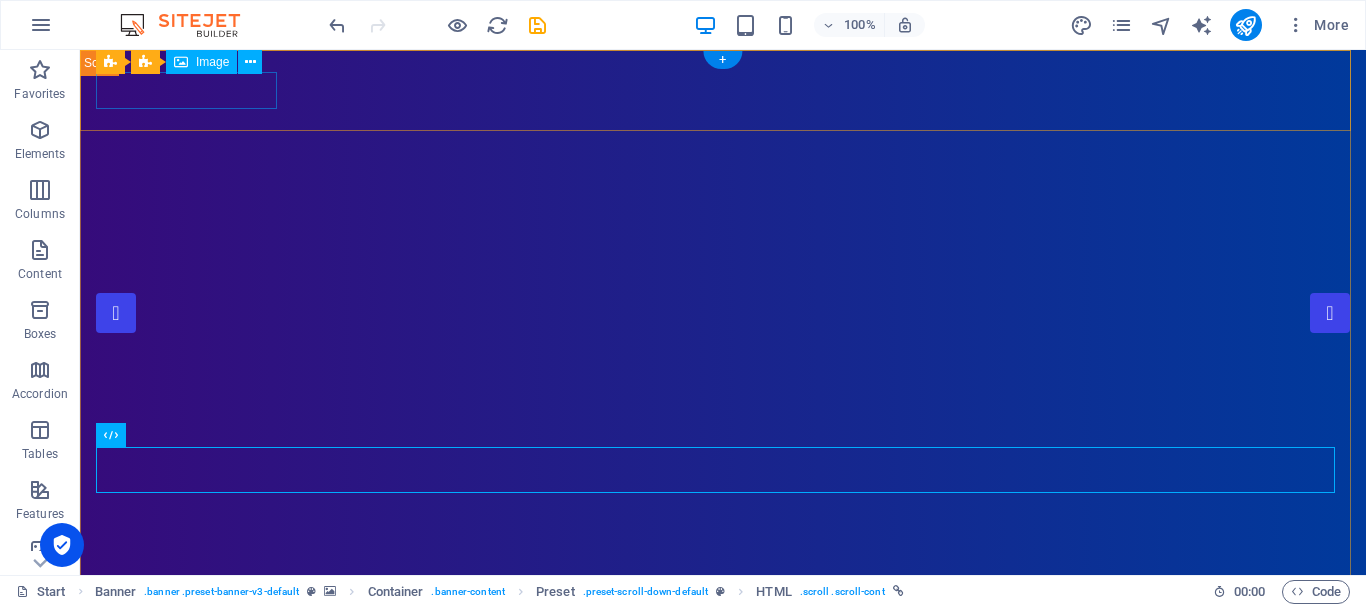 click at bounding box center [723, 791] 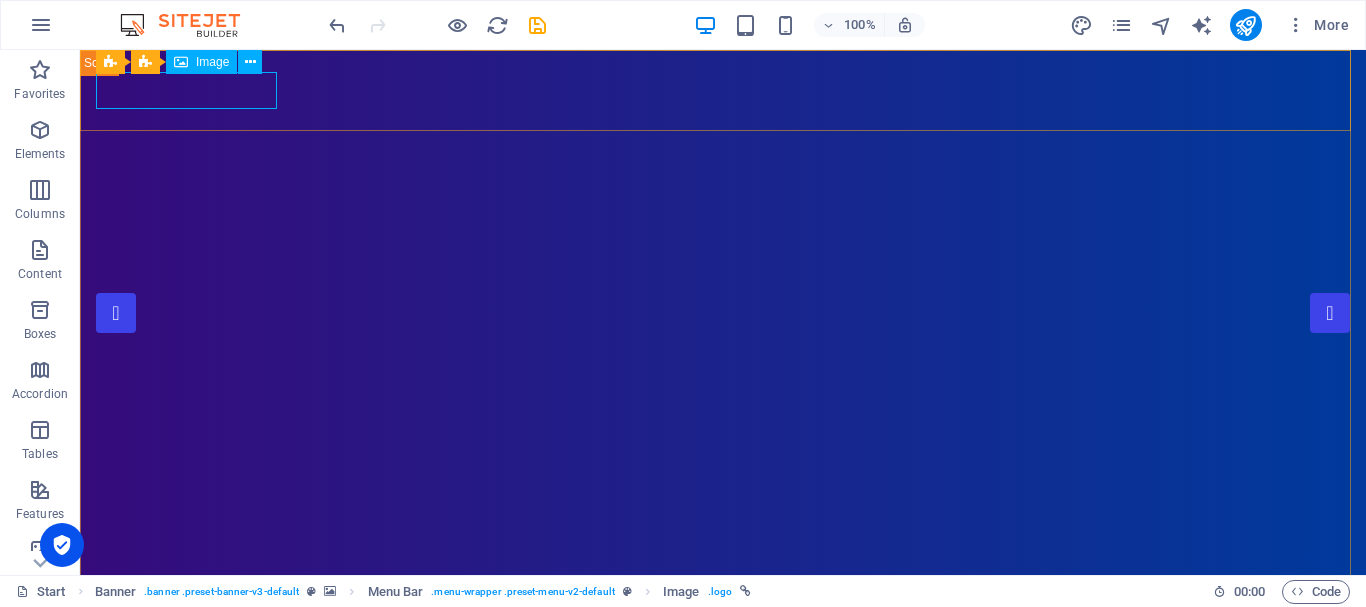 click on "Image" at bounding box center (201, 62) 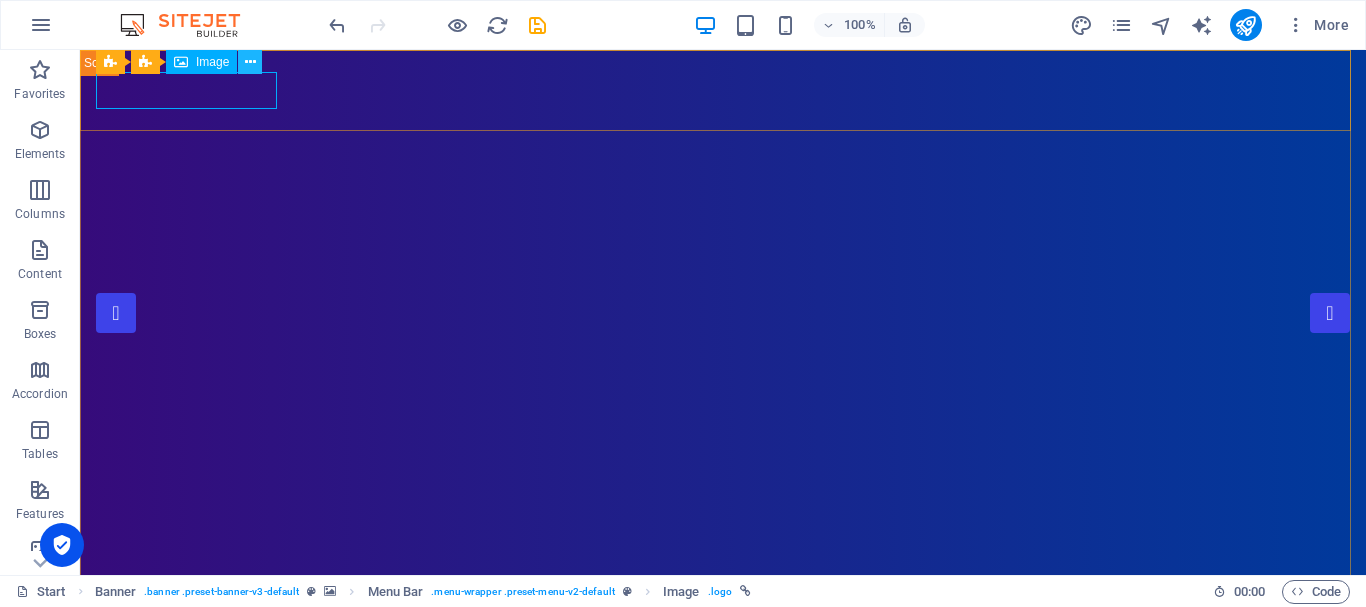 click at bounding box center (250, 62) 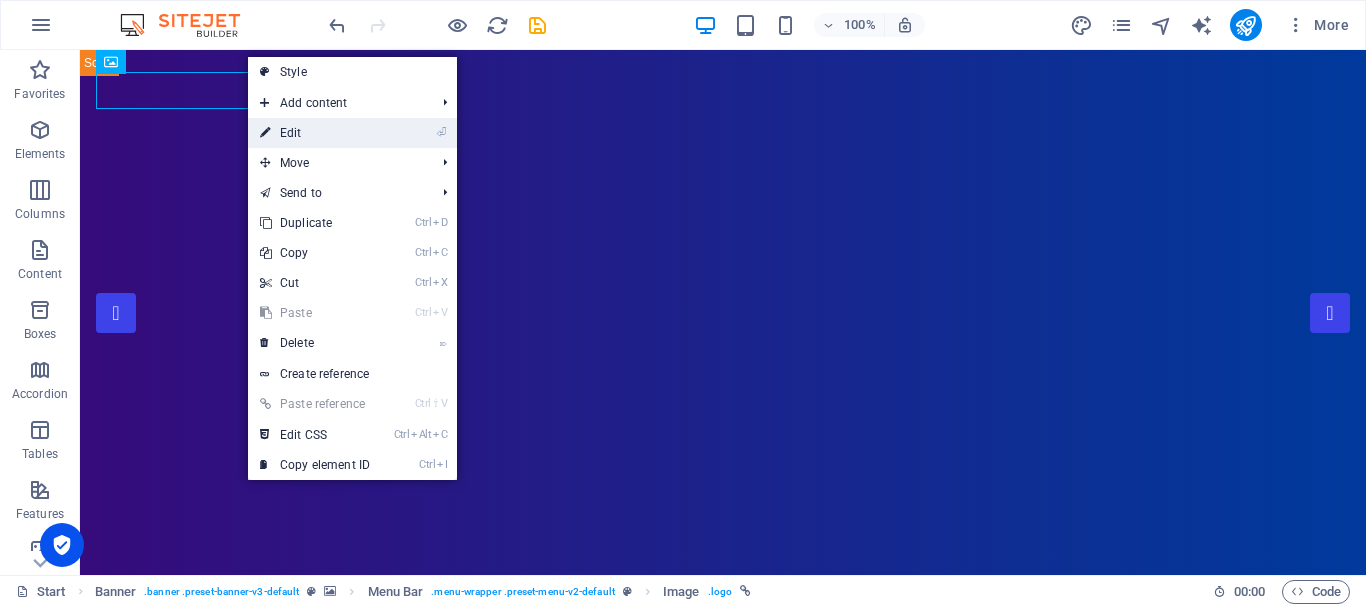 drag, startPoint x: 310, startPoint y: 133, endPoint x: 224, endPoint y: 112, distance: 88.52683 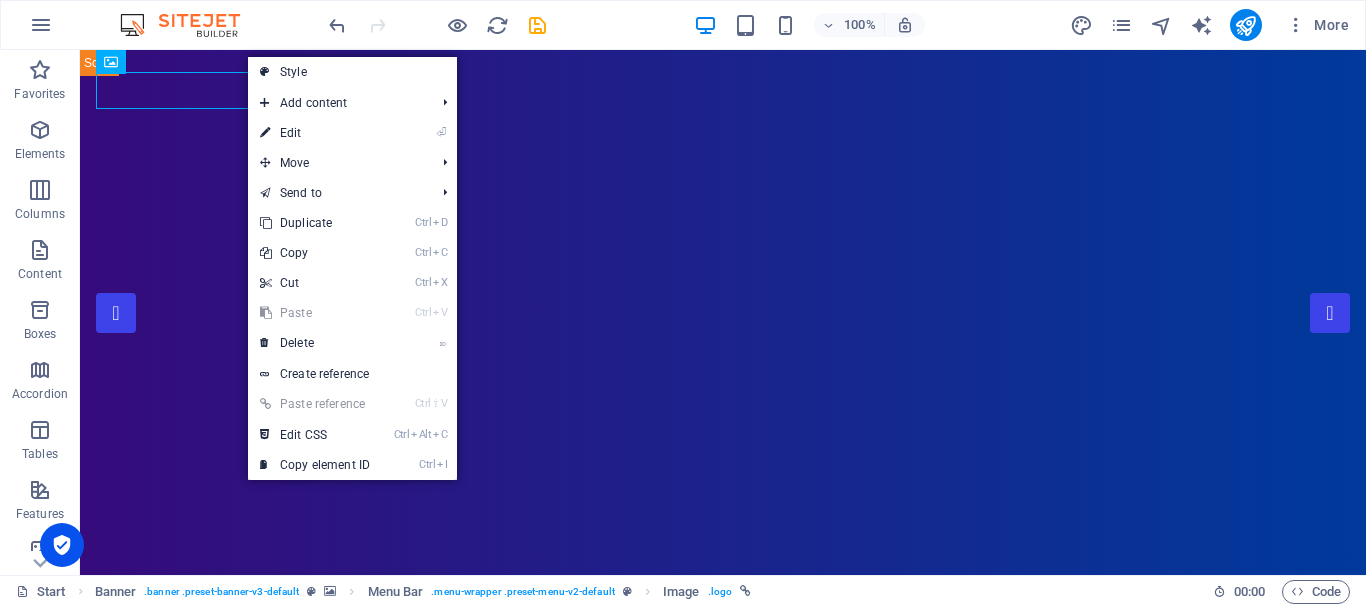 select on "px" 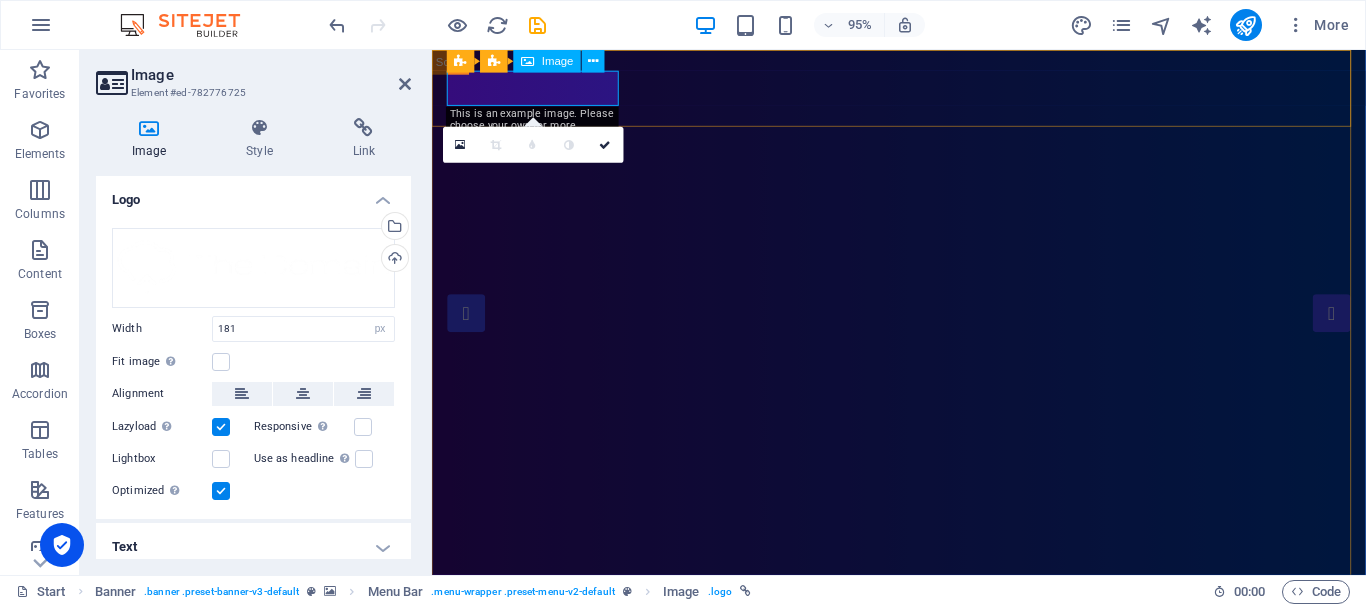click at bounding box center (923, 791) 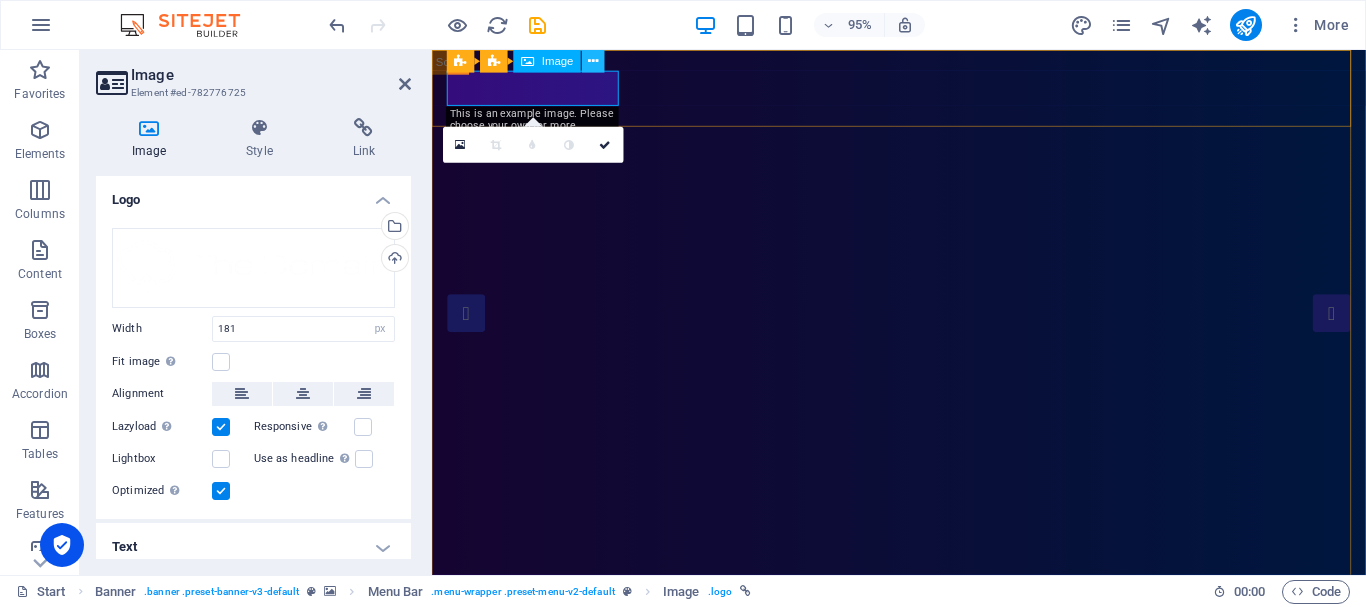 click at bounding box center (594, 61) 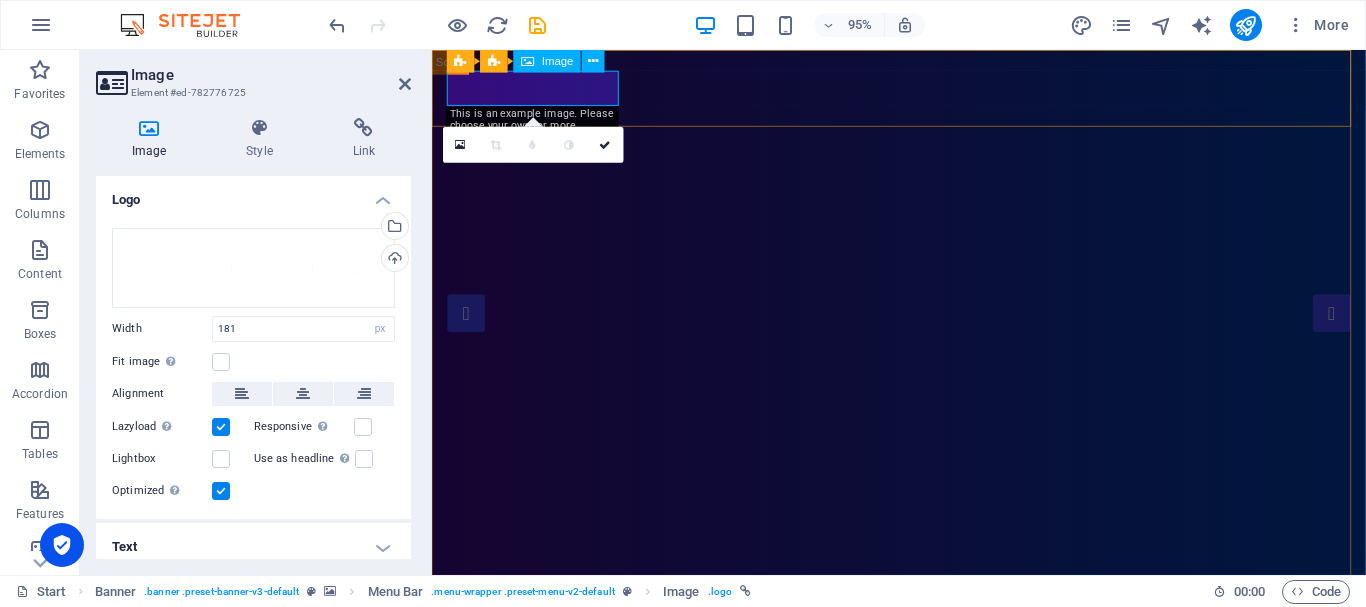 click at bounding box center [923, 791] 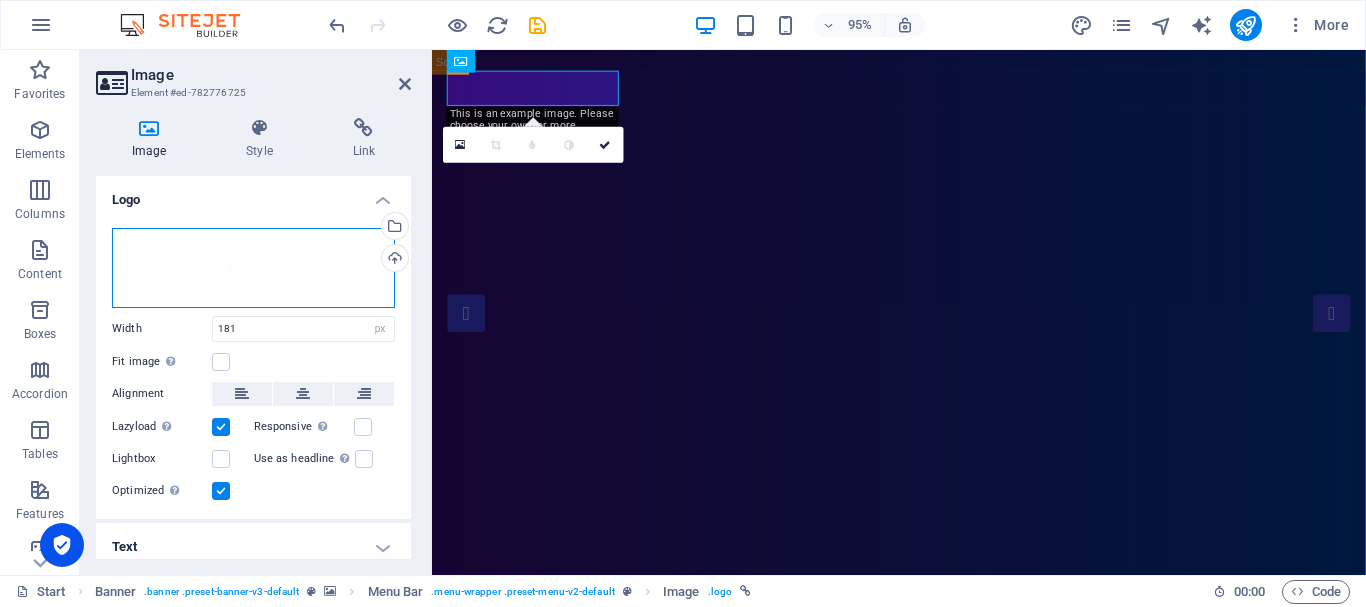 click on "Drag files here, click to choose files or select files from Files or our free stock photos & videos" at bounding box center (253, 268) 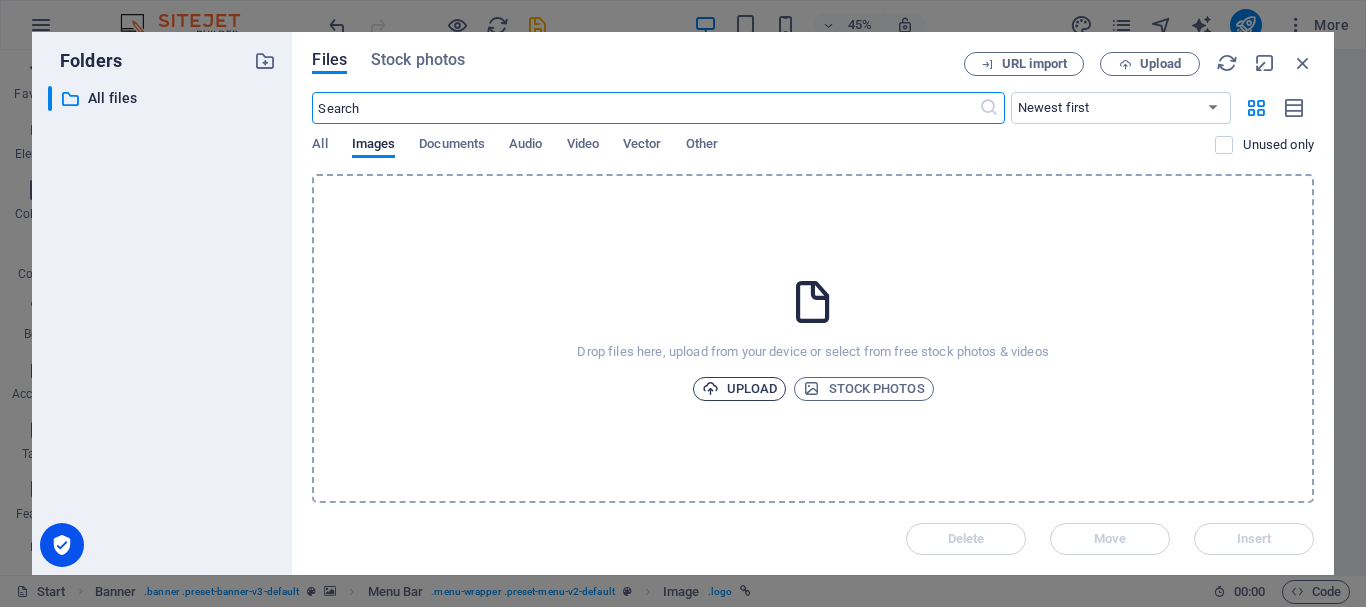 click on "Upload" at bounding box center (740, 389) 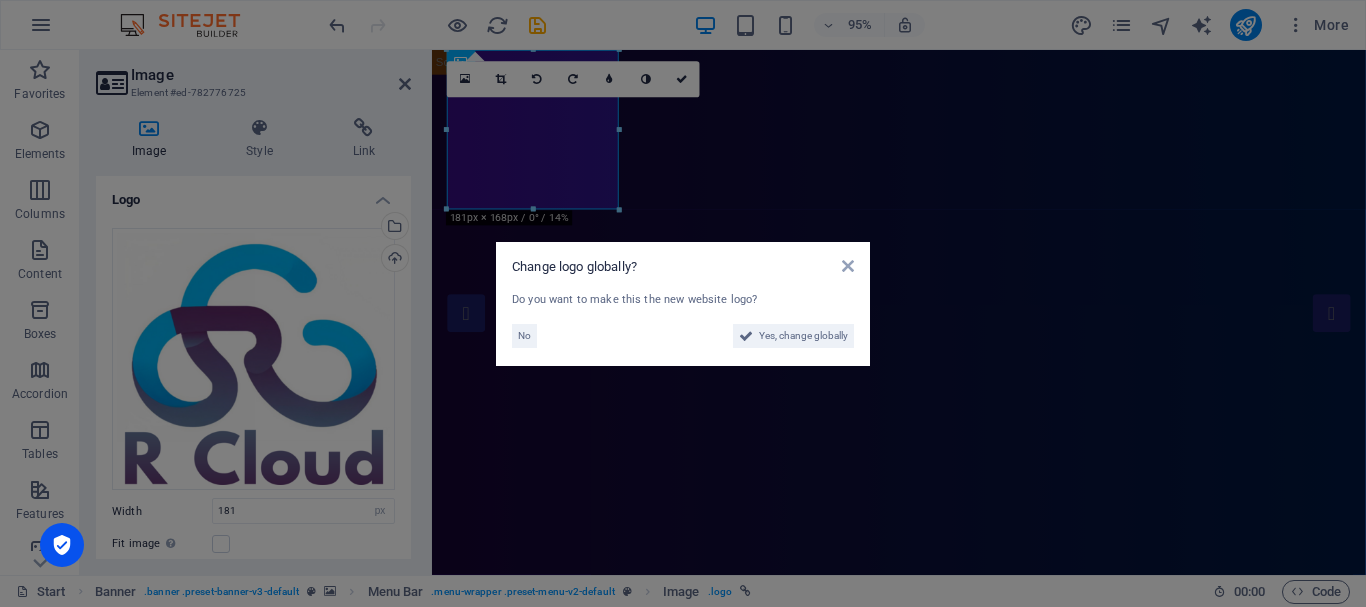 click on "Change logo globally? Do you want to make this the new website logo? No Yes, change globally" at bounding box center [683, 304] 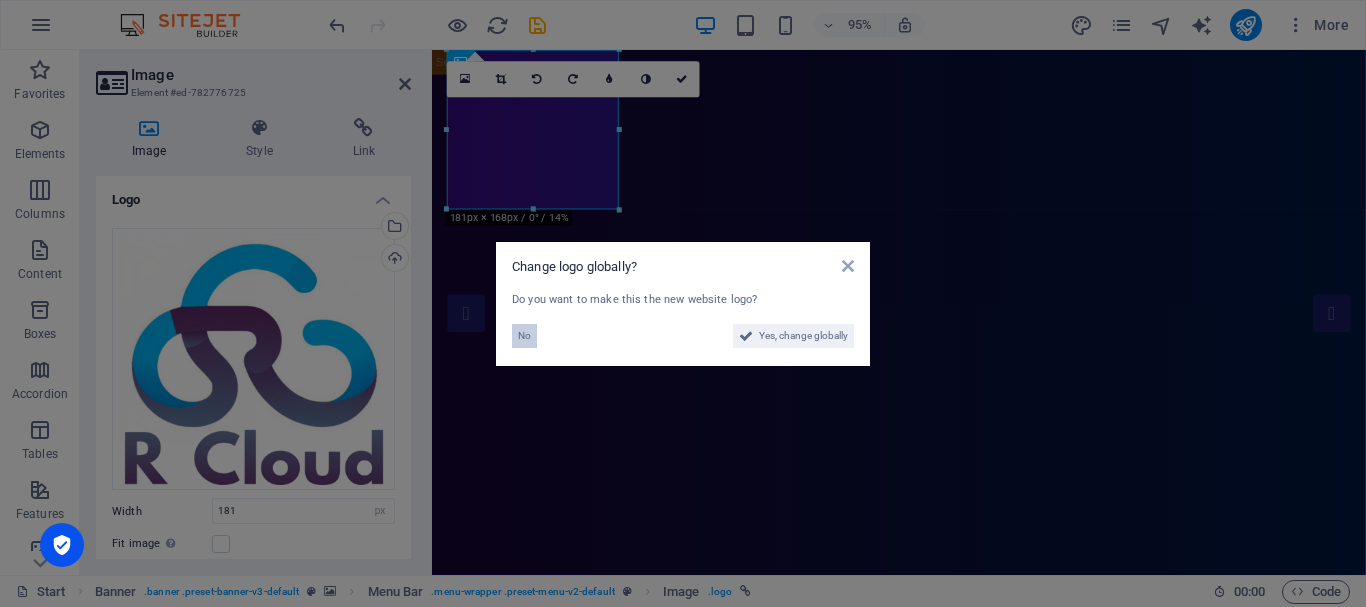 click on "No" at bounding box center [524, 336] 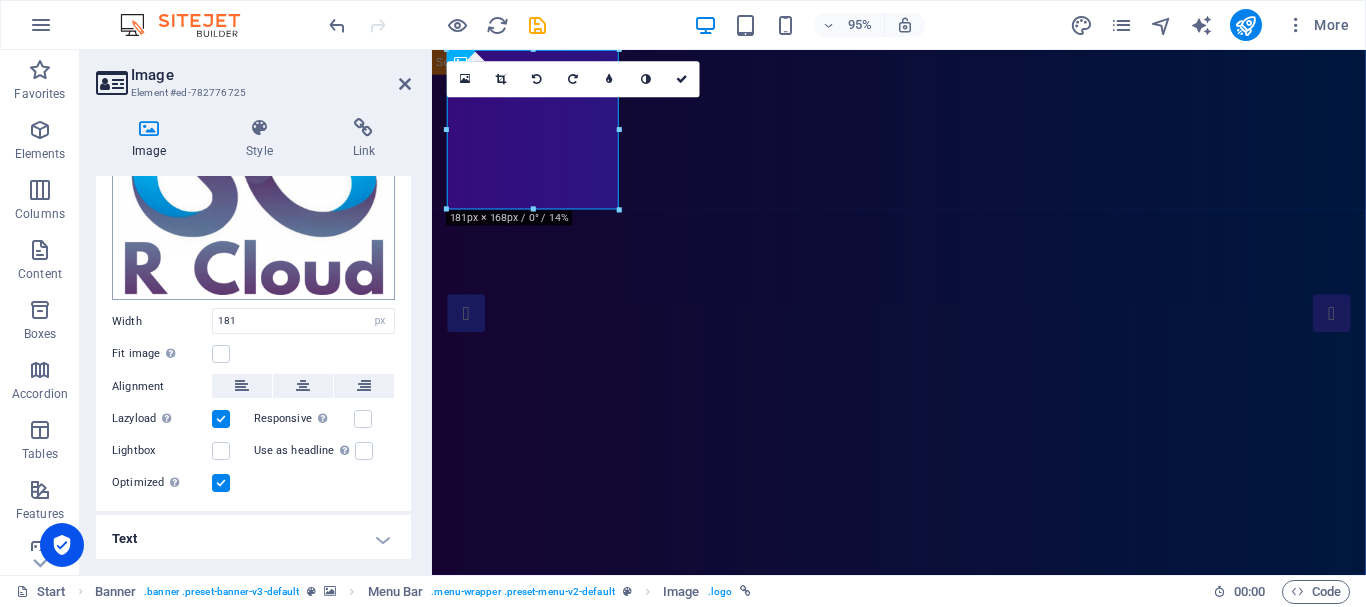 scroll, scrollTop: 0, scrollLeft: 0, axis: both 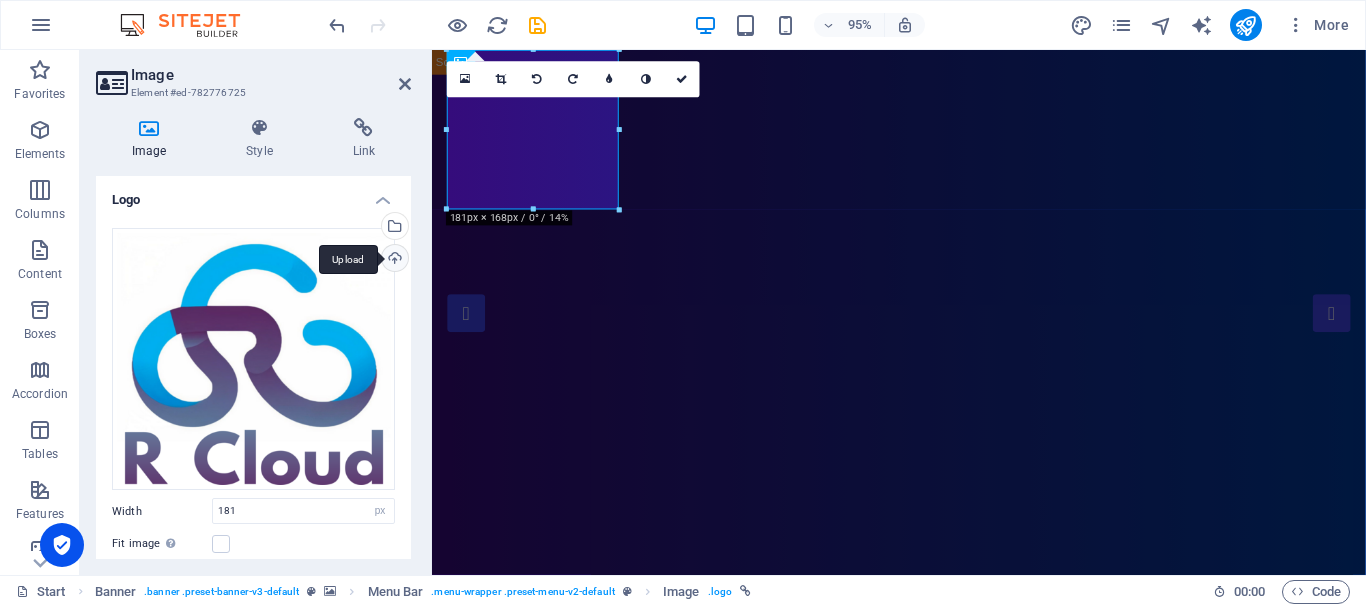 click on "Upload" at bounding box center [393, 260] 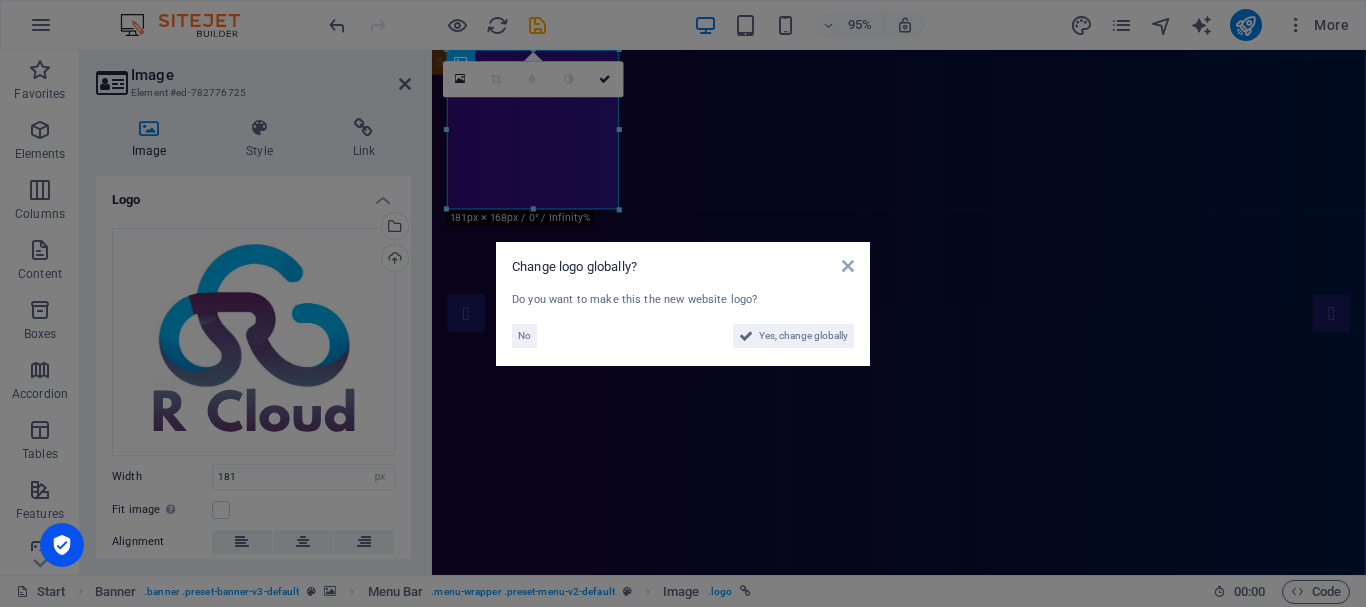 click on "Change logo globally? Do you want to make this the new website logo? No Yes, change globally" at bounding box center [683, 303] 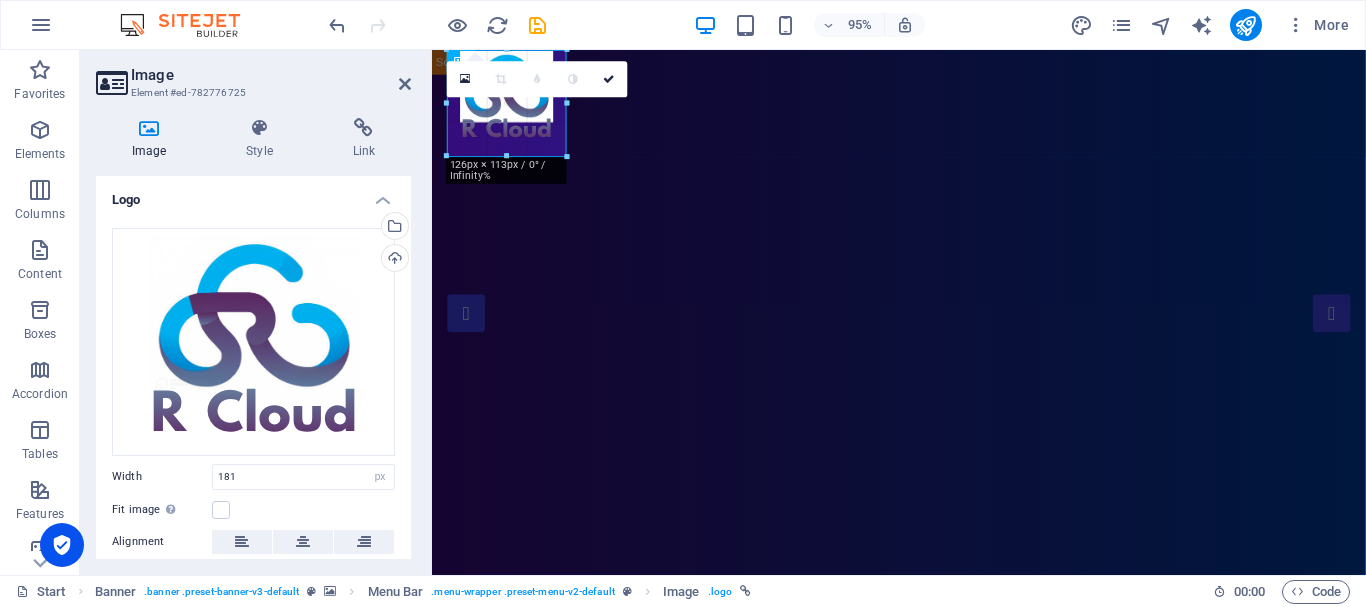 drag, startPoint x: 619, startPoint y: 190, endPoint x: 562, endPoint y: 38, distance: 162.33607 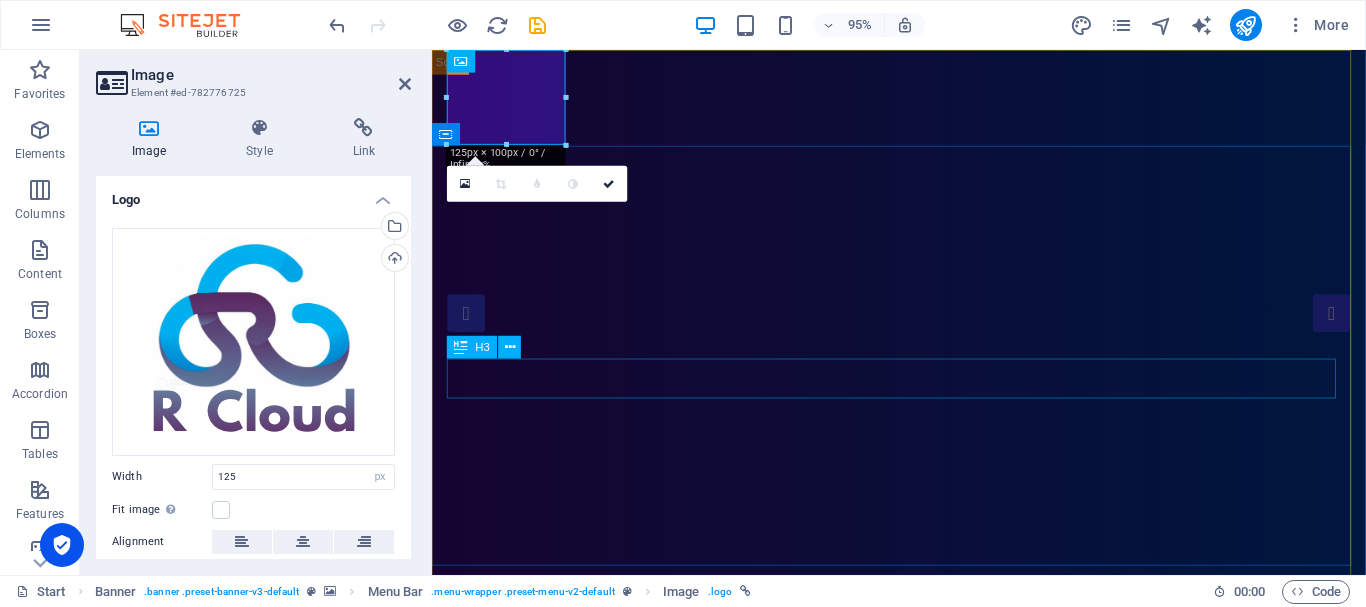 click on "Simply Fast Software" at bounding box center (923, 1262) 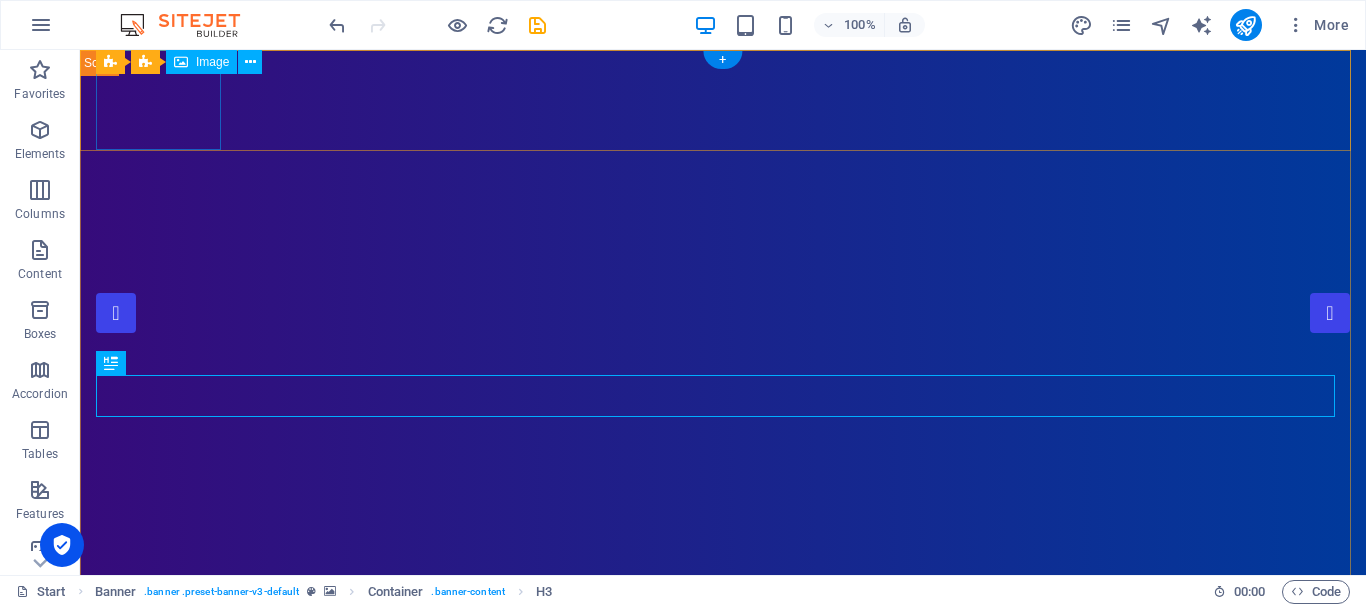 click at bounding box center (723, 844) 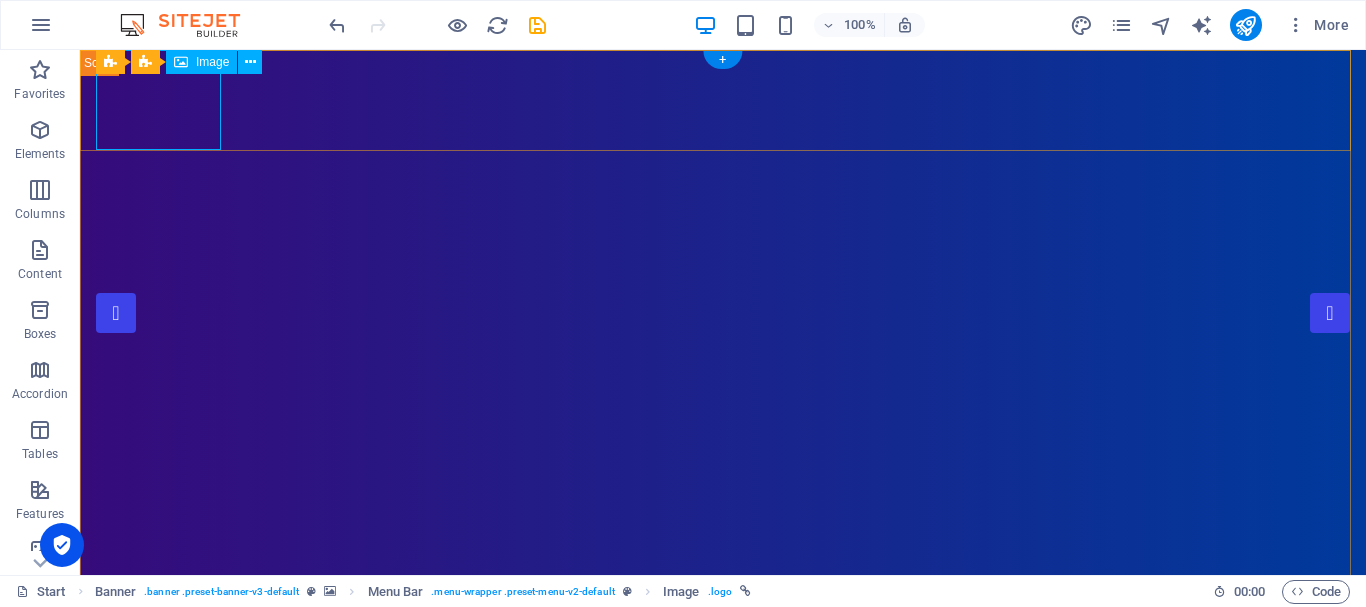 click at bounding box center [723, 844] 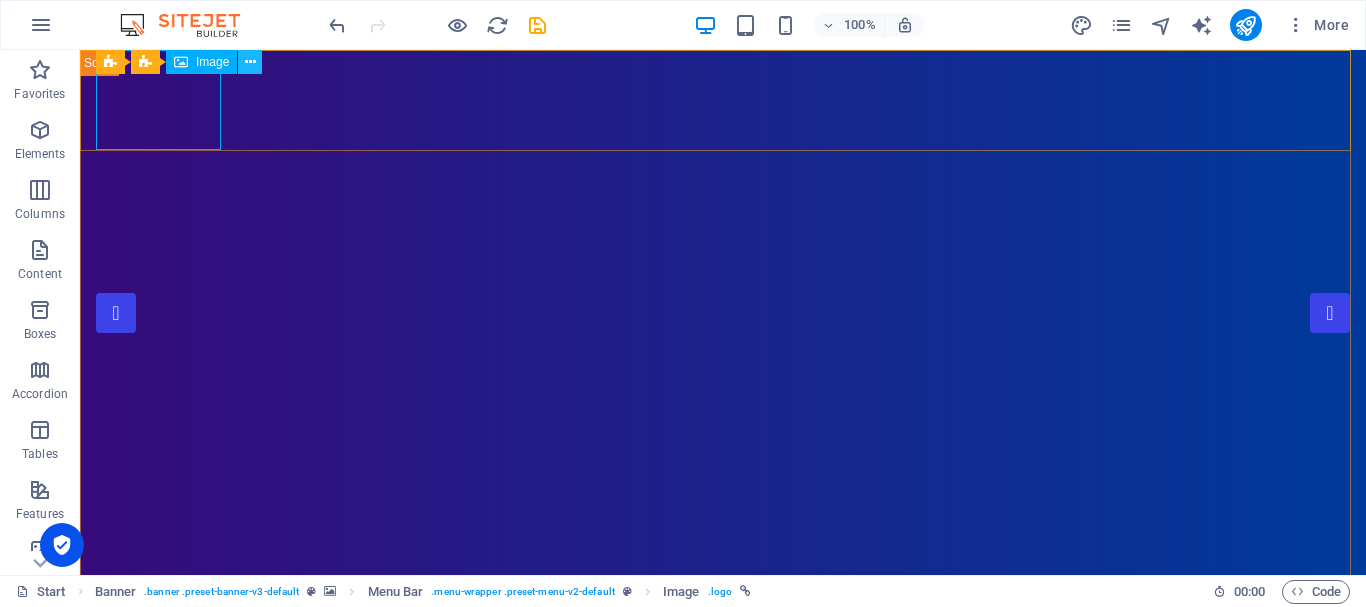 click at bounding box center [250, 62] 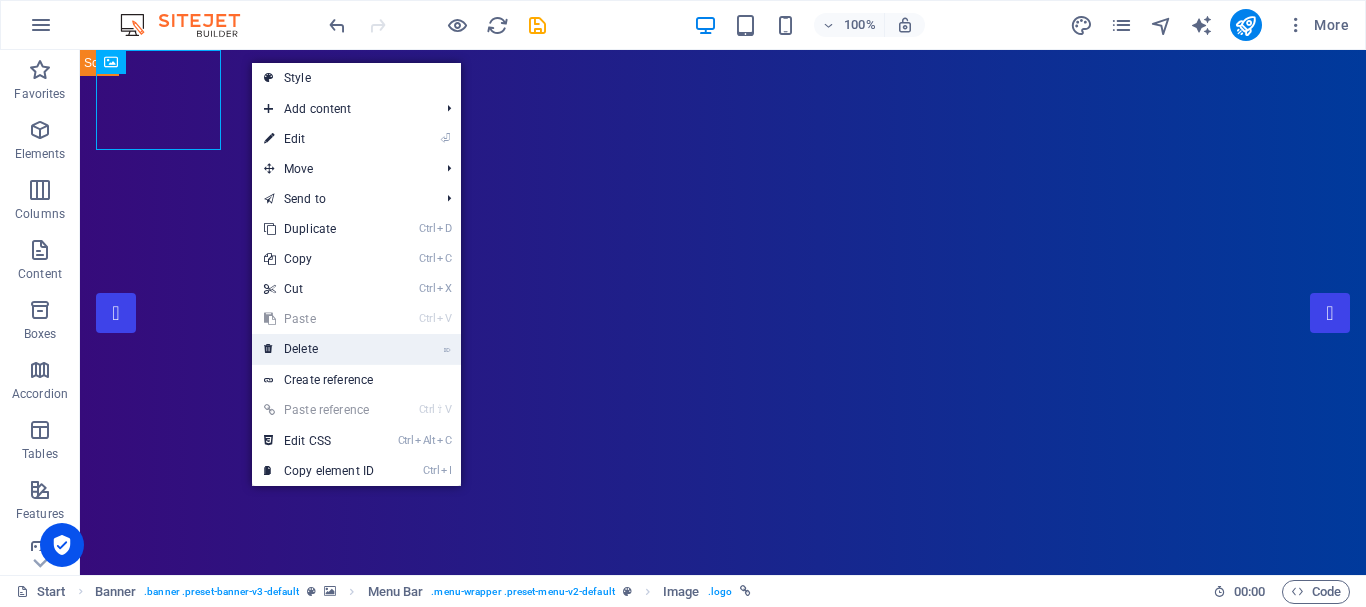 click on "⌦  Delete" at bounding box center (319, 349) 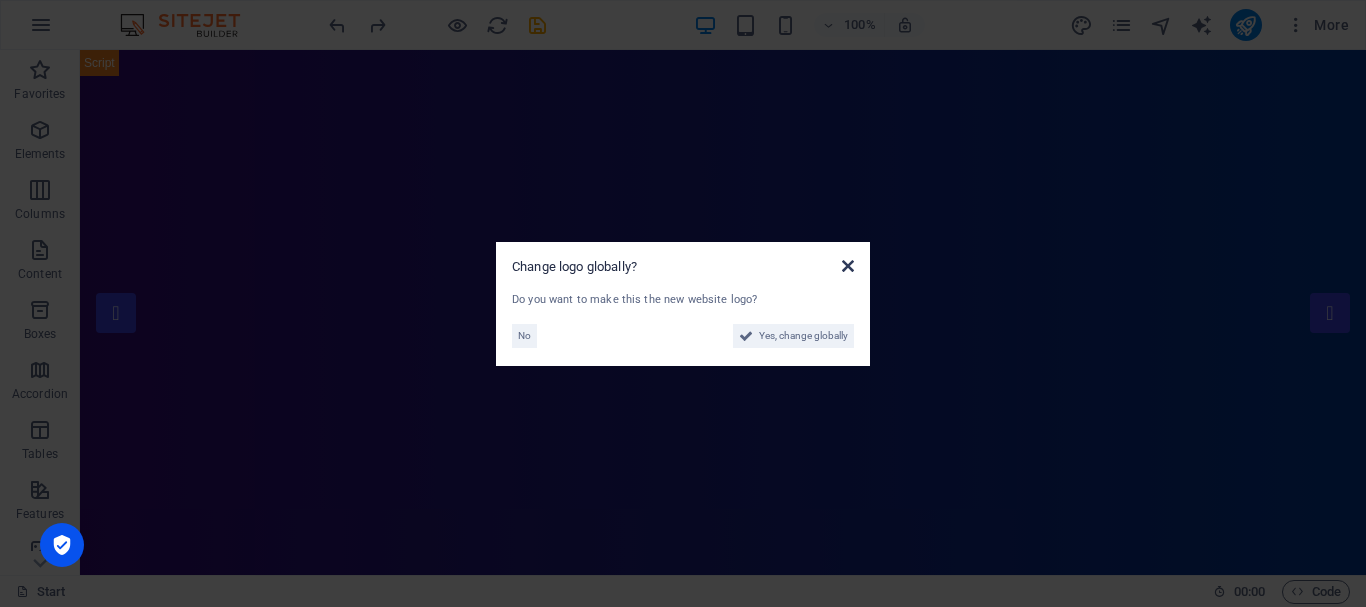 click at bounding box center [848, 266] 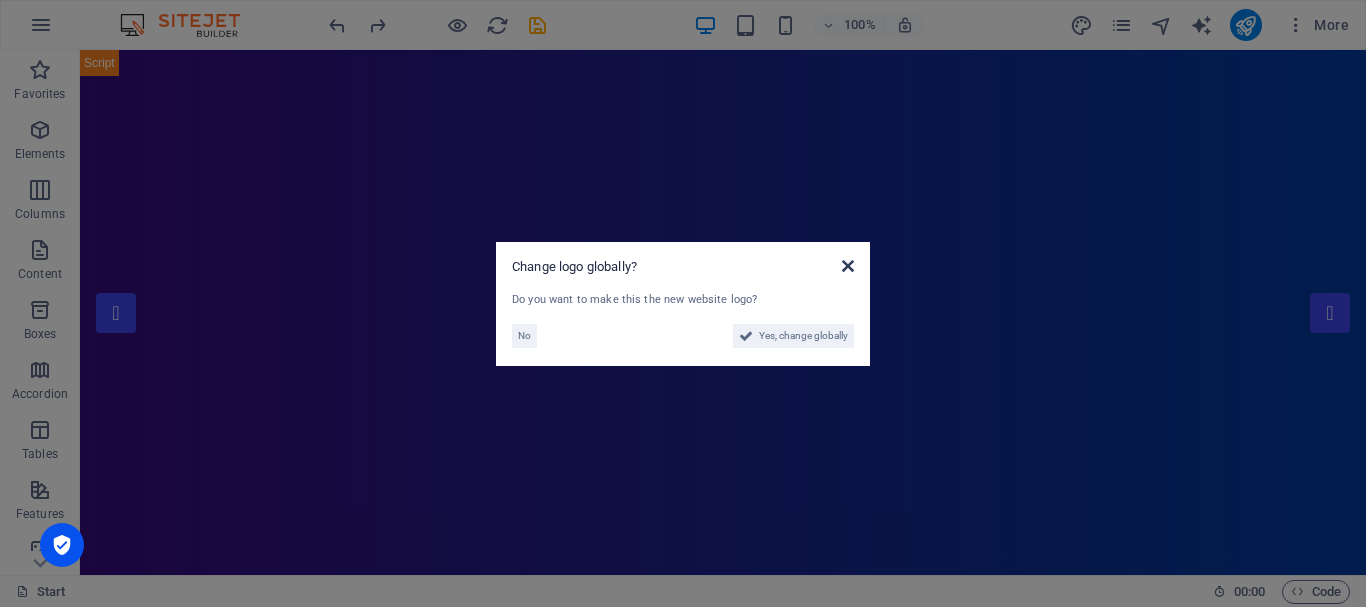 click at bounding box center (848, 266) 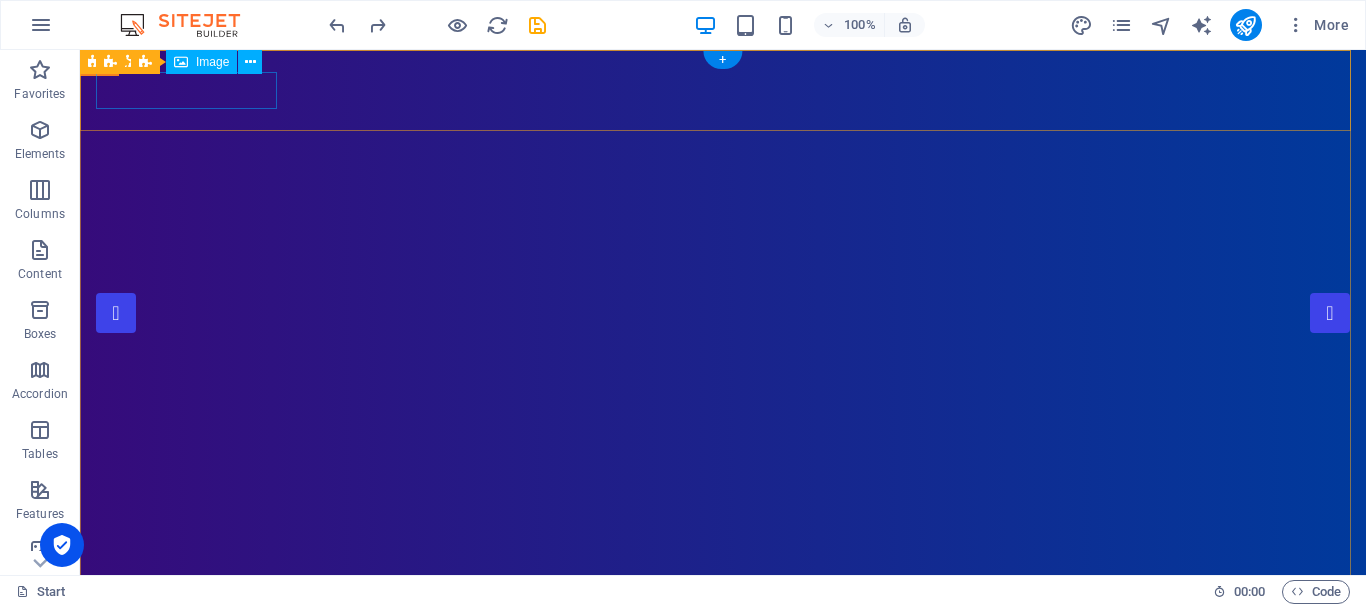 click at bounding box center [723, 791] 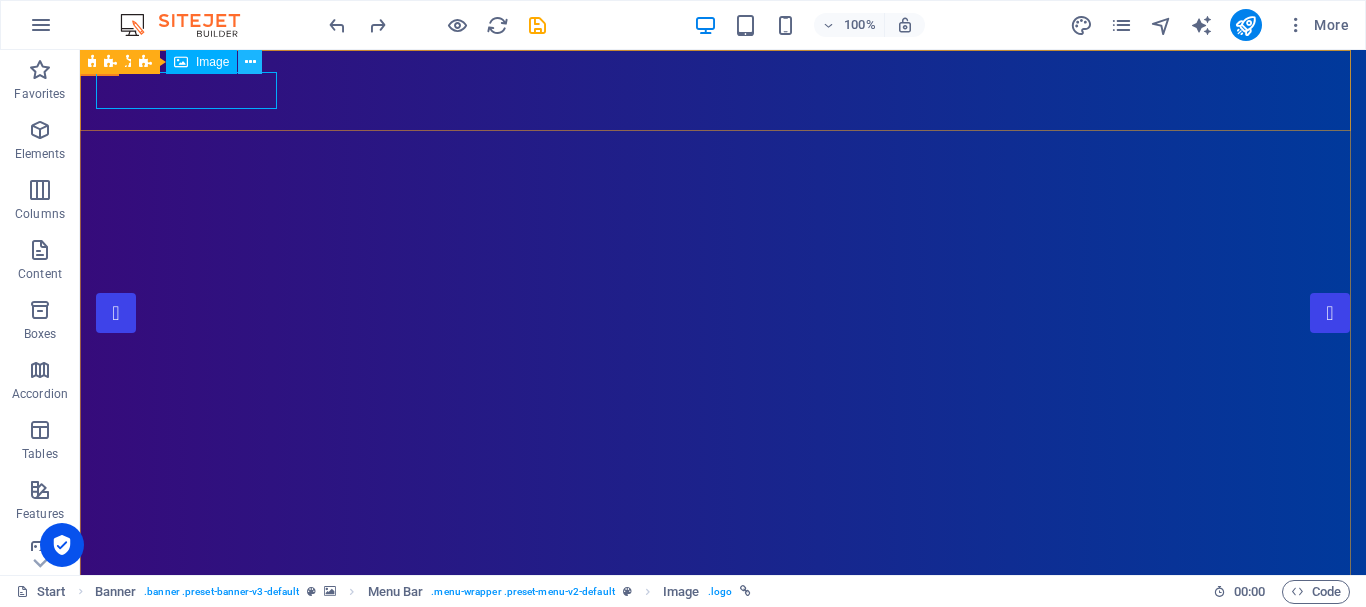 click at bounding box center [250, 62] 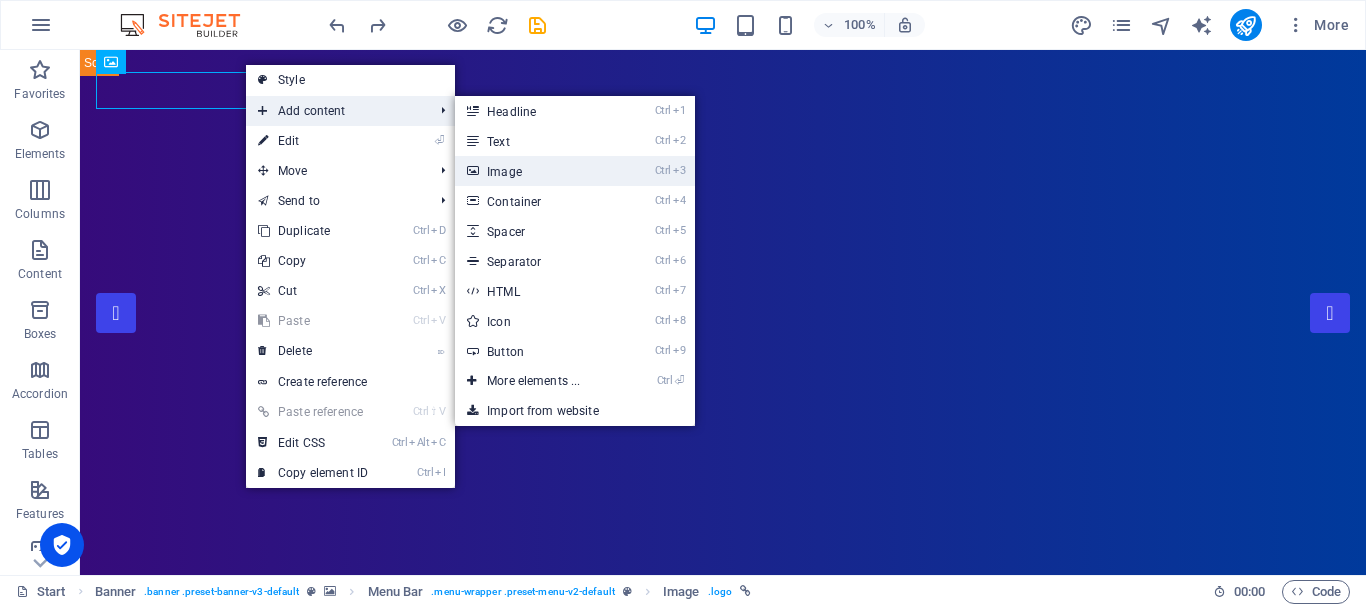 click on "Ctrl 3  Image" at bounding box center (537, 171) 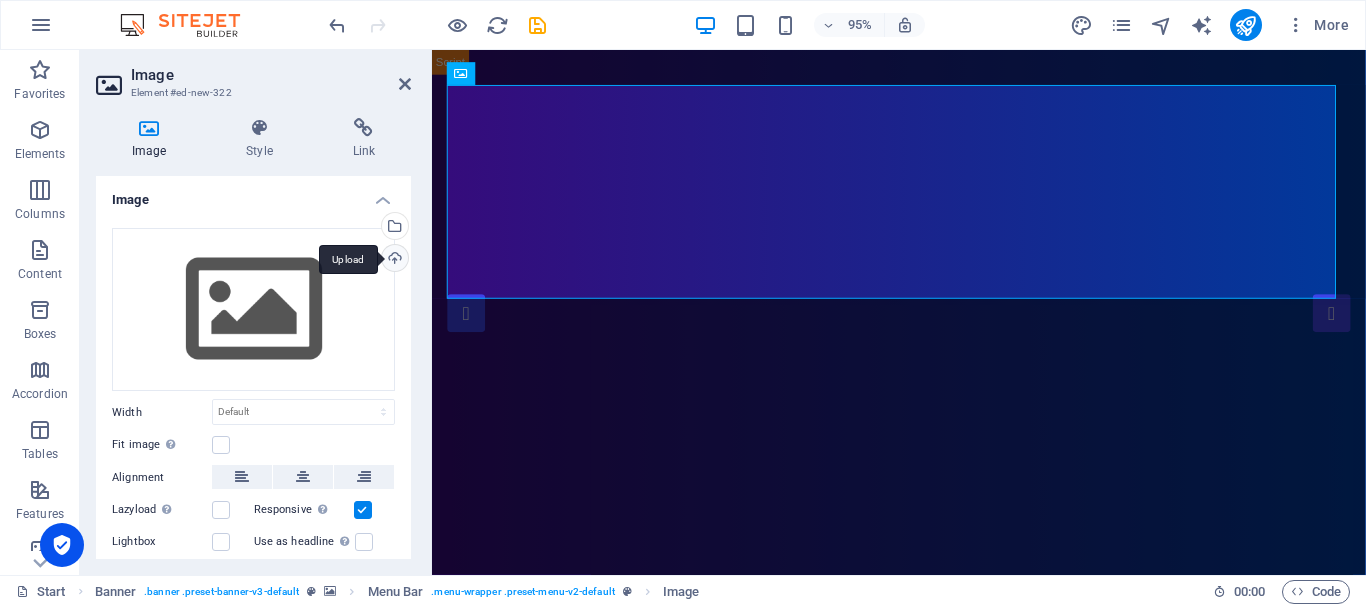 click on "Upload" at bounding box center [393, 260] 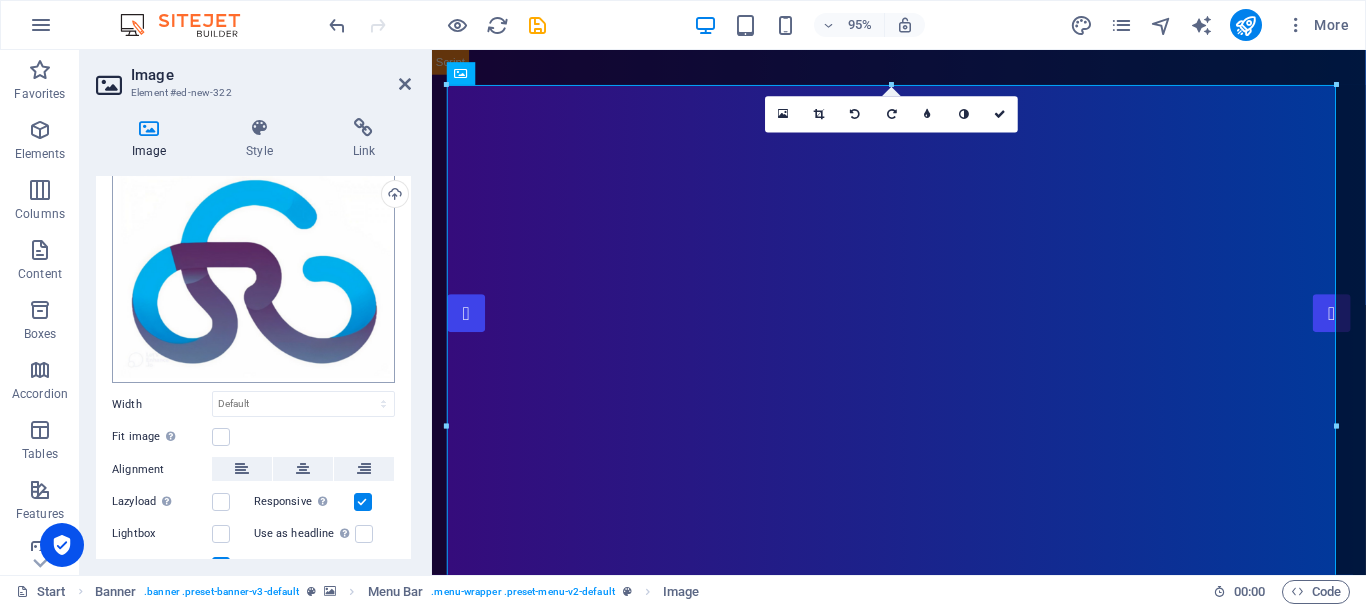 scroll, scrollTop: 0, scrollLeft: 0, axis: both 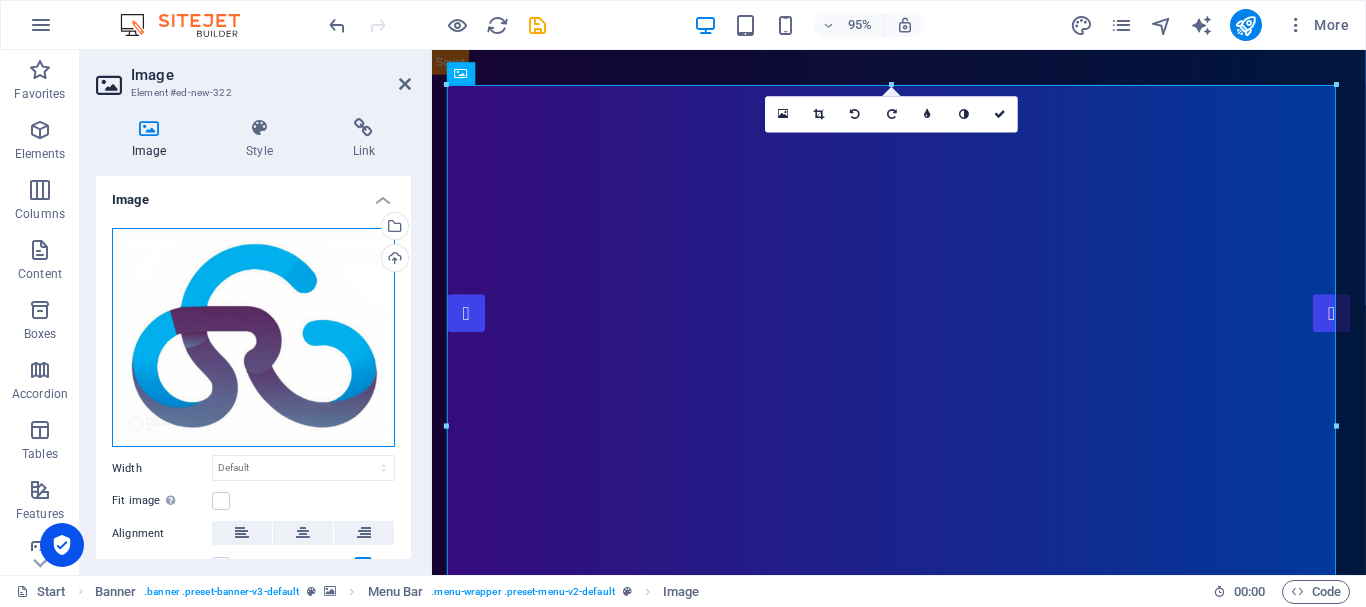 click on "Drag files here, click to choose files or select files from Files or our free stock photos & videos" at bounding box center (253, 338) 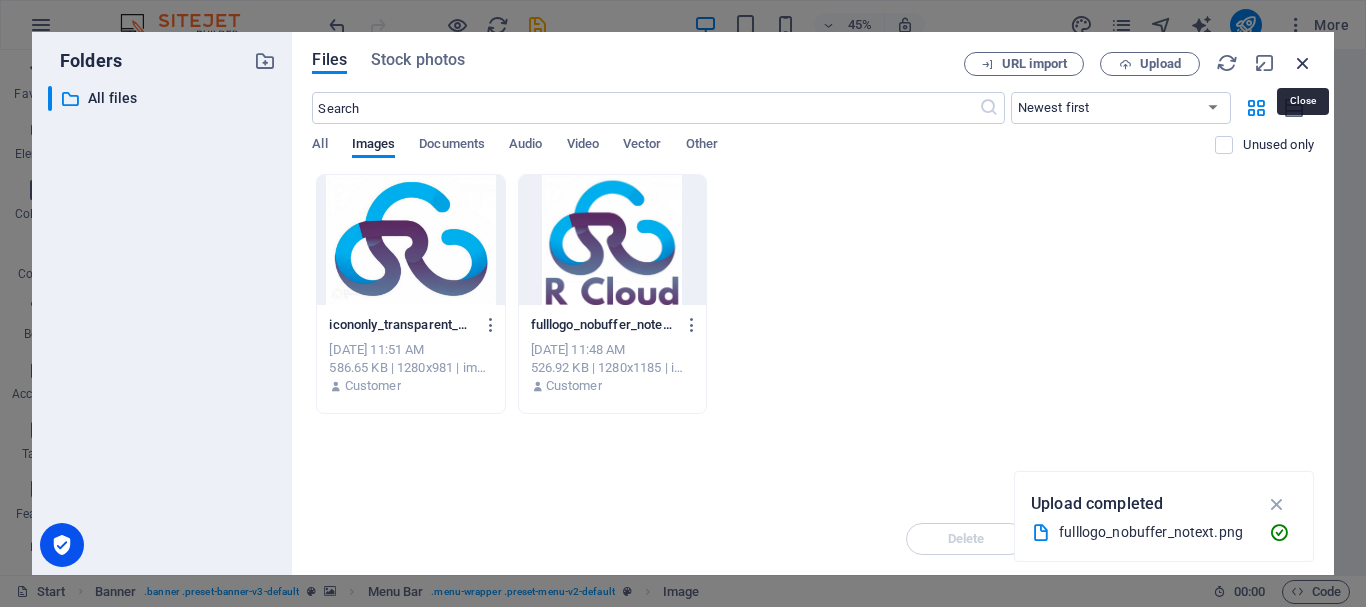drag, startPoint x: 1301, startPoint y: 64, endPoint x: 722, endPoint y: 133, distance: 583.0969 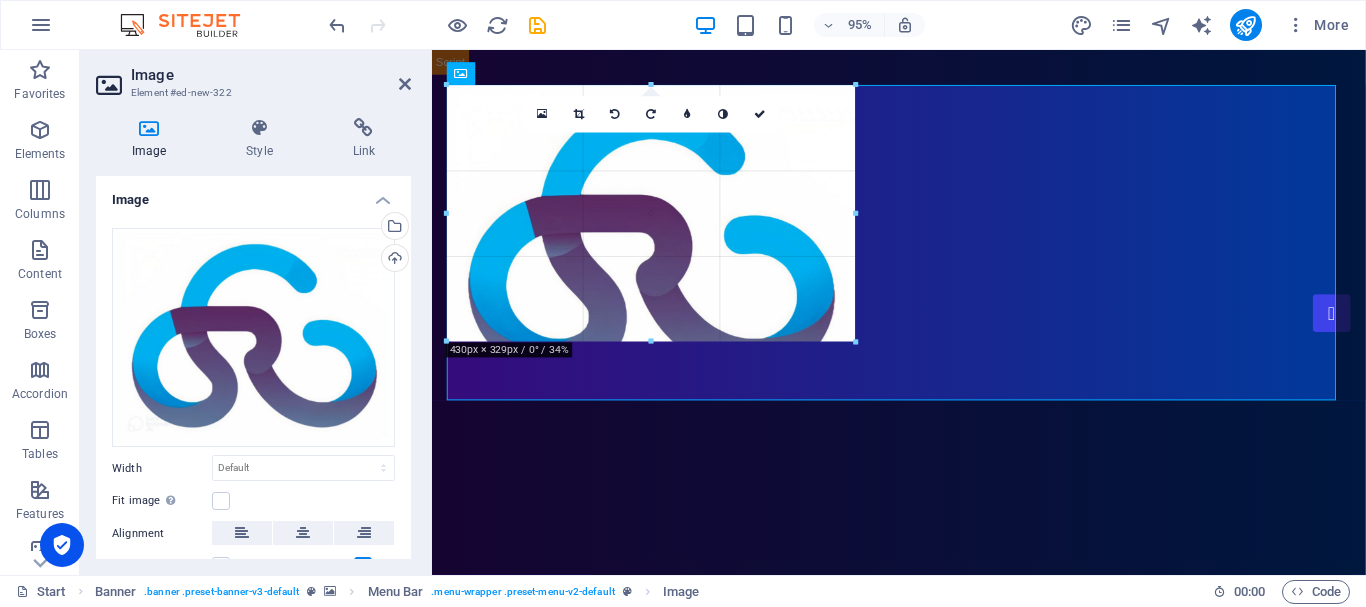 drag, startPoint x: 447, startPoint y: 85, endPoint x: 1031, endPoint y: 646, distance: 809.8006 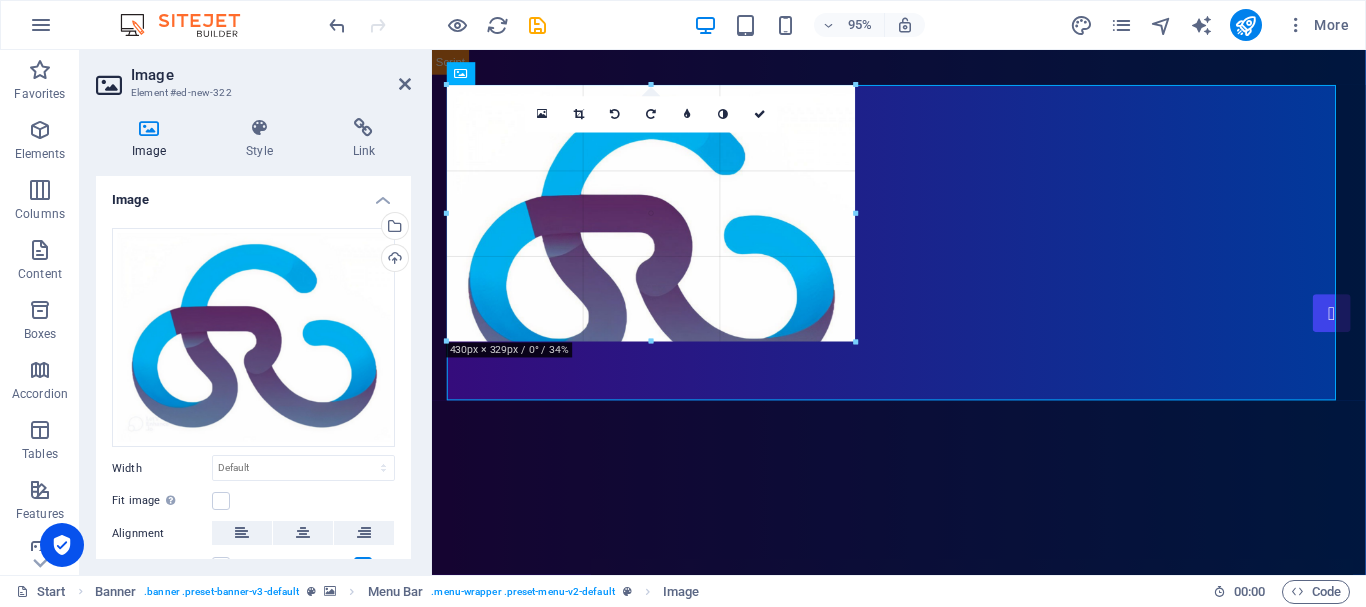 type on "397" 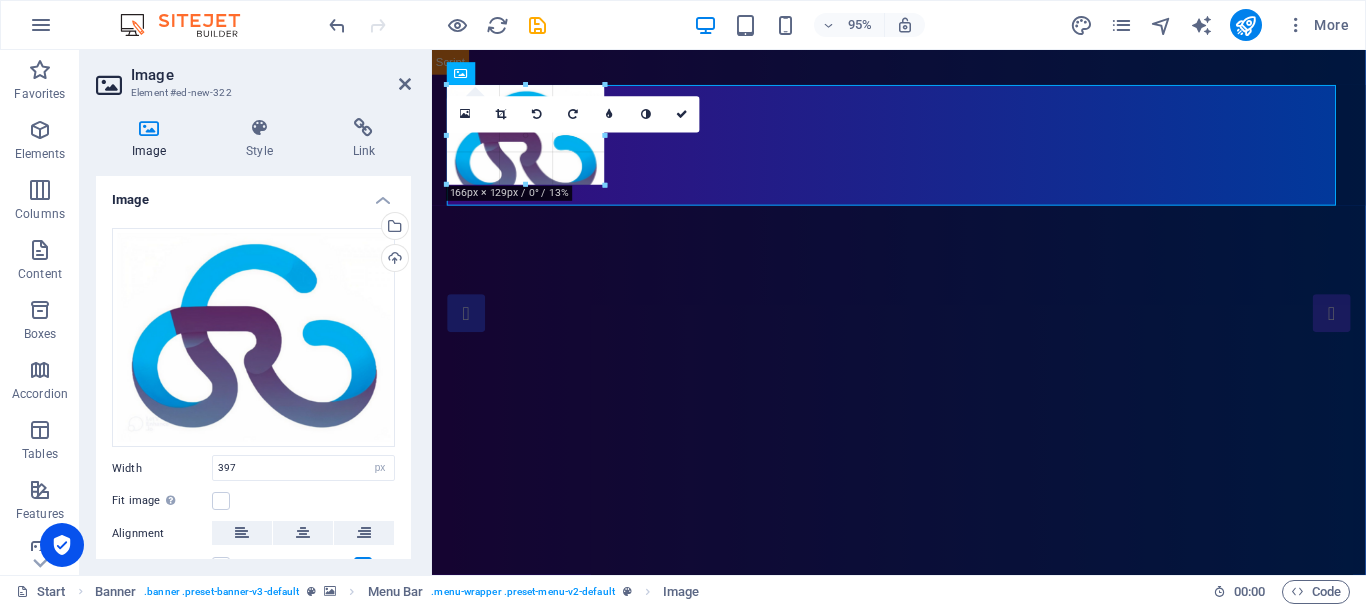 drag, startPoint x: 445, startPoint y: 87, endPoint x: 706, endPoint y: 258, distance: 312.02884 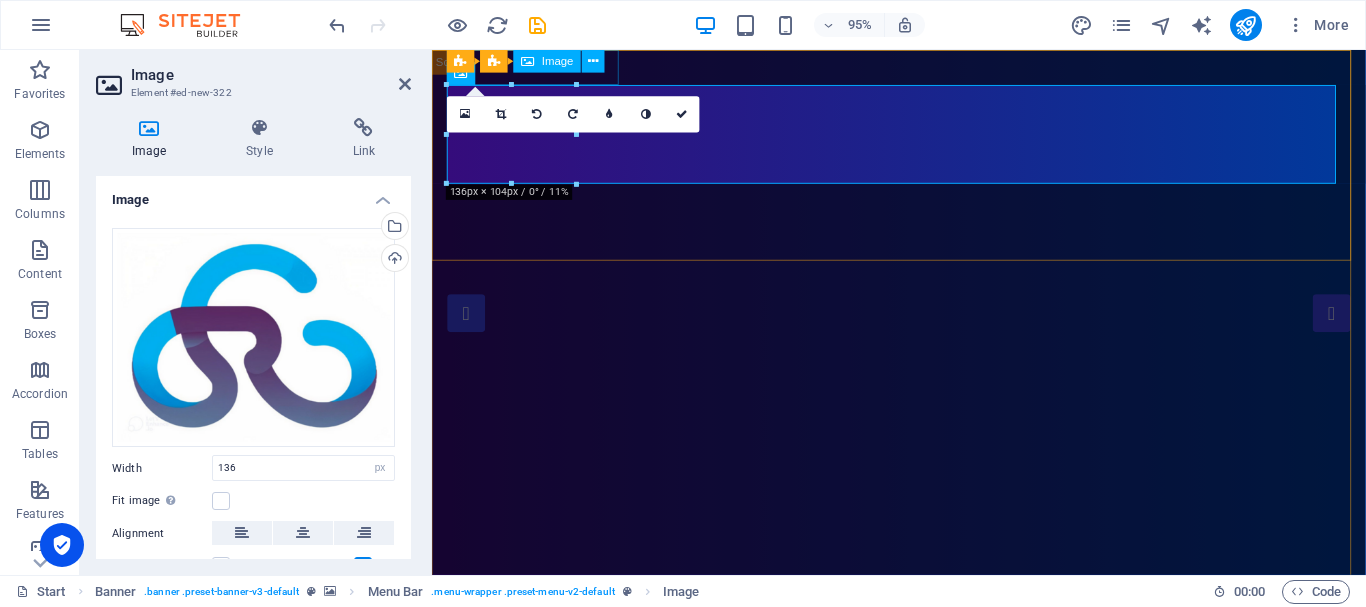 click on "Menu Bar   Banner   Image" at bounding box center (532, 62) 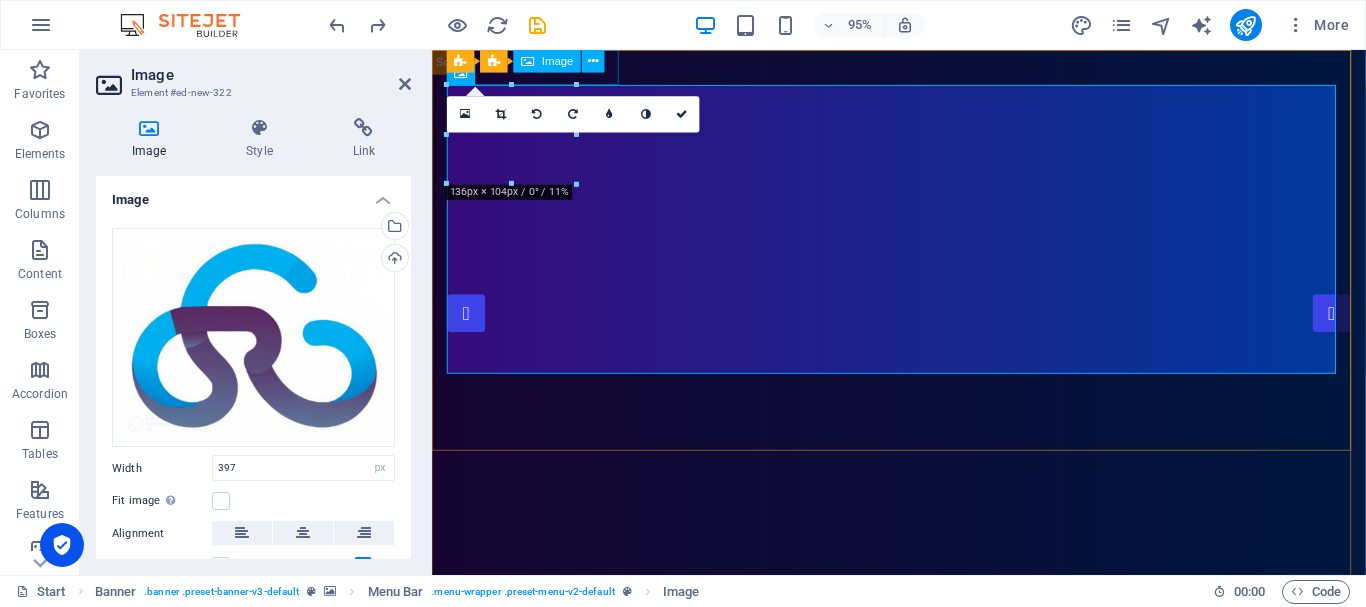 type 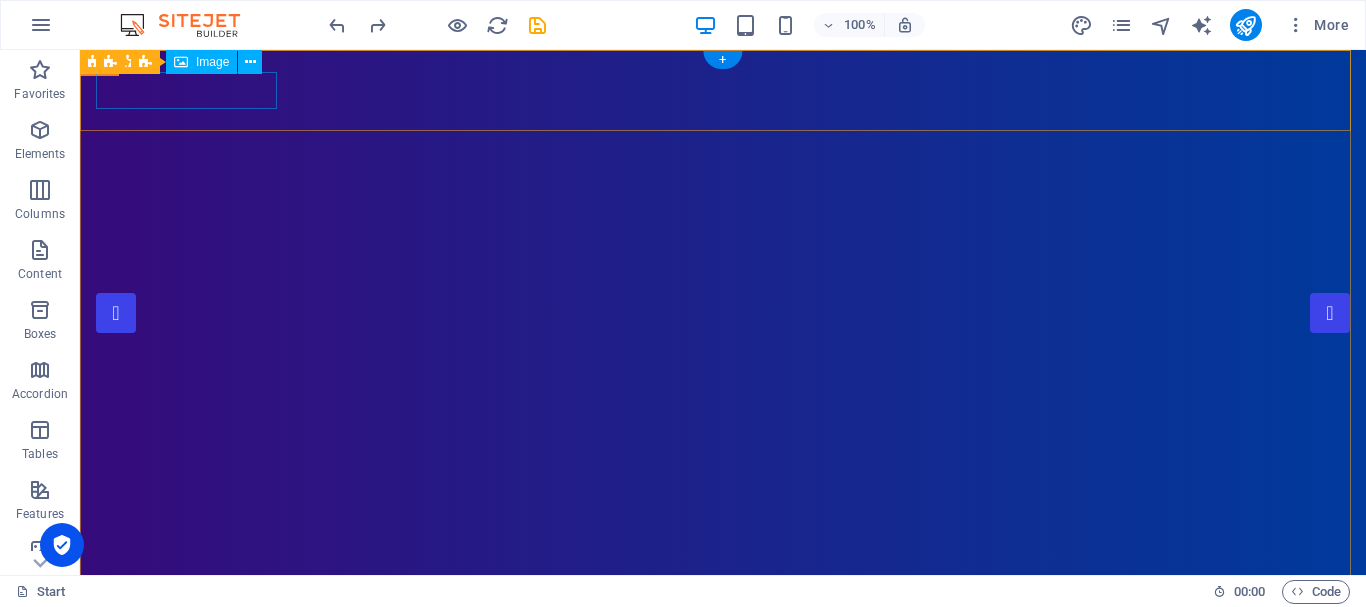 click at bounding box center (723, 791) 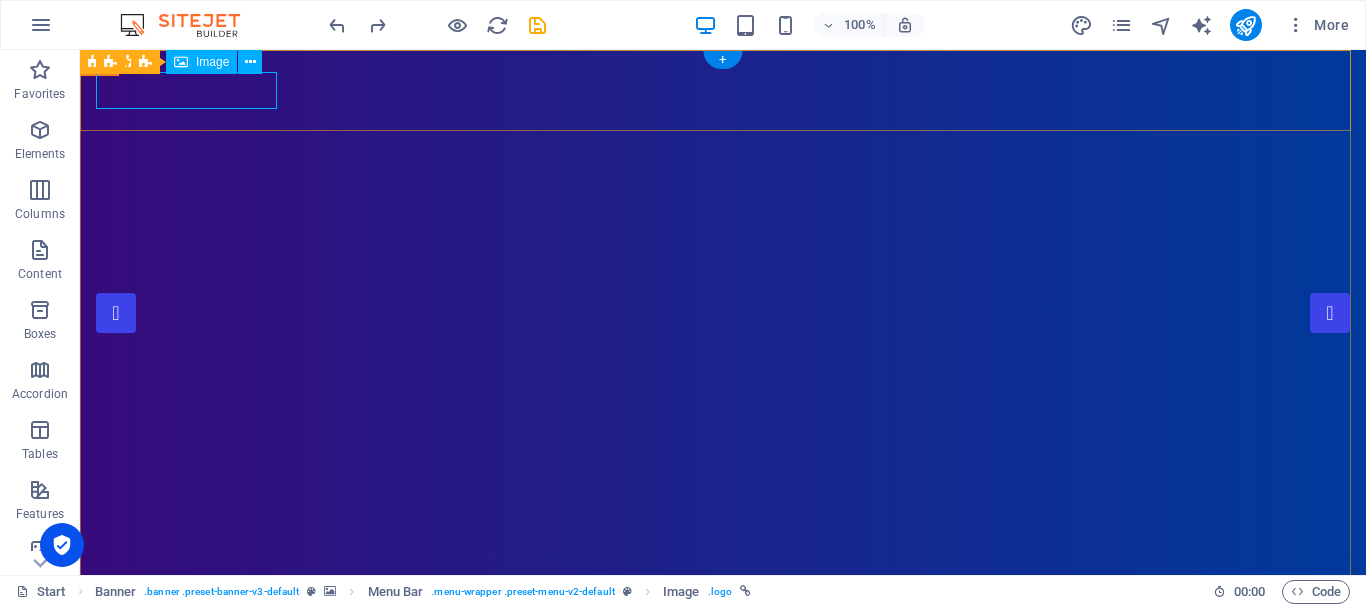 click at bounding box center (723, 791) 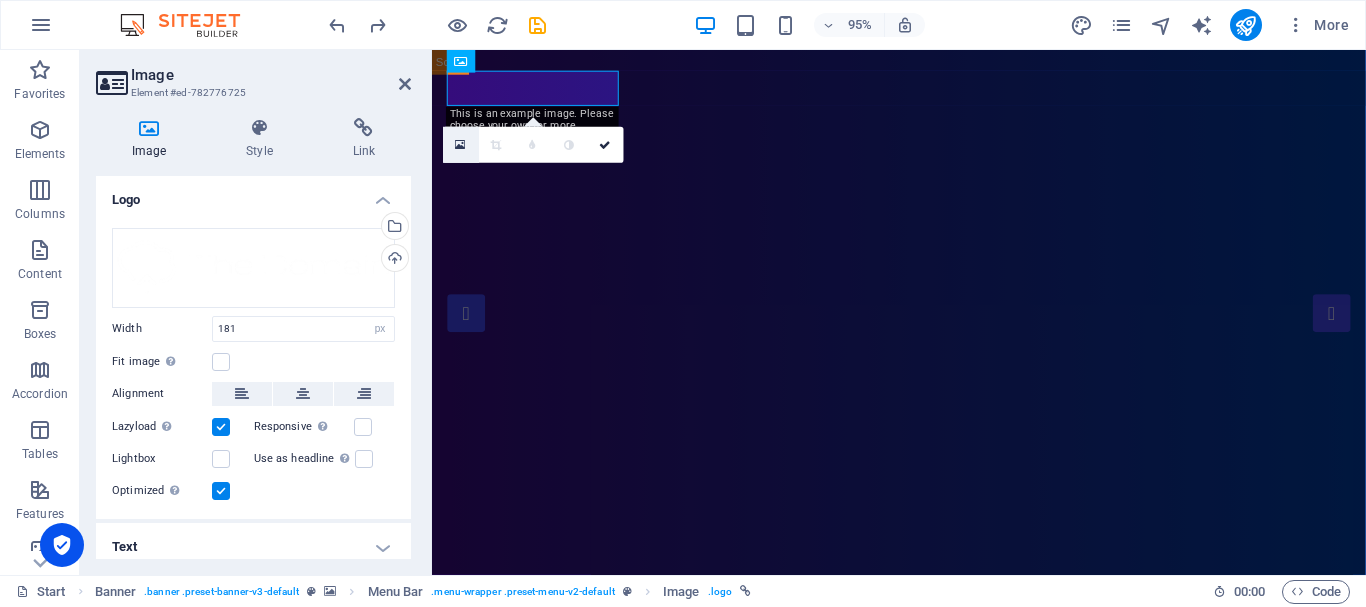 click at bounding box center (461, 144) 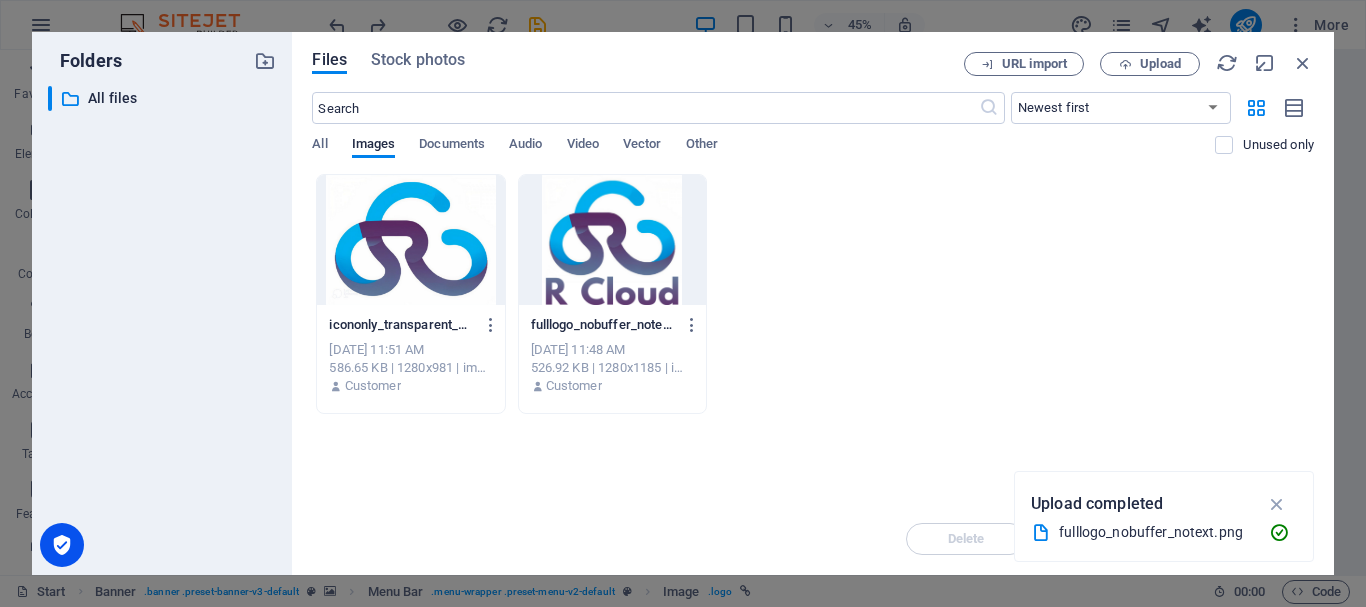 click at bounding box center (410, 240) 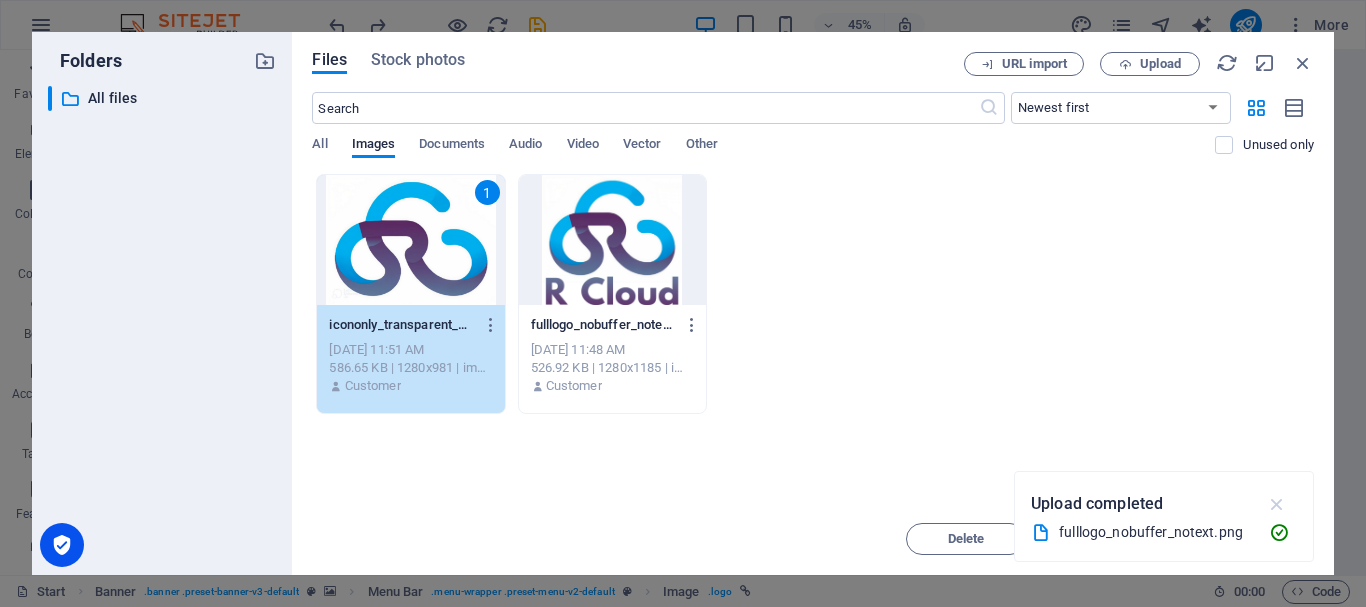 click at bounding box center [1277, 504] 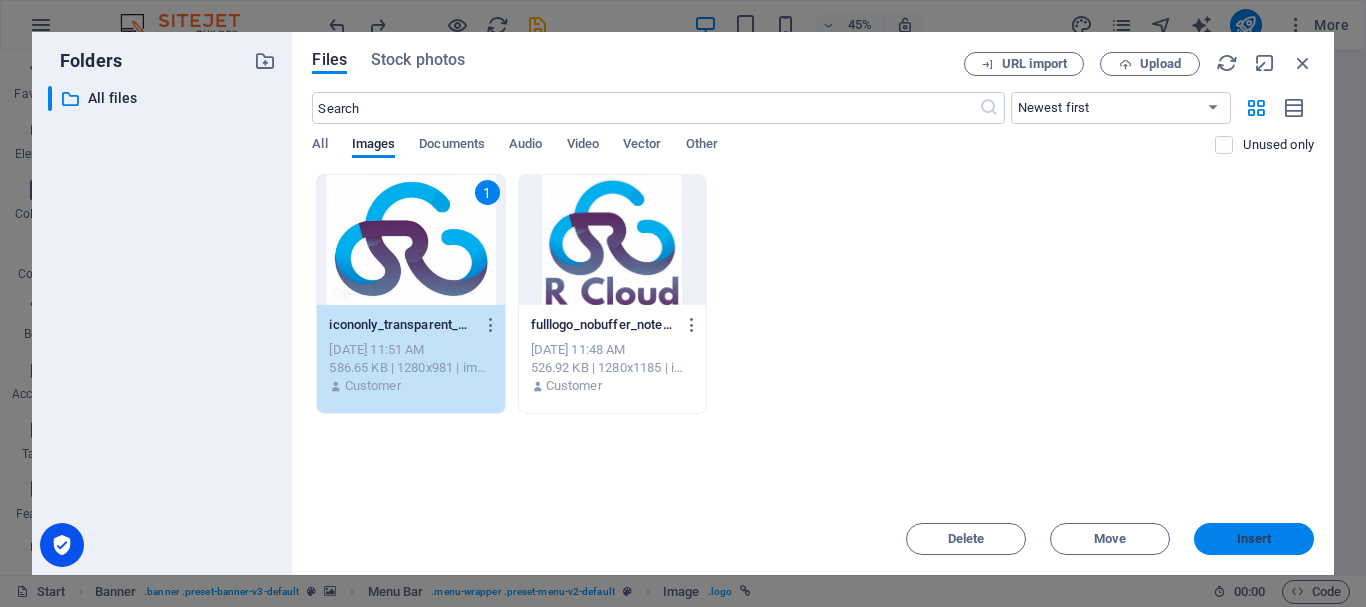 click on "Insert" at bounding box center (1254, 539) 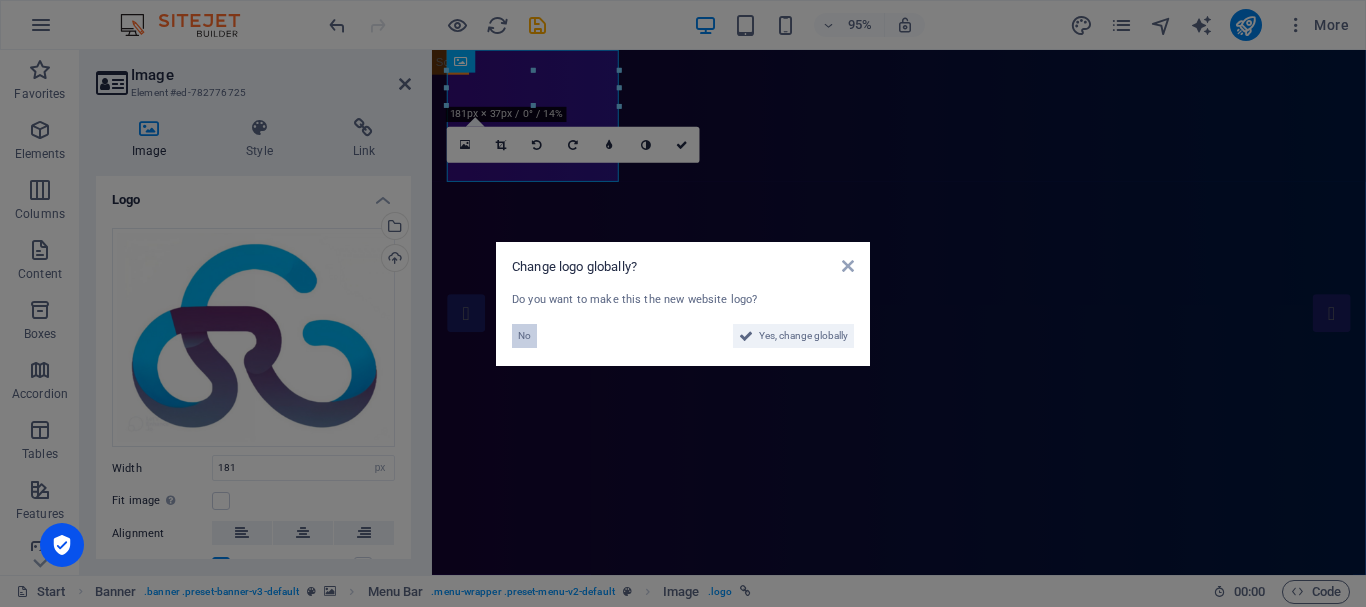click on "No" at bounding box center [524, 336] 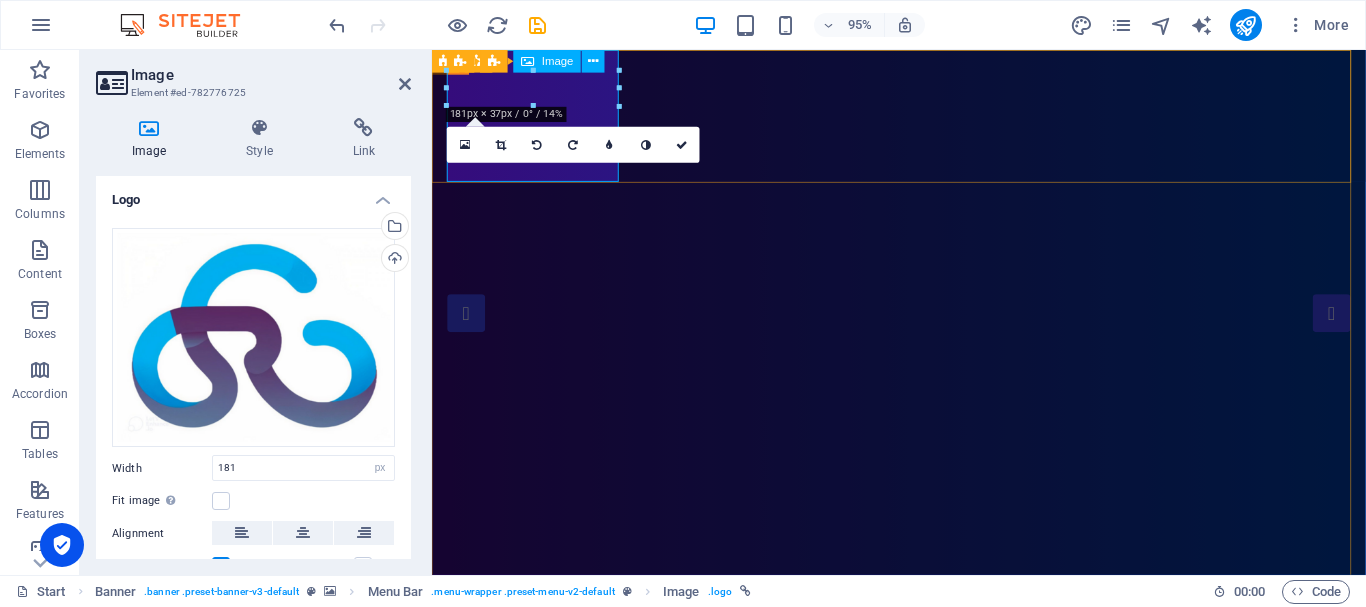 click at bounding box center (923, 842) 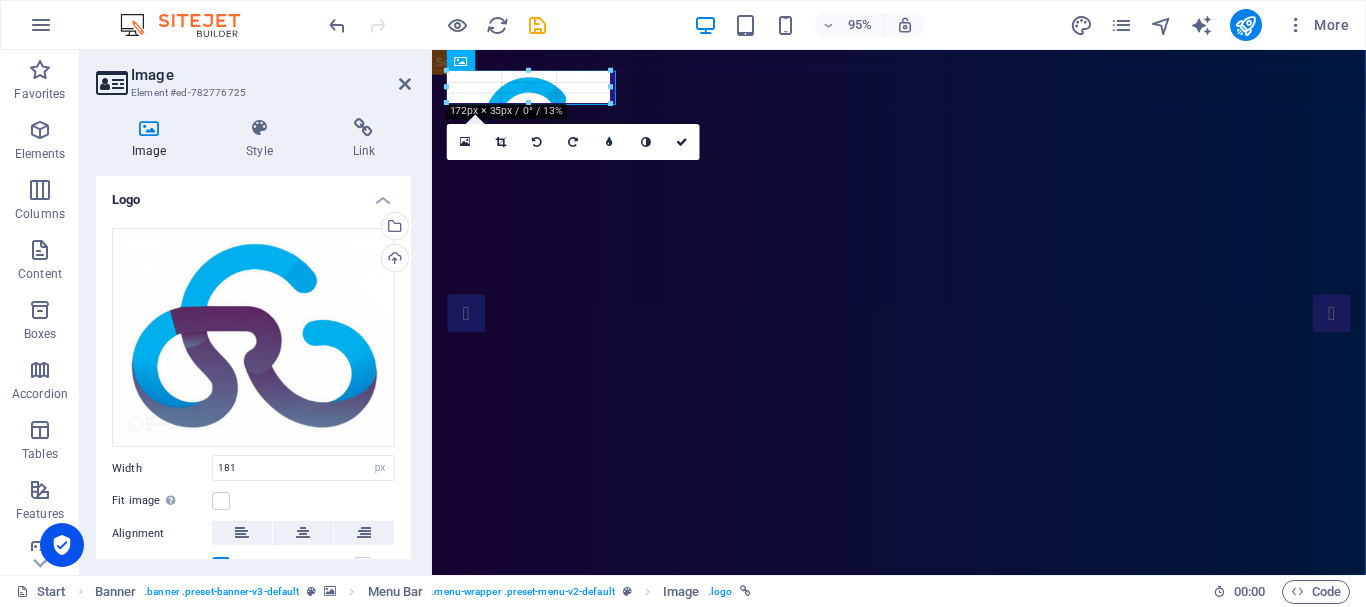drag, startPoint x: 618, startPoint y: 108, endPoint x: 600, endPoint y: 97, distance: 21.095022 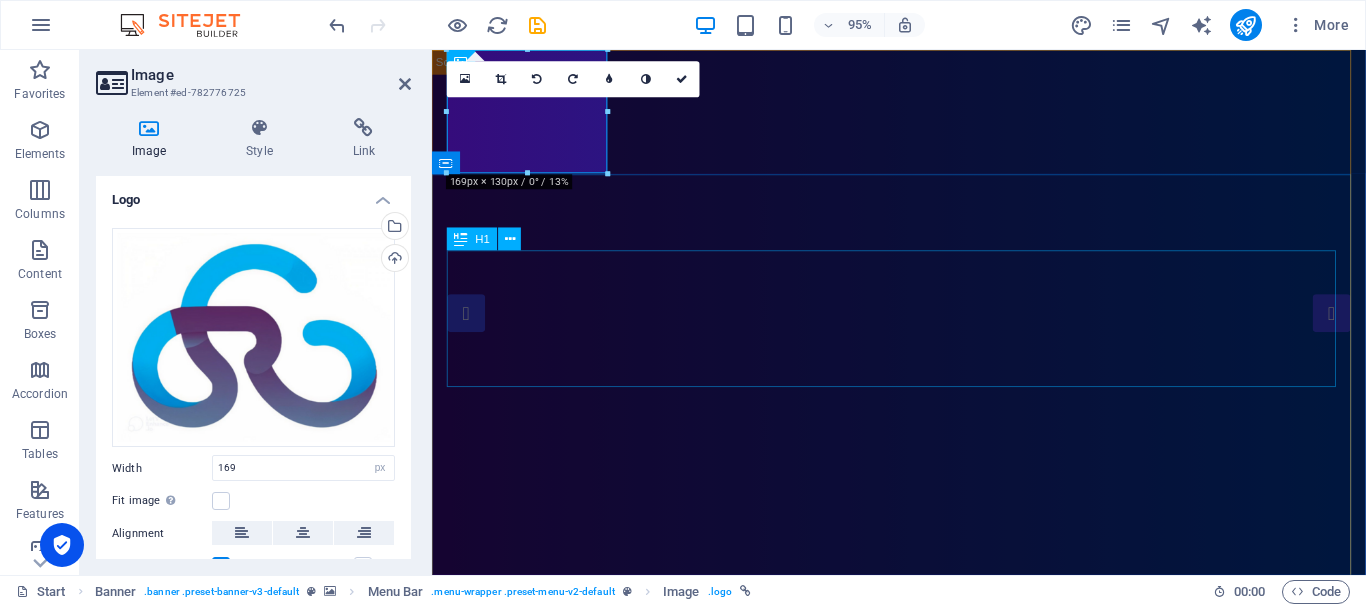 type on "181" 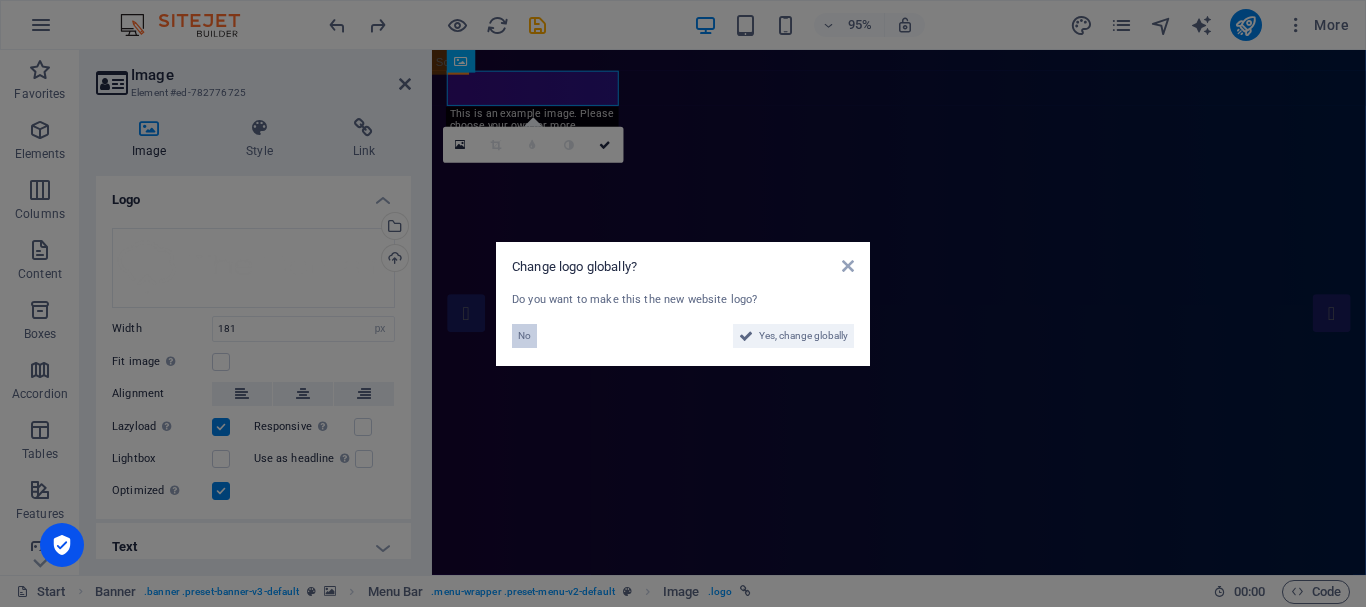 click on "No" at bounding box center (524, 336) 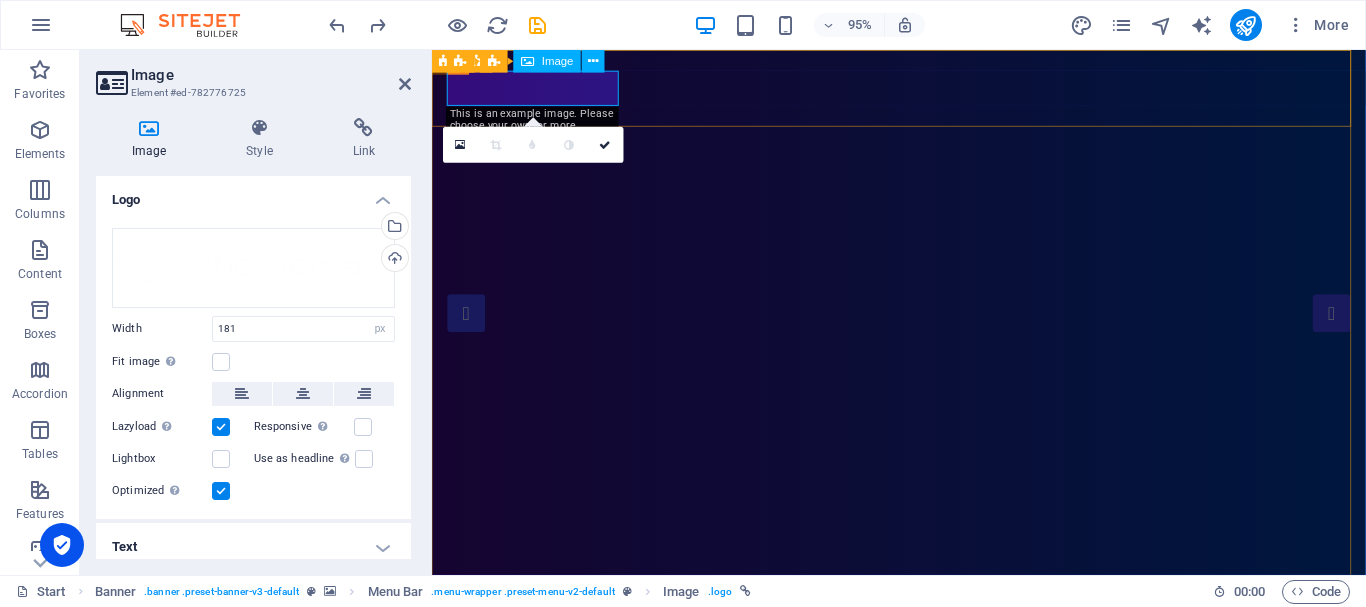 click at bounding box center (923, 791) 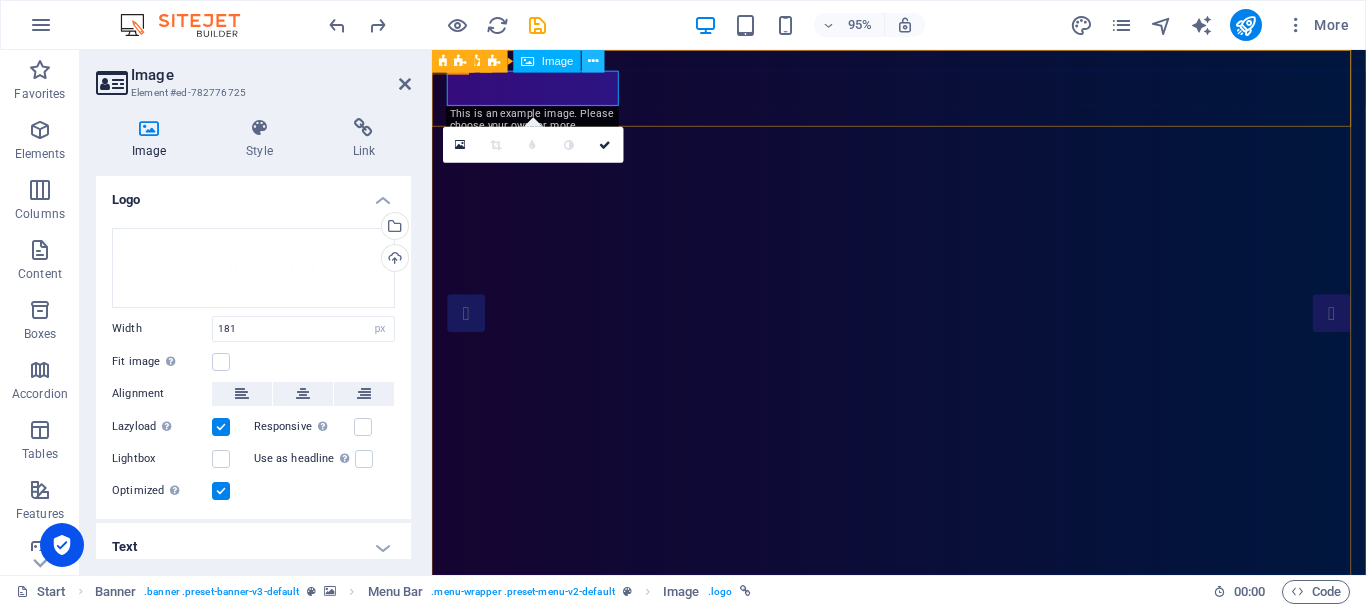 click at bounding box center [594, 61] 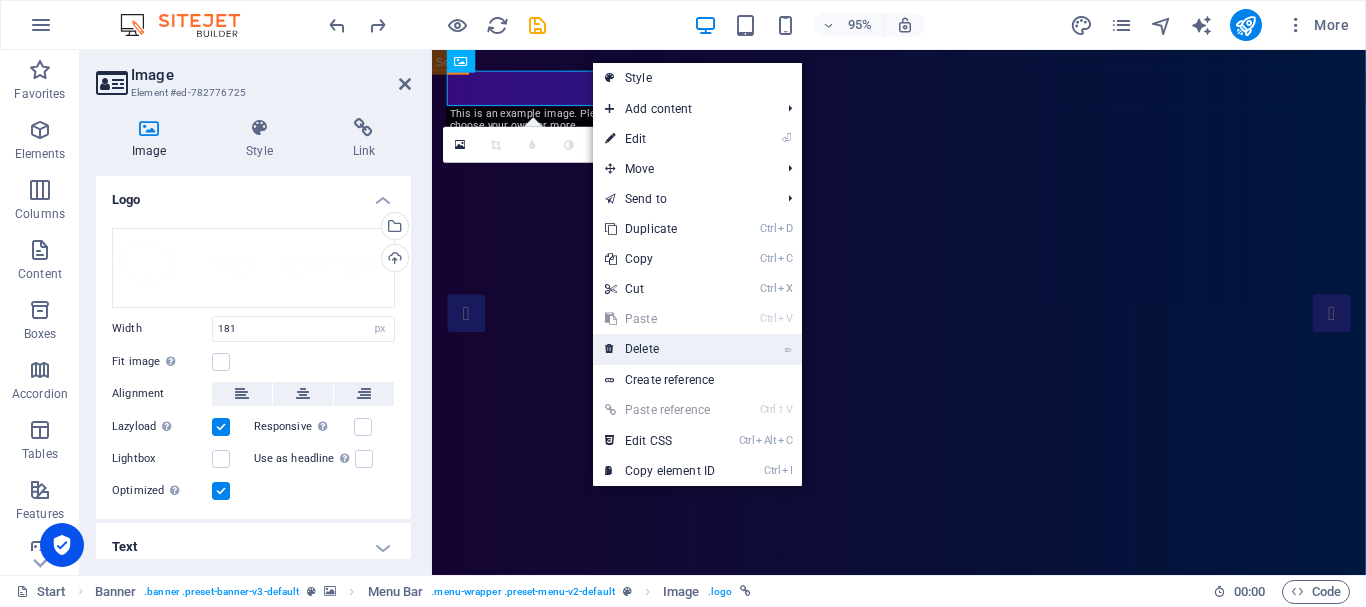 click on "⌦  Delete" at bounding box center (660, 349) 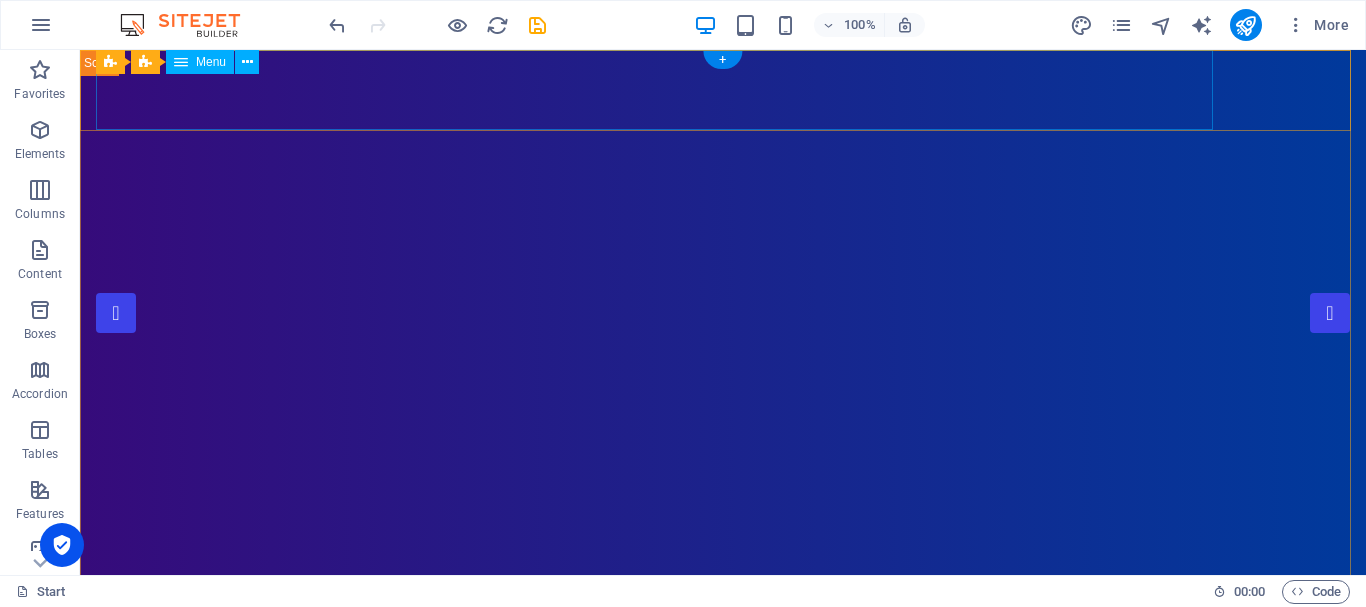 click on "Home About Showreel News Portfolio jobs" at bounding box center [723, 813] 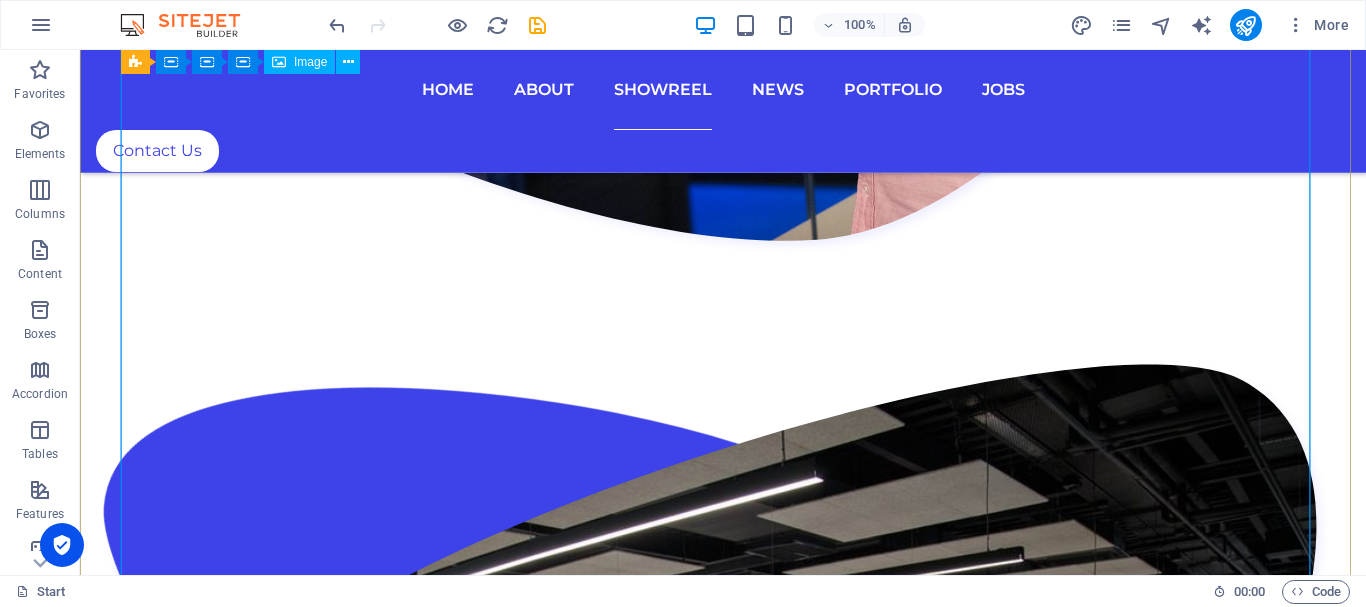 scroll, scrollTop: 4206, scrollLeft: 0, axis: vertical 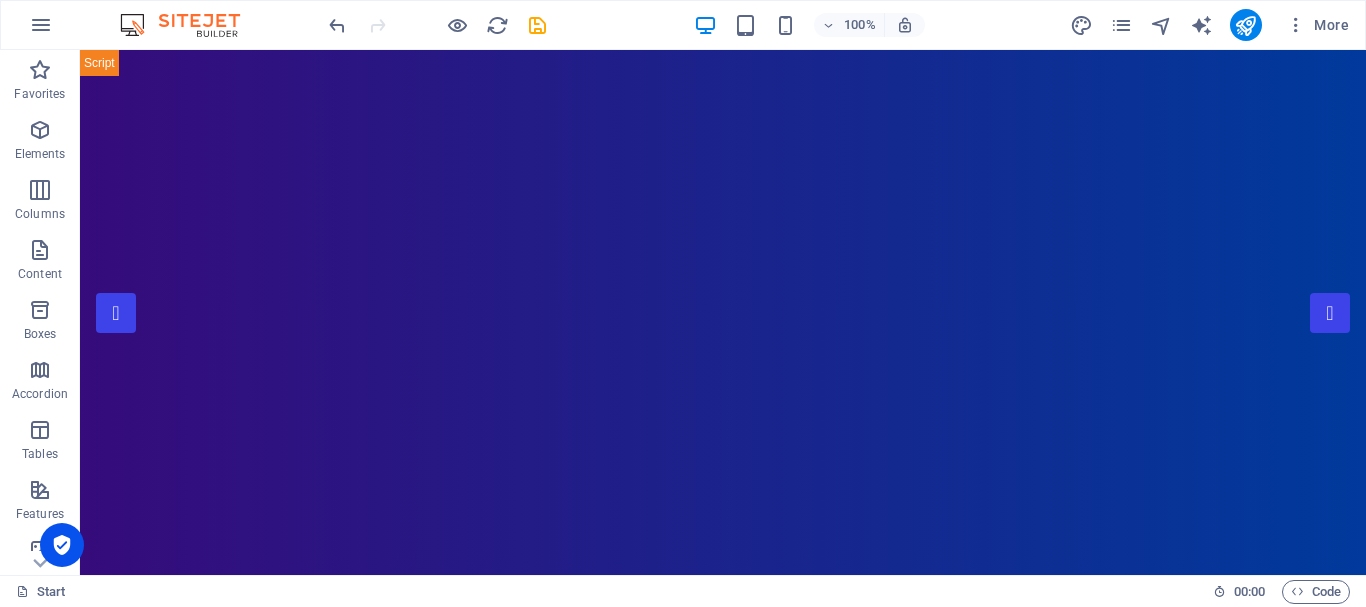 drag, startPoint x: 1356, startPoint y: 341, endPoint x: 1443, endPoint y: 98, distance: 258.10464 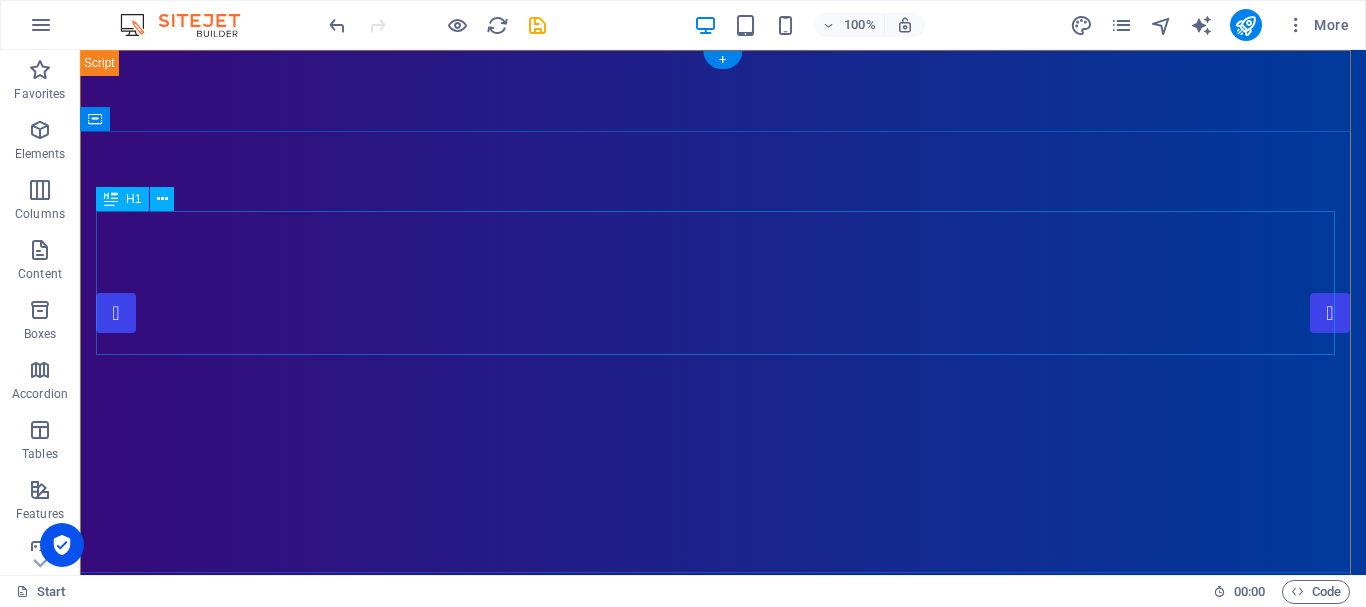 click on "RCloud" at bounding box center (723, 1048) 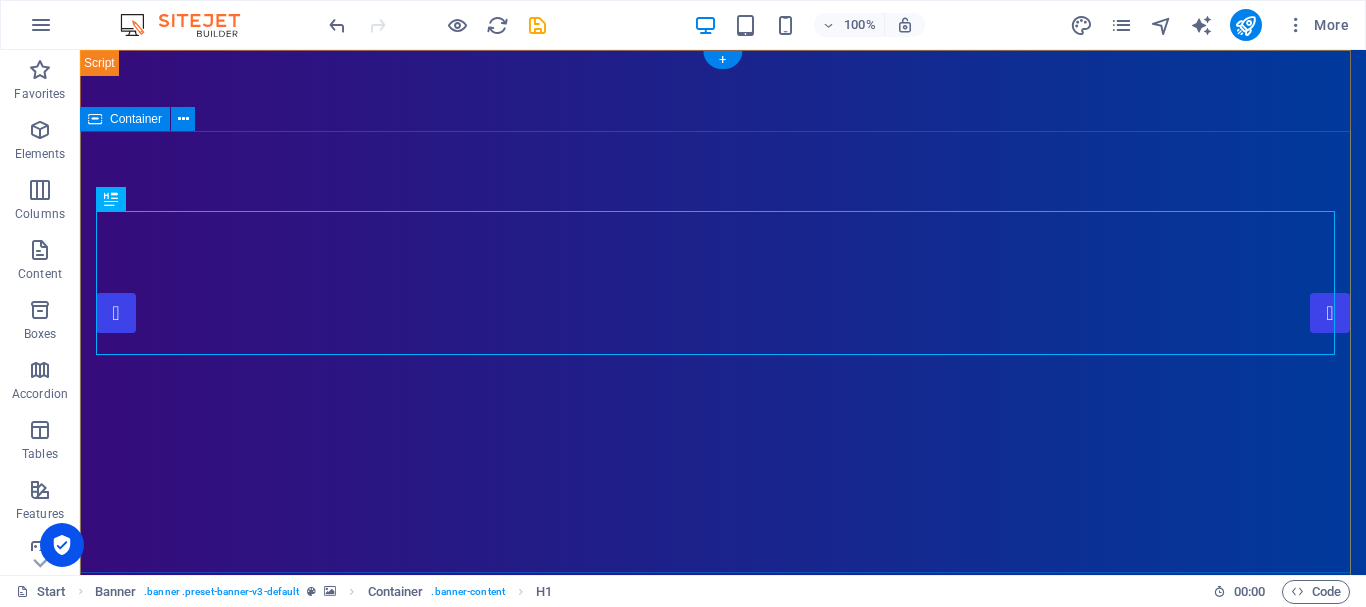 click on "RCloud Simply Fast Software" at bounding box center [723, 1117] 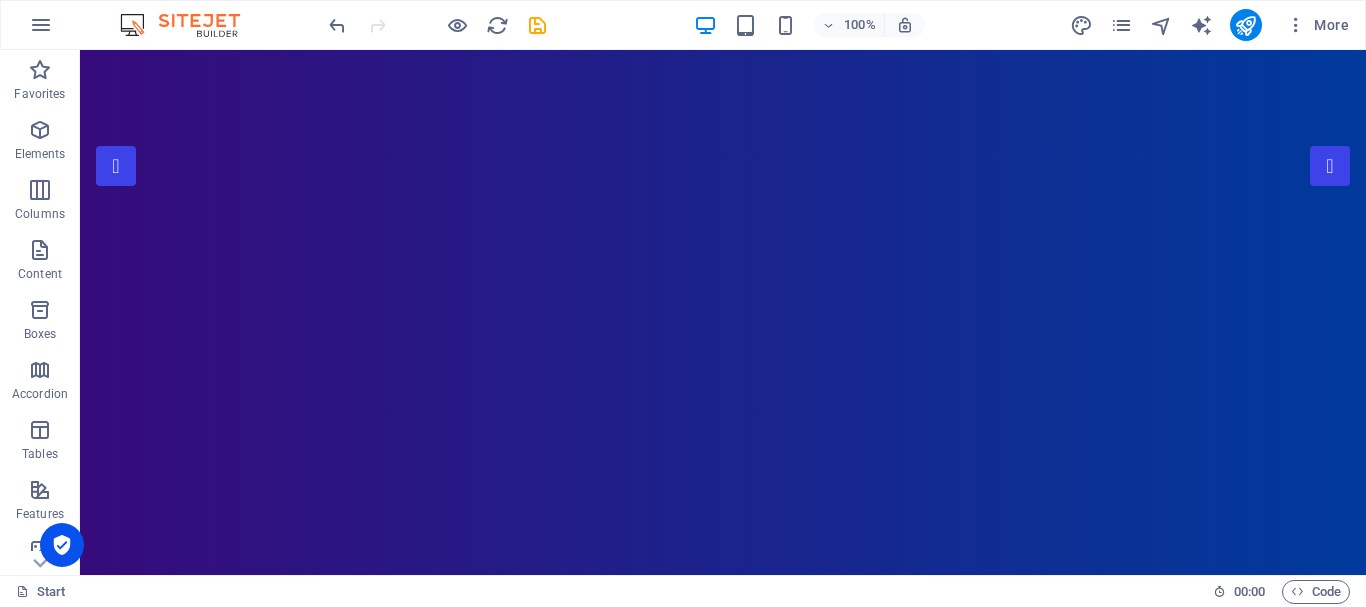 scroll, scrollTop: 105, scrollLeft: 0, axis: vertical 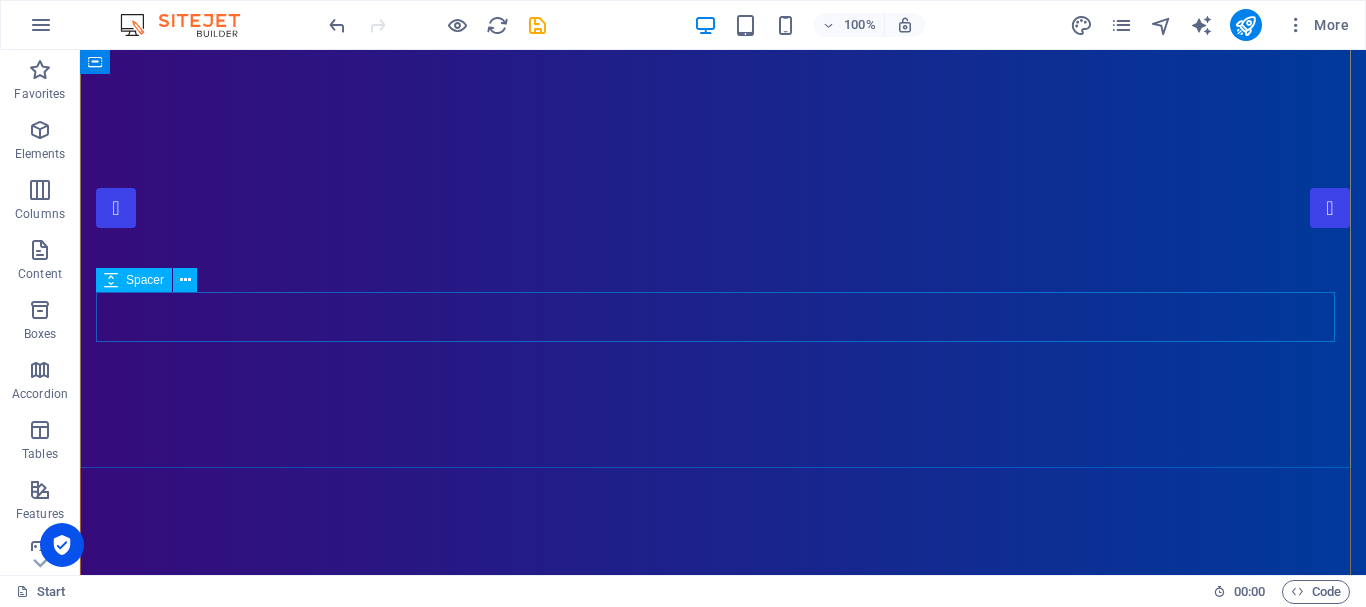 click at bounding box center [723, 1082] 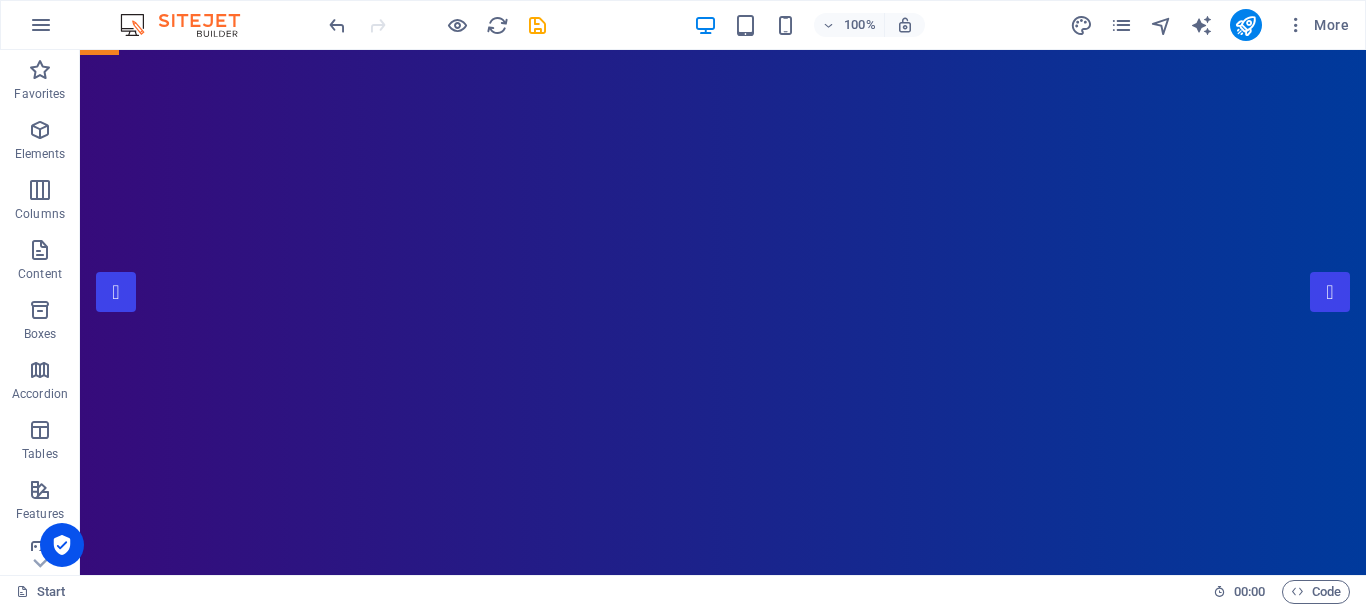 scroll, scrollTop: 0, scrollLeft: 0, axis: both 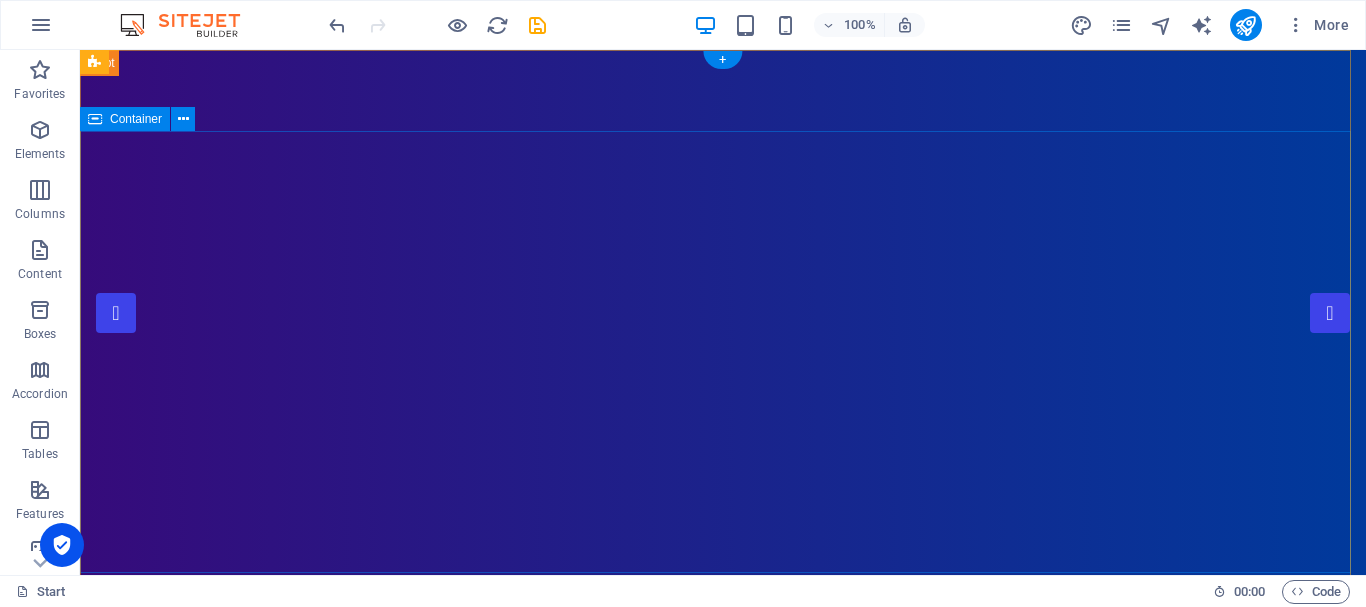 click on "RCloud Simply Fast Software" at bounding box center [723, 1117] 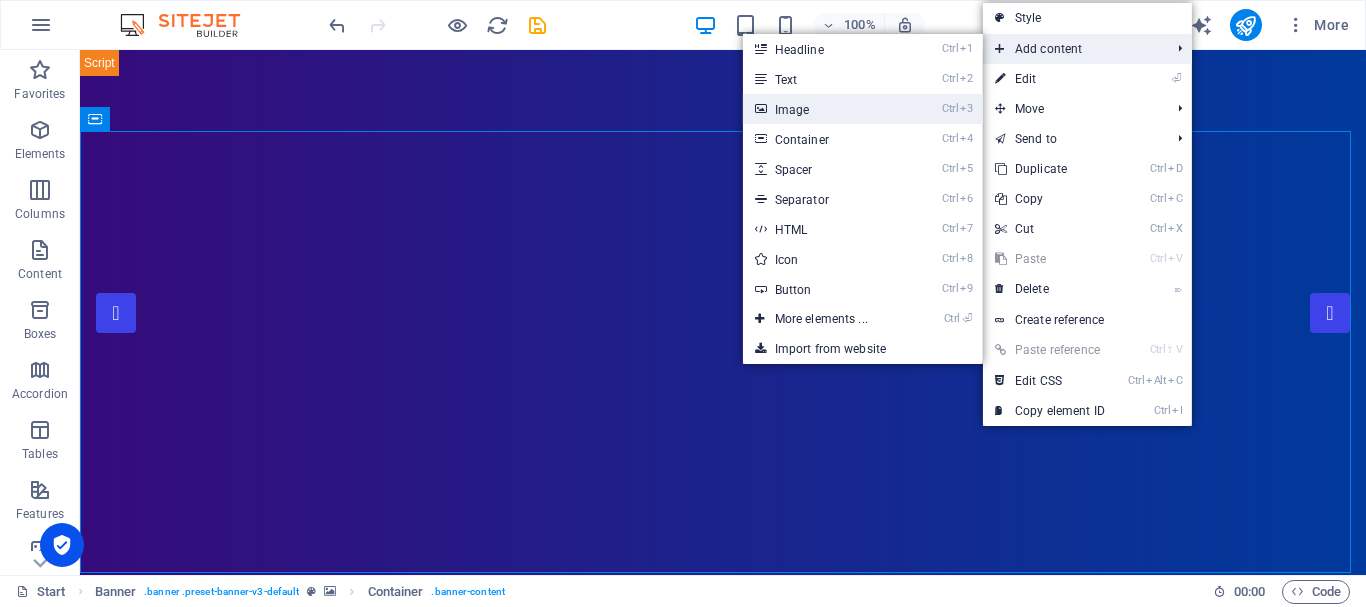 click on "Ctrl 3  Image" at bounding box center (825, 109) 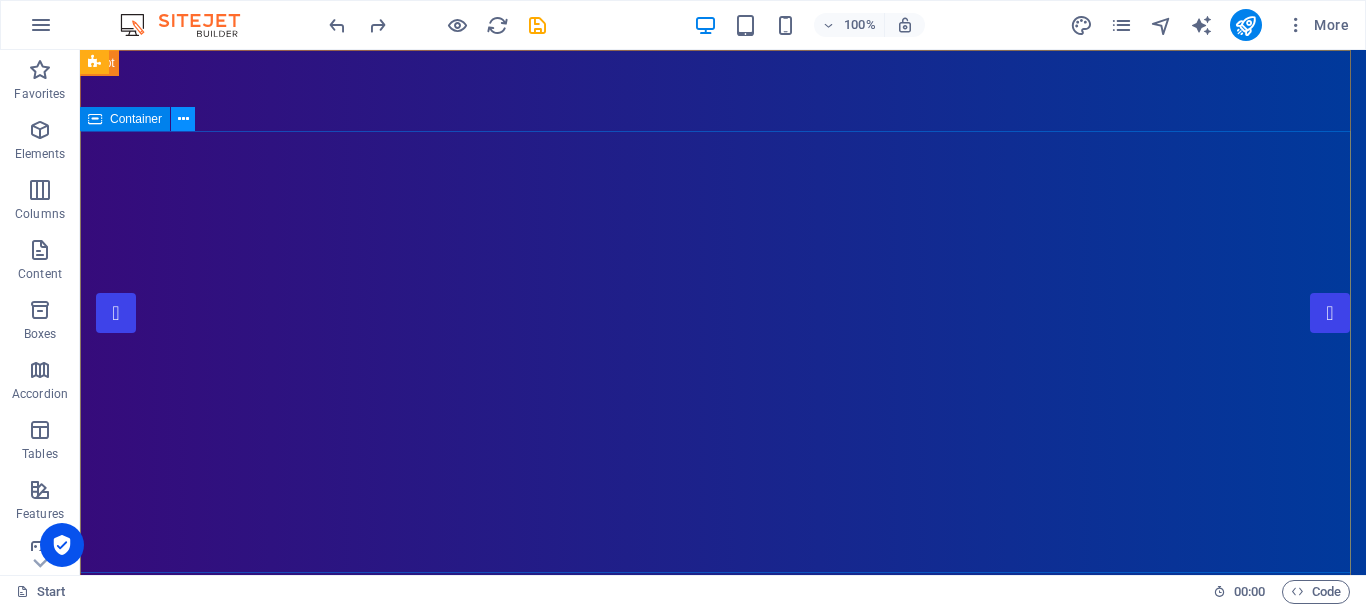 click at bounding box center (183, 119) 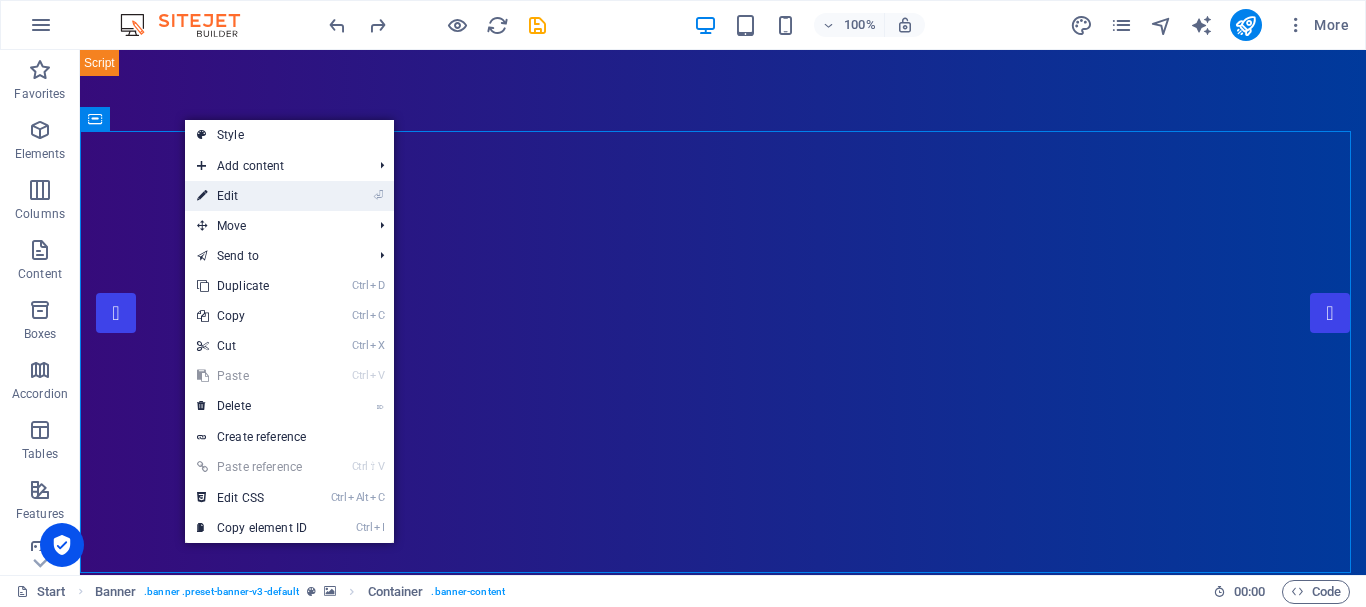 click on "⏎  Edit" at bounding box center [252, 196] 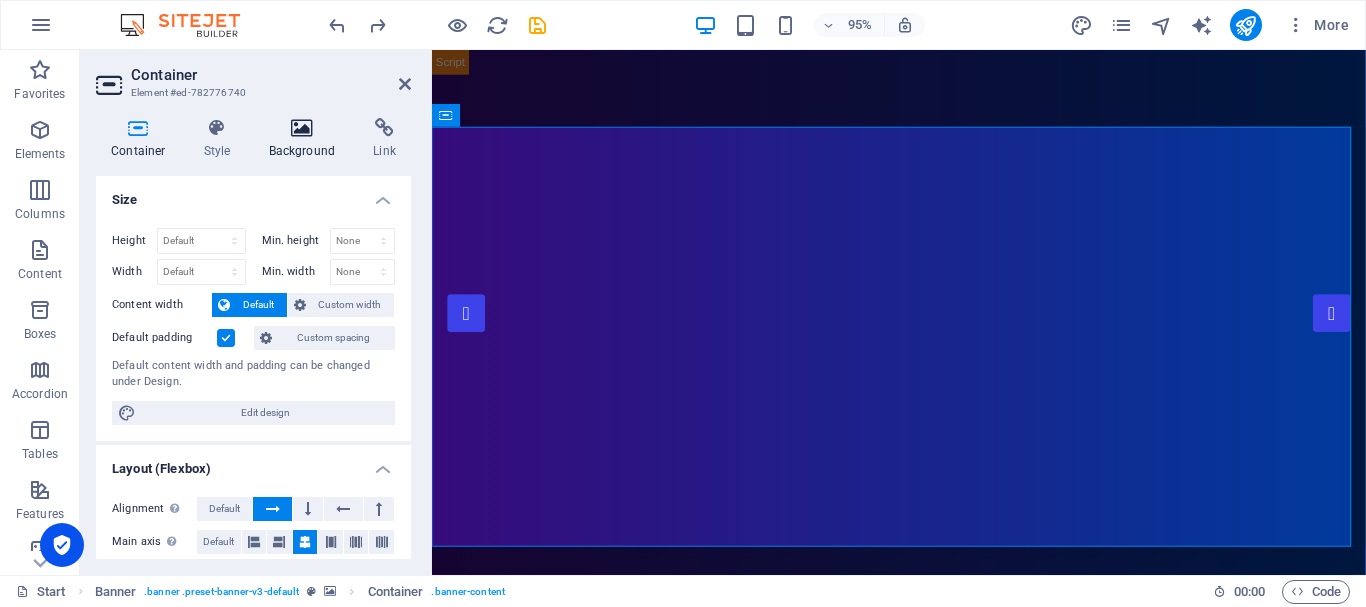 click at bounding box center [302, 128] 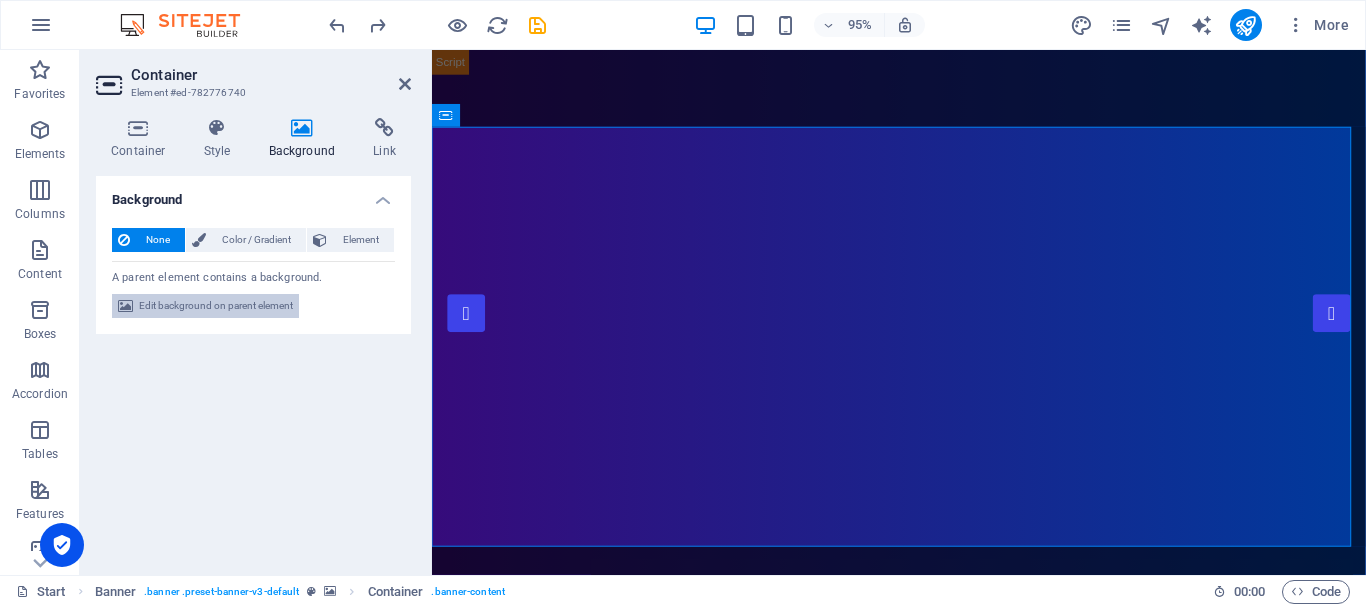 click on "Edit background on parent element" at bounding box center (216, 306) 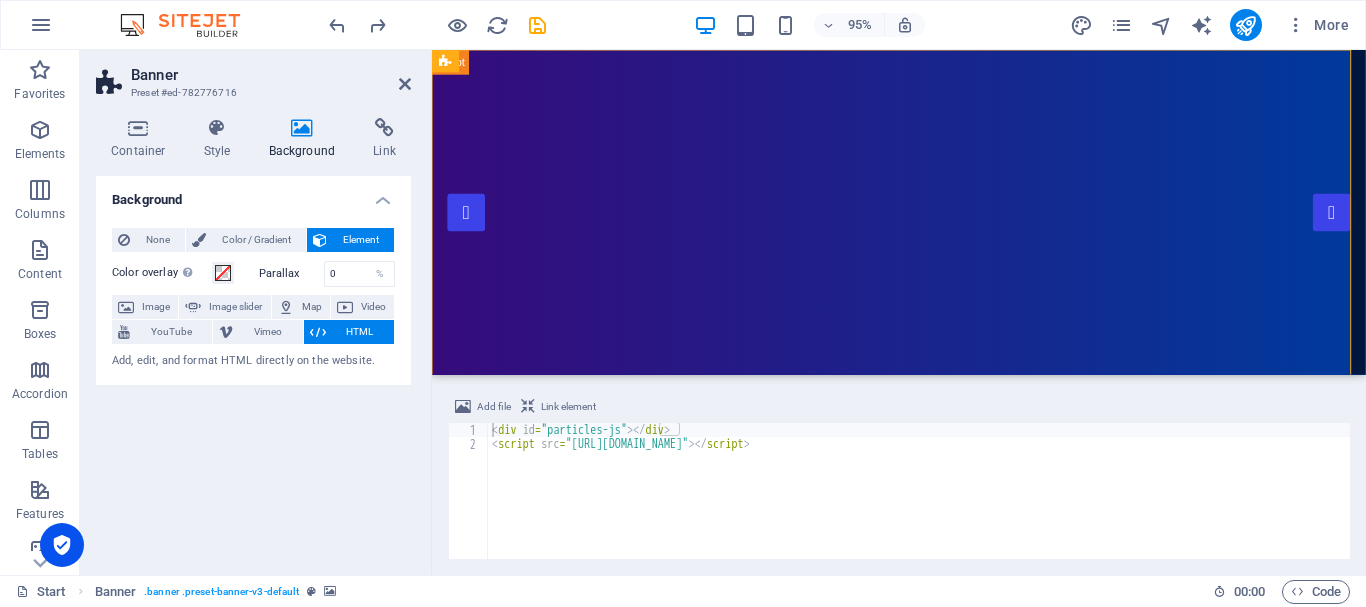 click on "Background None Color / Gradient Element Stretch background to full-width Color overlay Places an overlay over the background to colorize it Parallax 0 % Image Image slider Map Video YouTube Vimeo HTML Add, edit, and format HTML directly on the website. Color Gradient Color A parent element contains a background. Edit background on parent element" at bounding box center [253, 367] 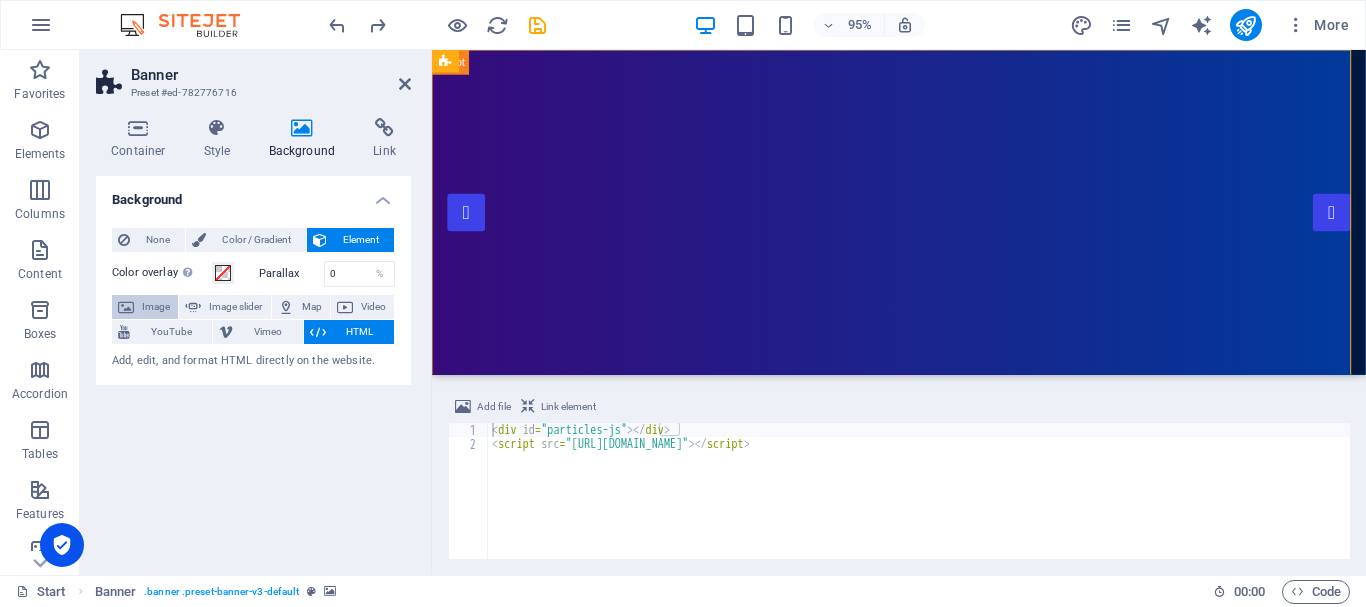 click on "Image" at bounding box center (156, 307) 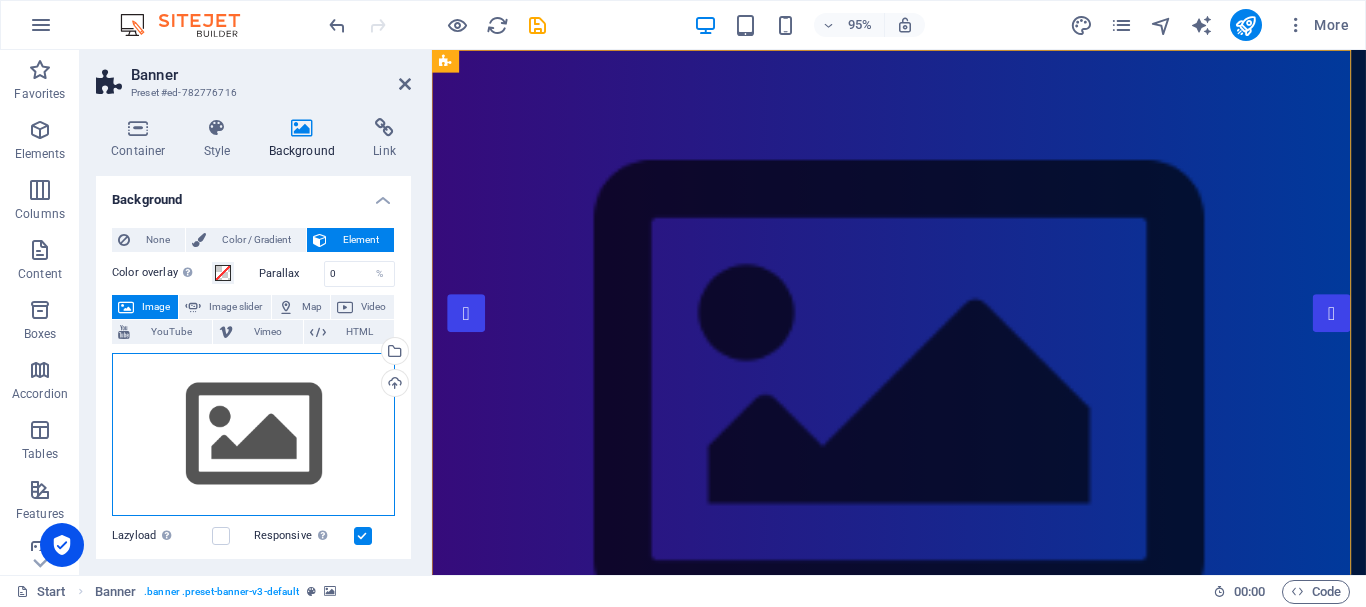 click on "Drag files here, click to choose files or select files from Files or our free stock photos & videos" at bounding box center [253, 435] 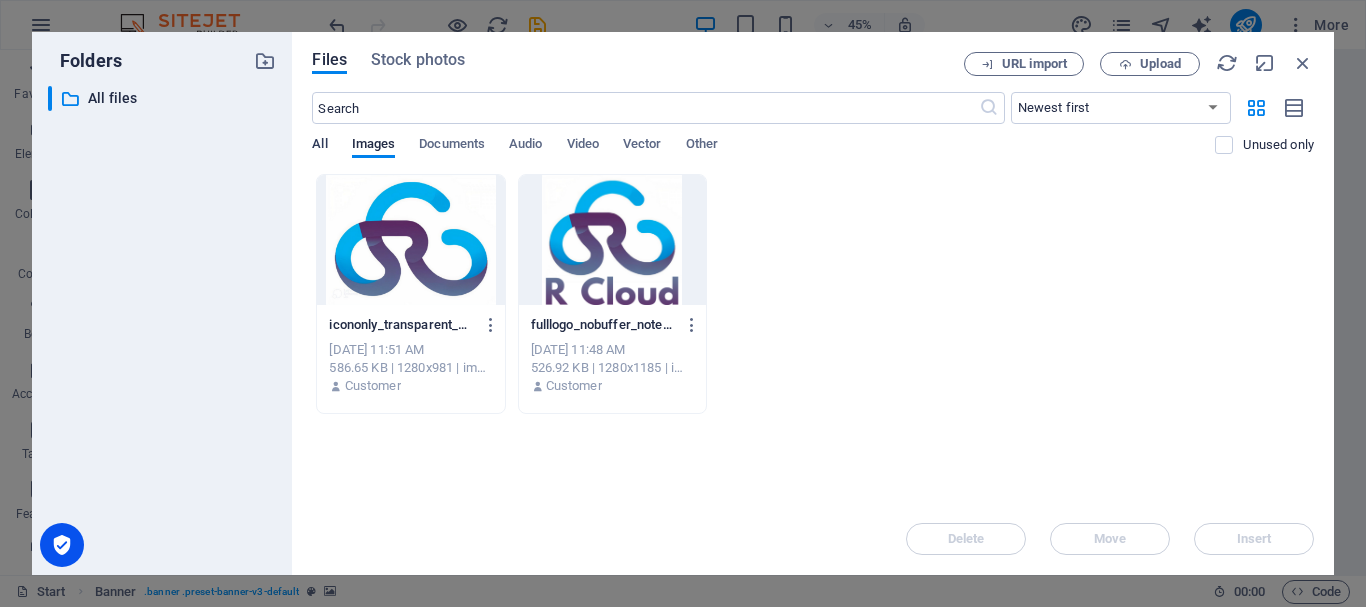 click on "All" at bounding box center (319, 146) 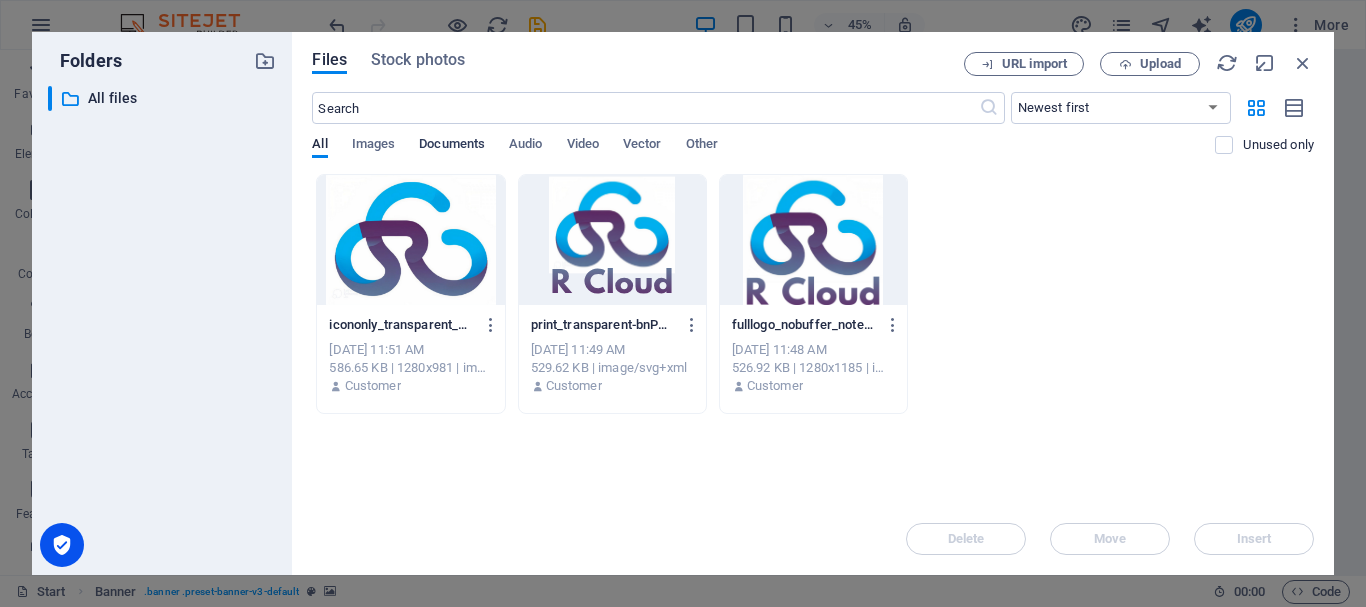click on "Documents" at bounding box center (452, 146) 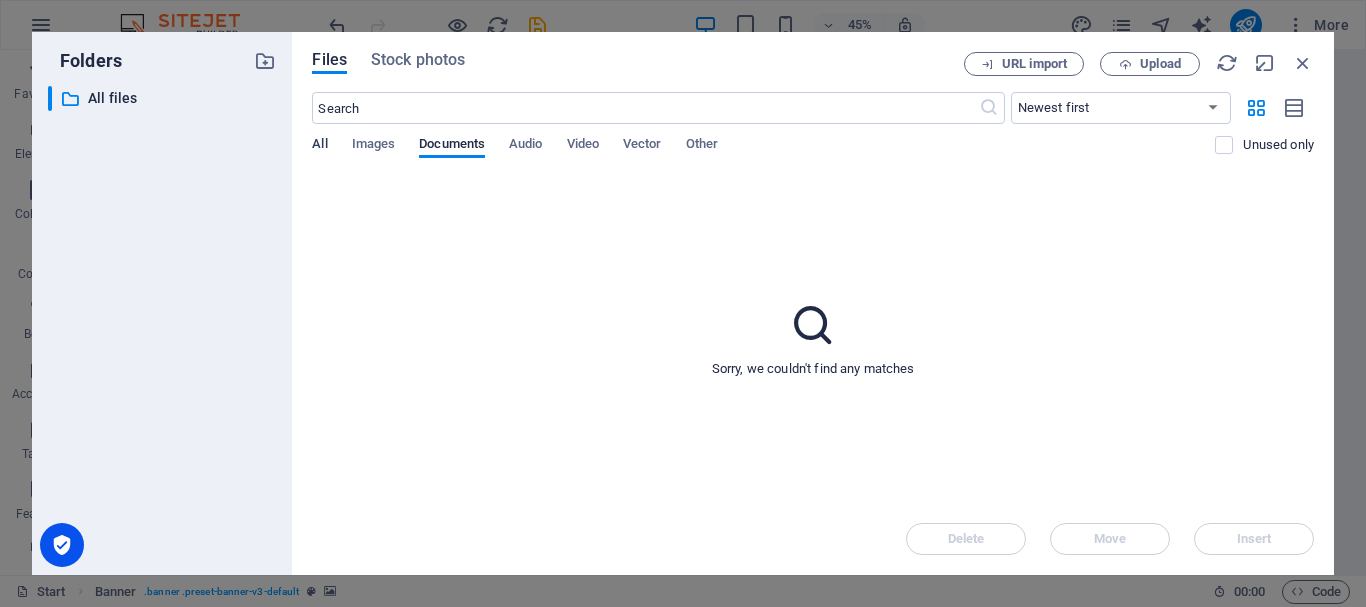 click on "All" at bounding box center [319, 146] 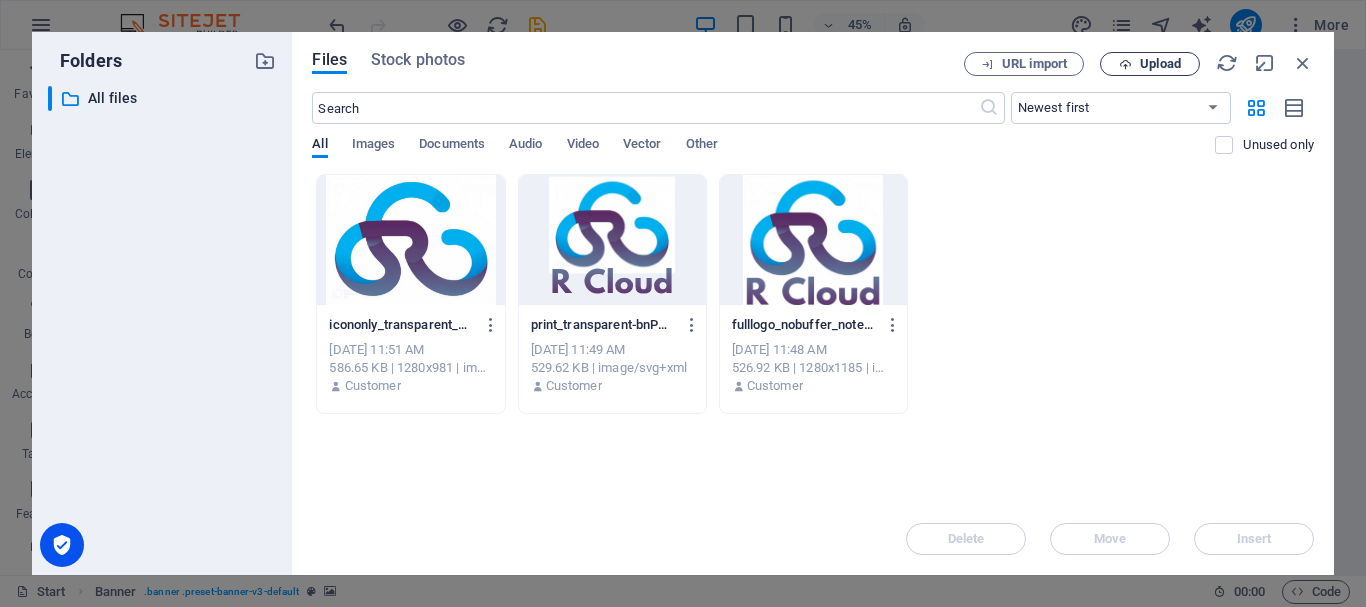 click on "Upload" at bounding box center [1150, 64] 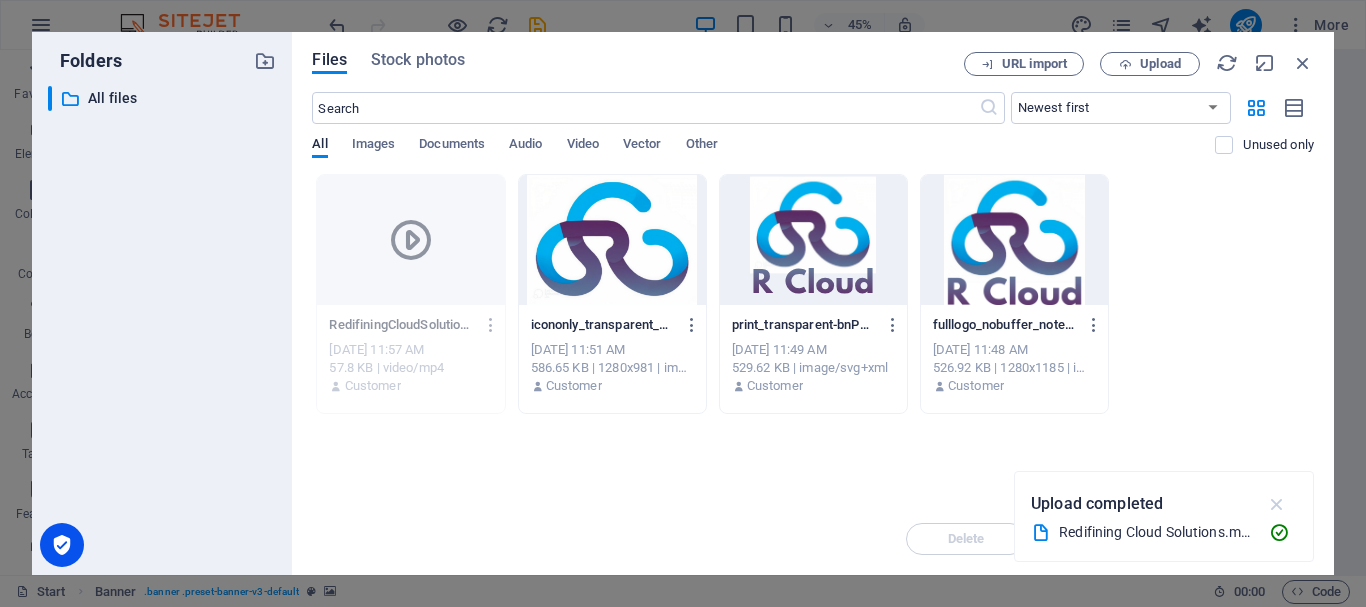 click at bounding box center (1277, 504) 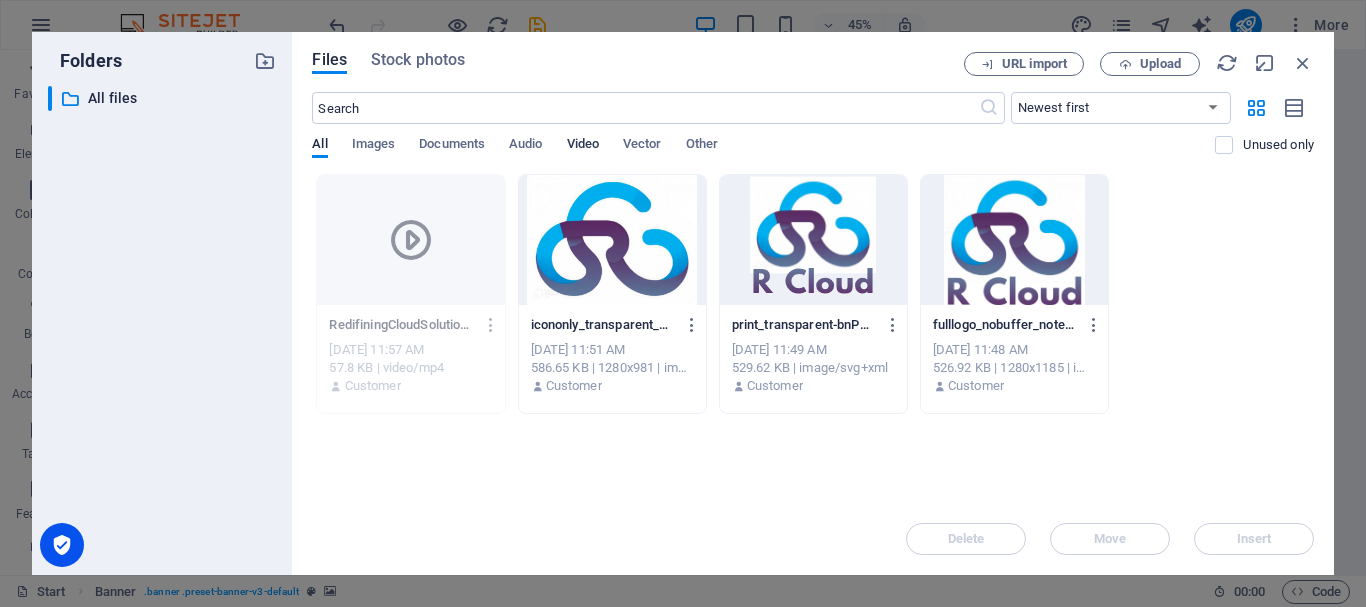 click on "Video" at bounding box center [583, 146] 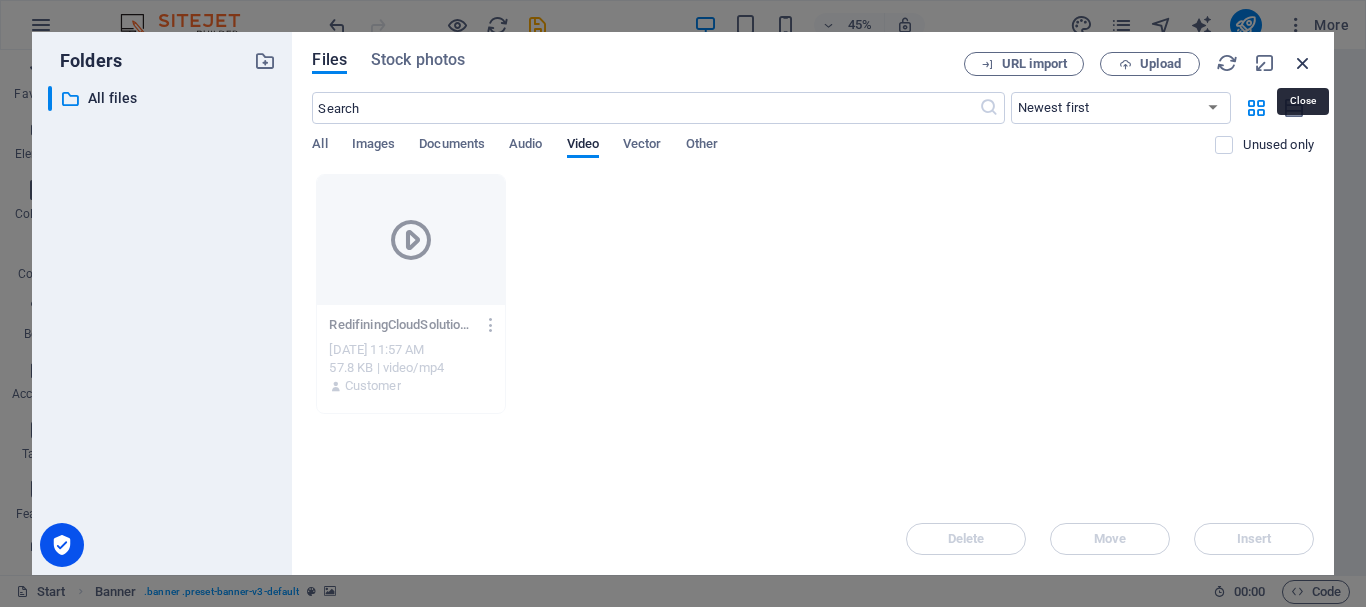 drag, startPoint x: 1304, startPoint y: 62, endPoint x: 607, endPoint y: 197, distance: 709.9535 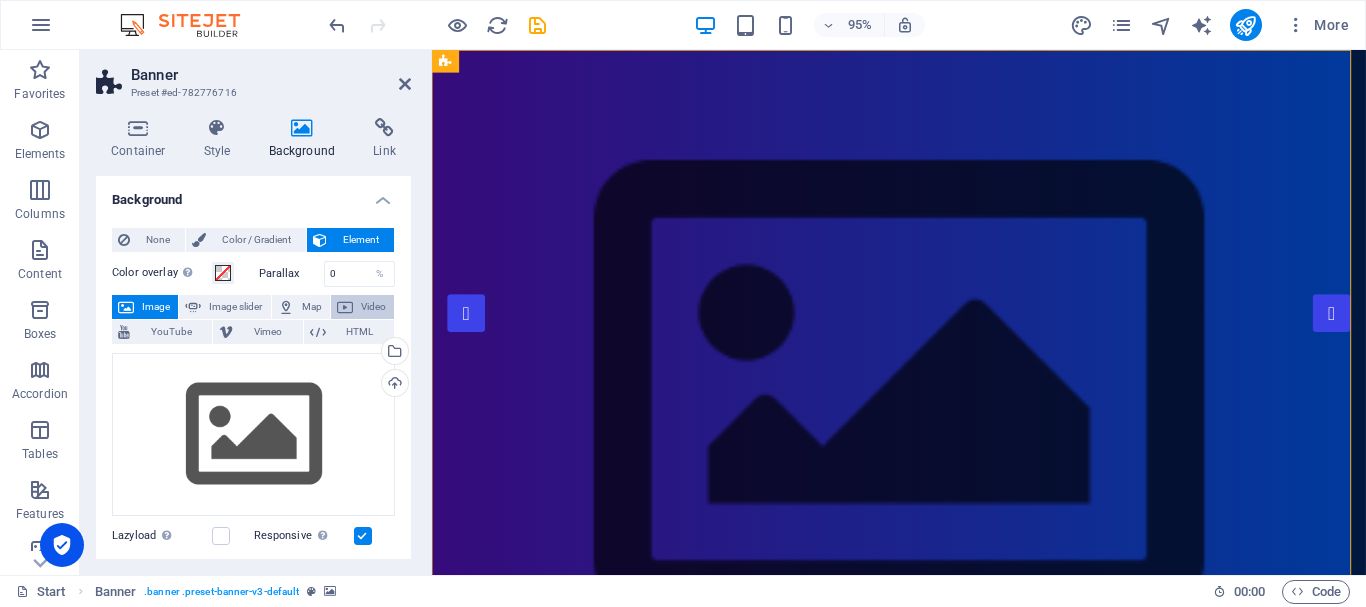 click at bounding box center [345, 307] 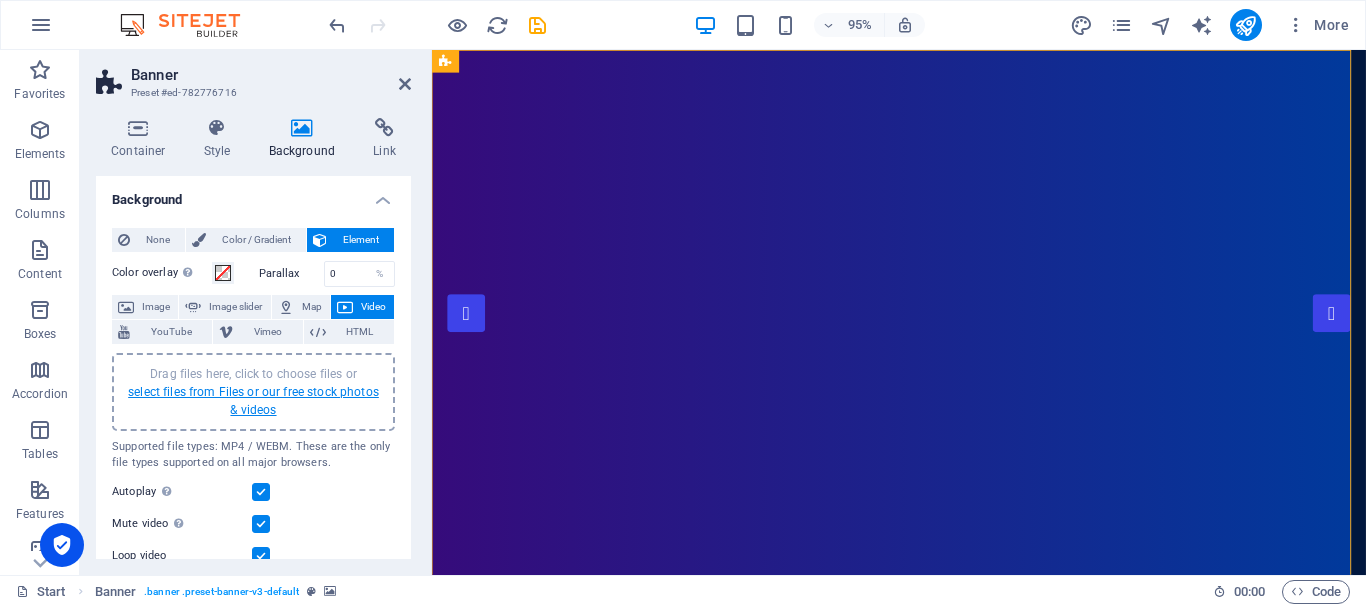 click on "select files from Files or our free stock photos & videos" at bounding box center (253, 401) 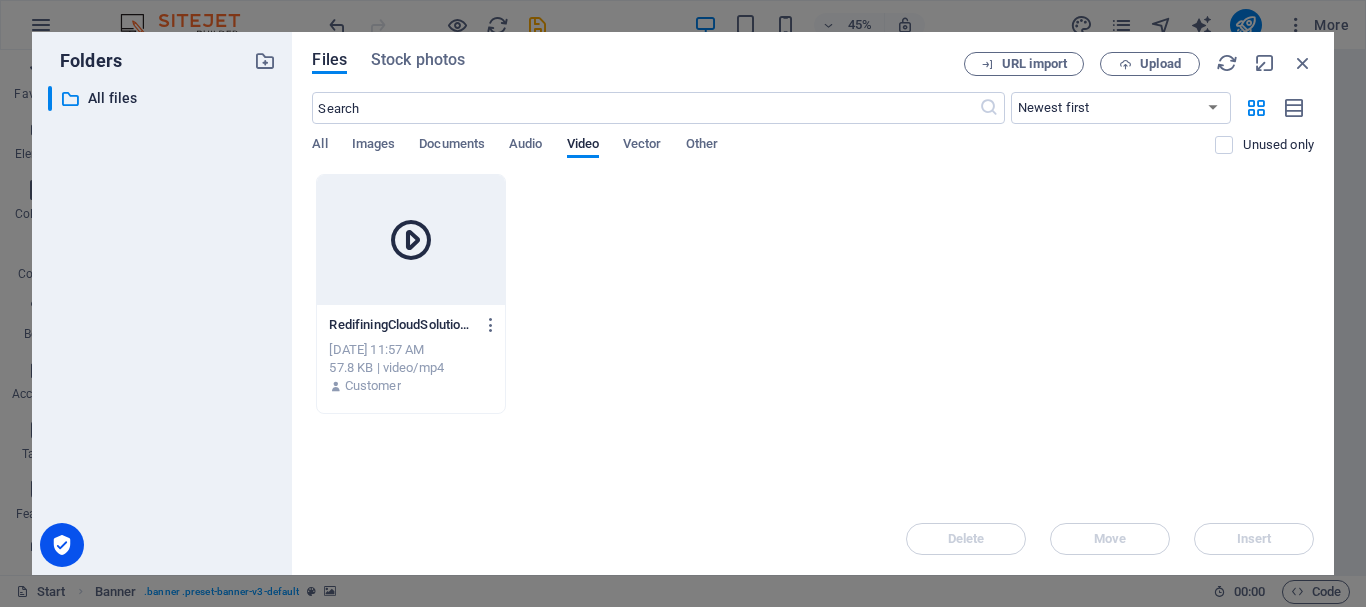 click on "RedifiningCloudSolutions-FJPAuC5qKt4DiHou54EOOQ.mp4" at bounding box center [401, 325] 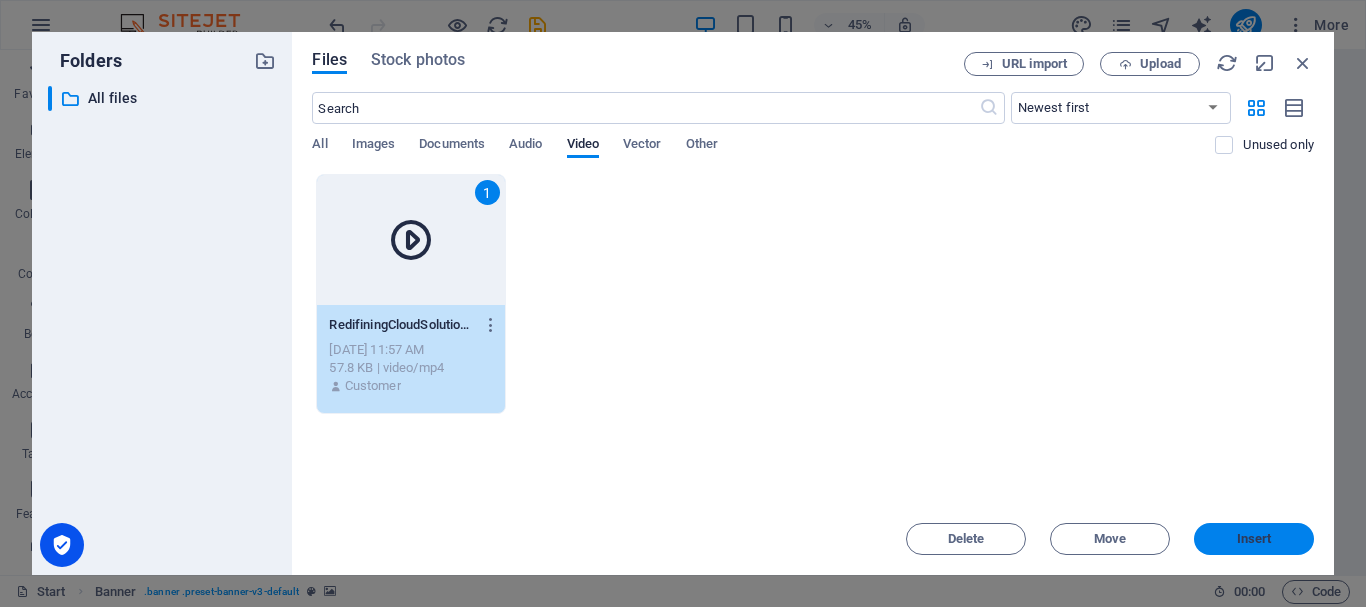 click on "Insert" at bounding box center [1254, 539] 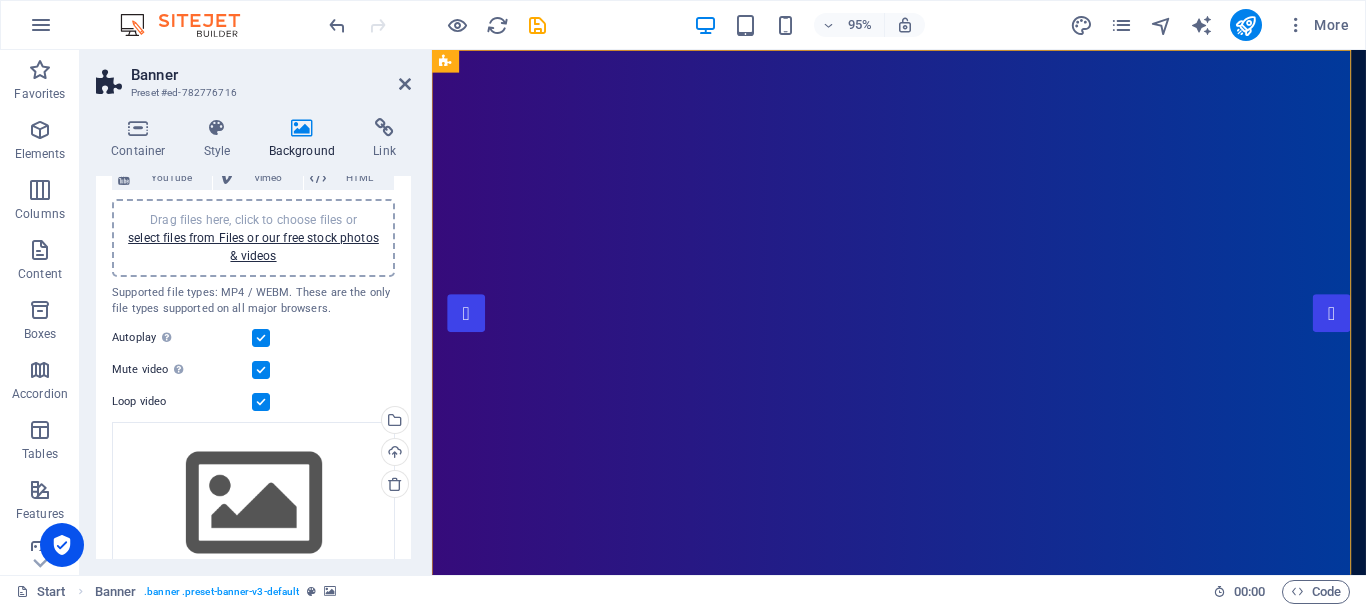 scroll, scrollTop: 149, scrollLeft: 0, axis: vertical 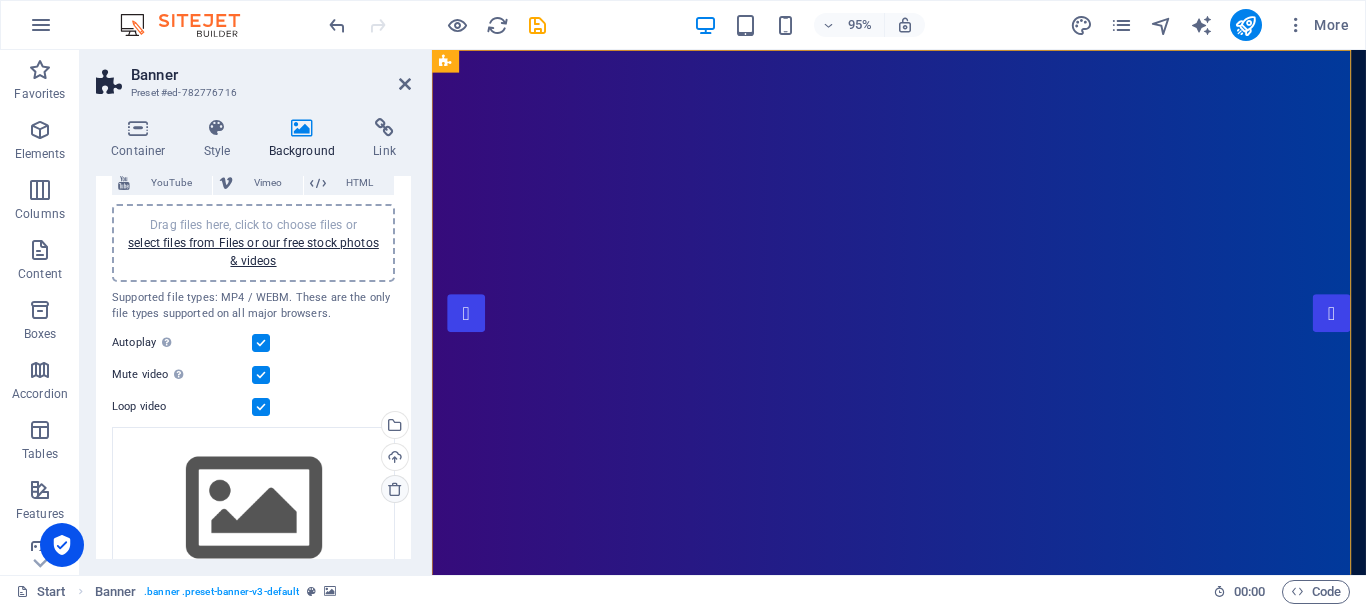 click at bounding box center [395, 489] 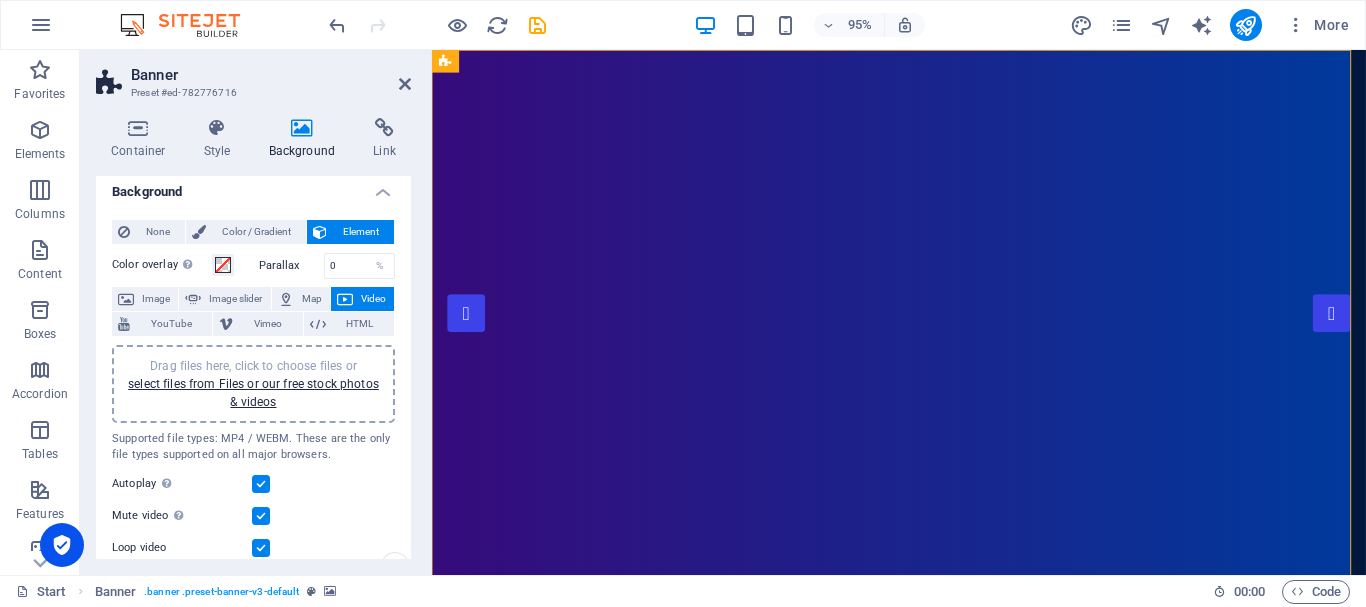scroll, scrollTop: 0, scrollLeft: 0, axis: both 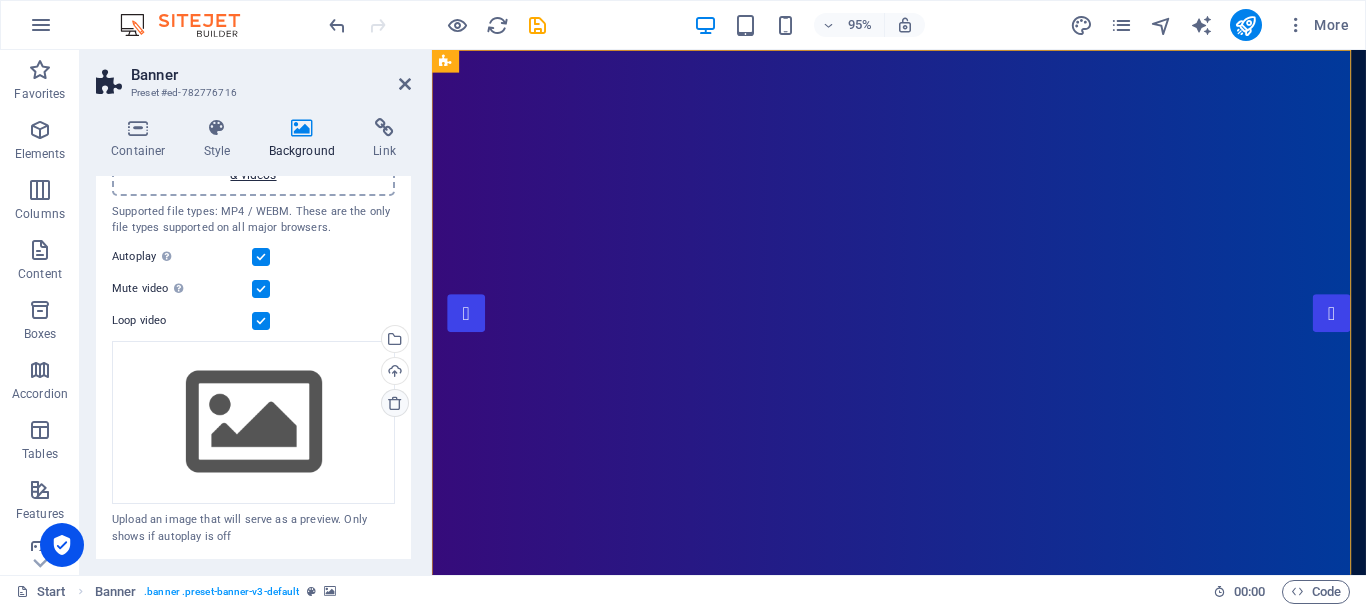 click at bounding box center (395, 403) 